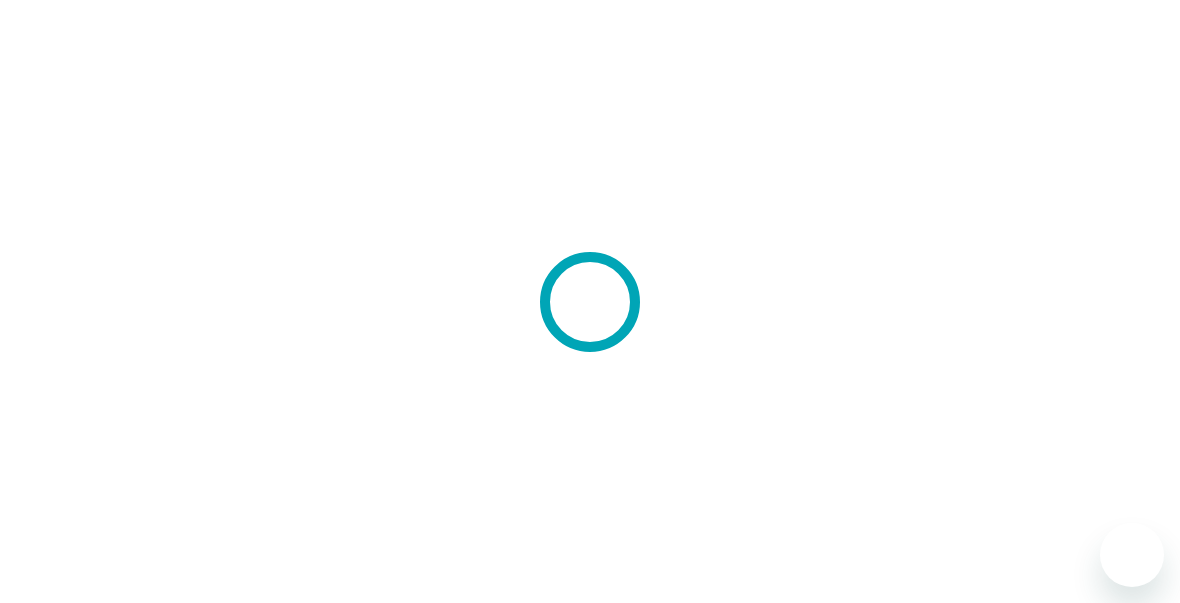 scroll, scrollTop: 0, scrollLeft: 0, axis: both 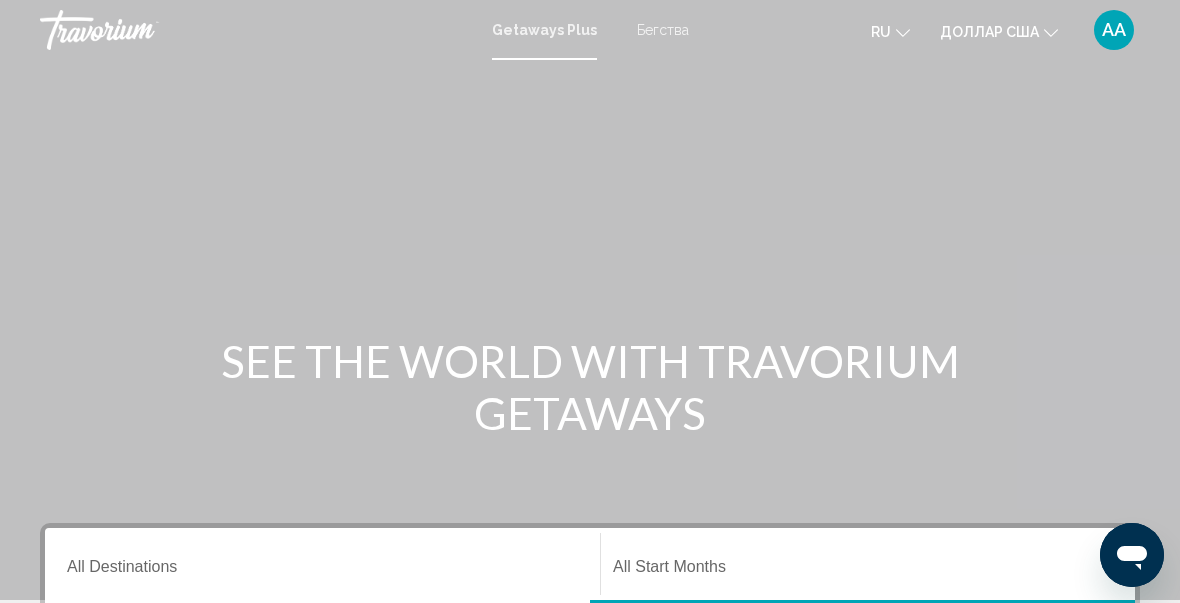 click on "Бегства" at bounding box center [663, 30] 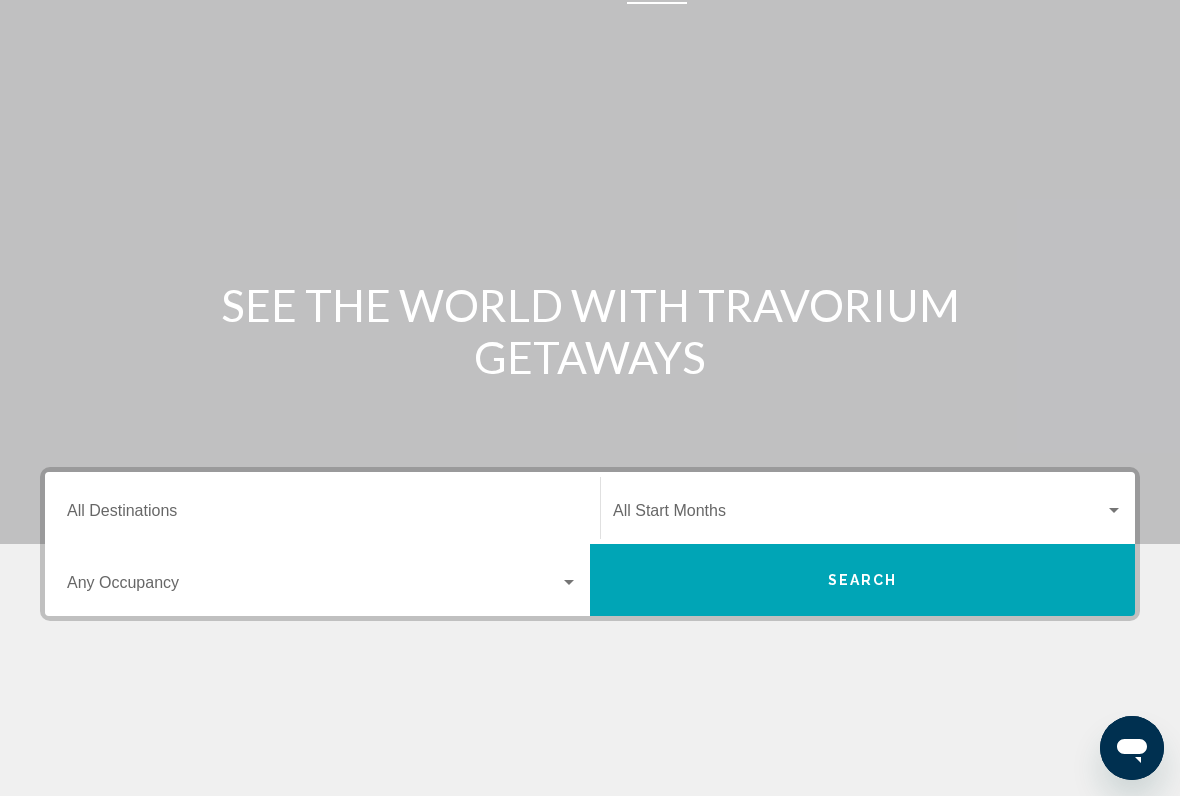 click on "Destination All Destinations" at bounding box center (322, 515) 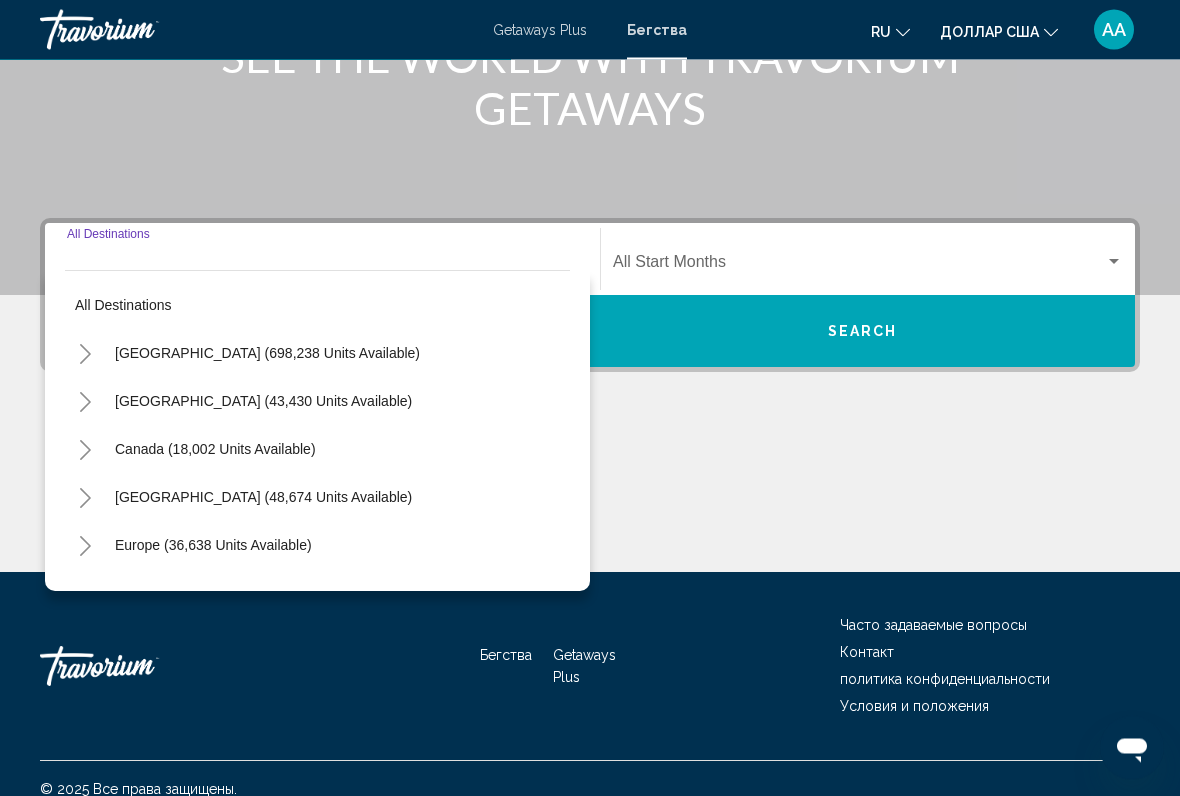scroll, scrollTop: 326, scrollLeft: 0, axis: vertical 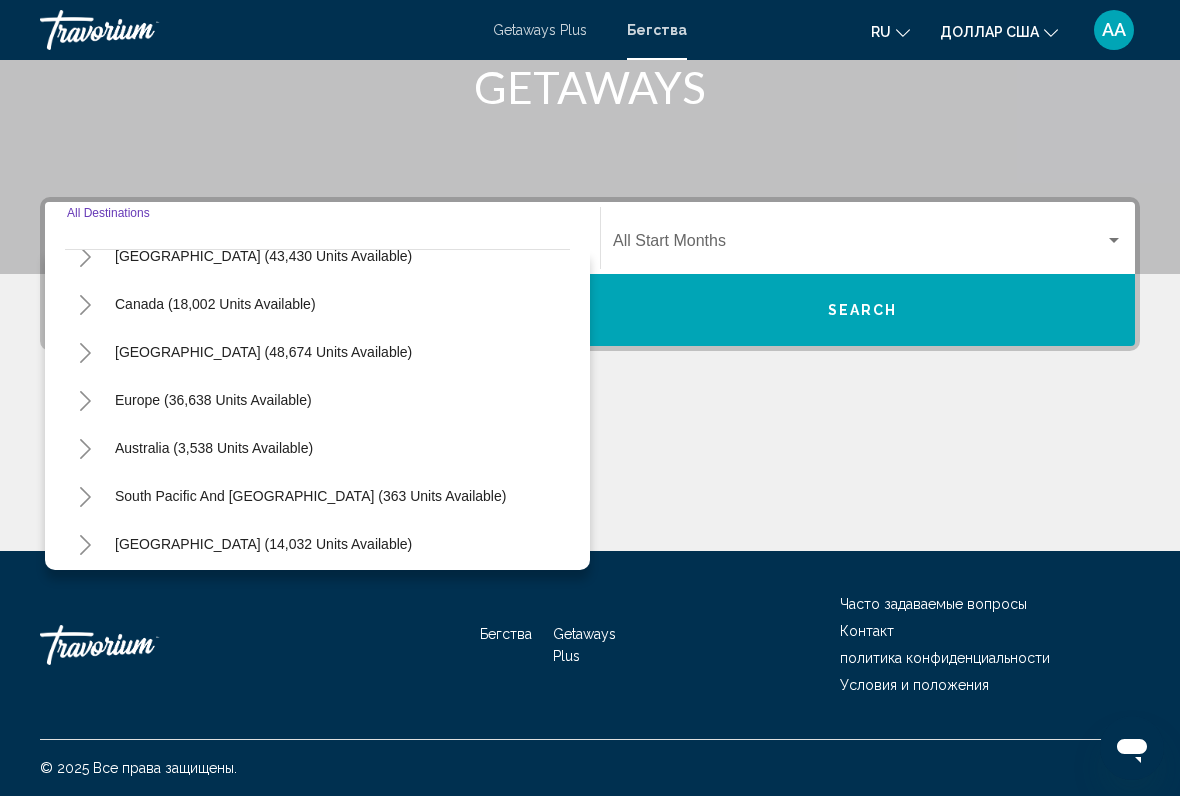 click on "Europe (36,638 units available)" at bounding box center (214, 448) 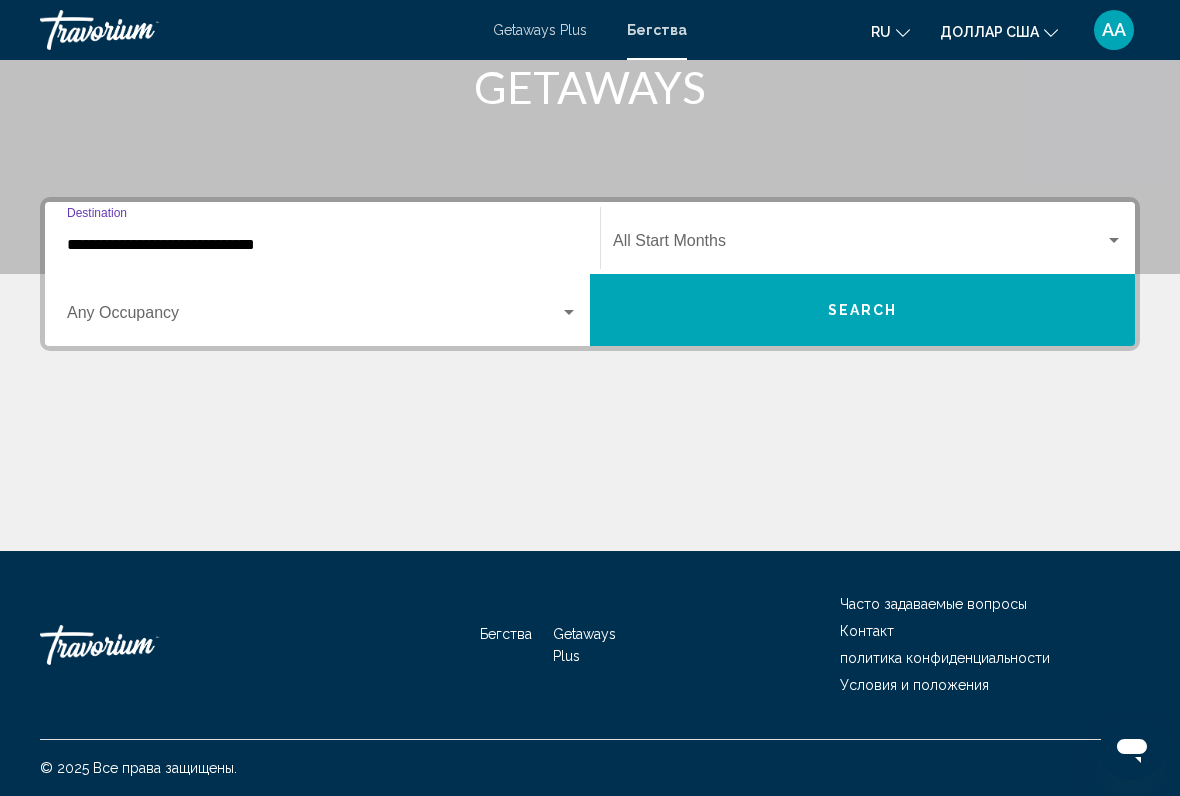 click at bounding box center (313, 317) 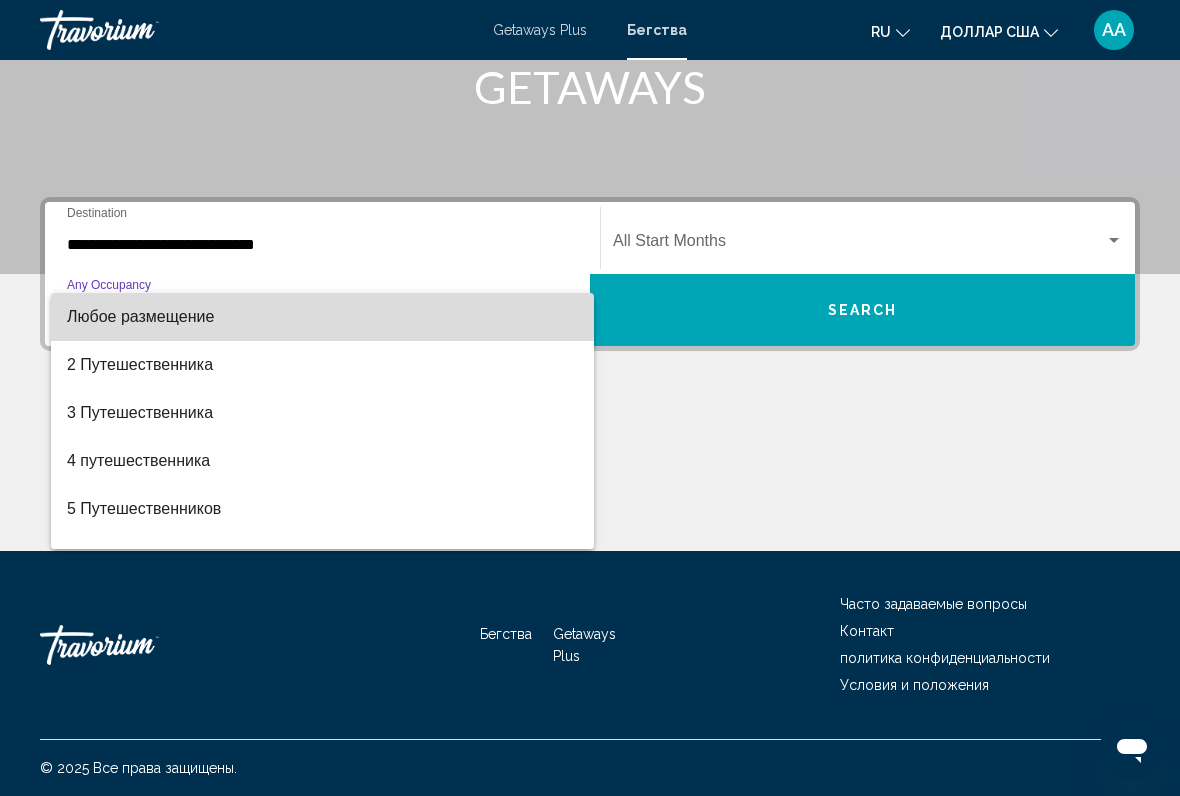 click on "Любое размещение" at bounding box center (140, 316) 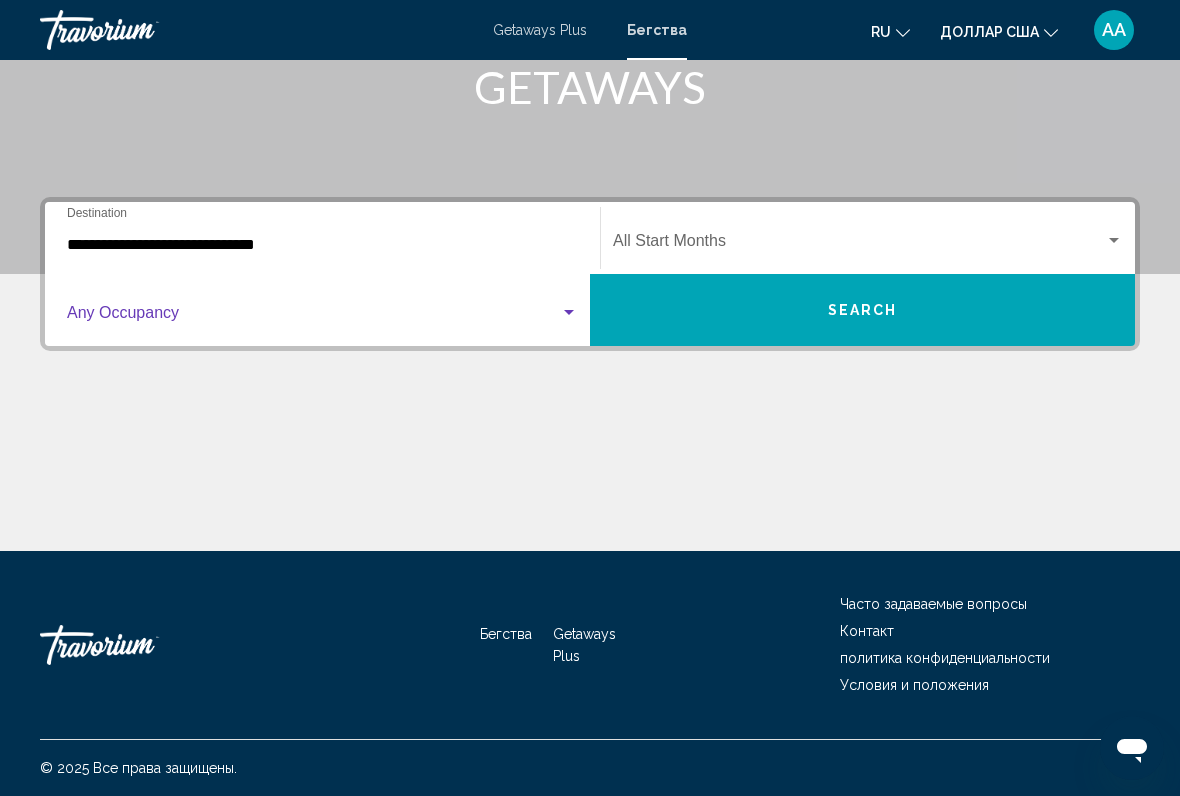 click at bounding box center [313, 317] 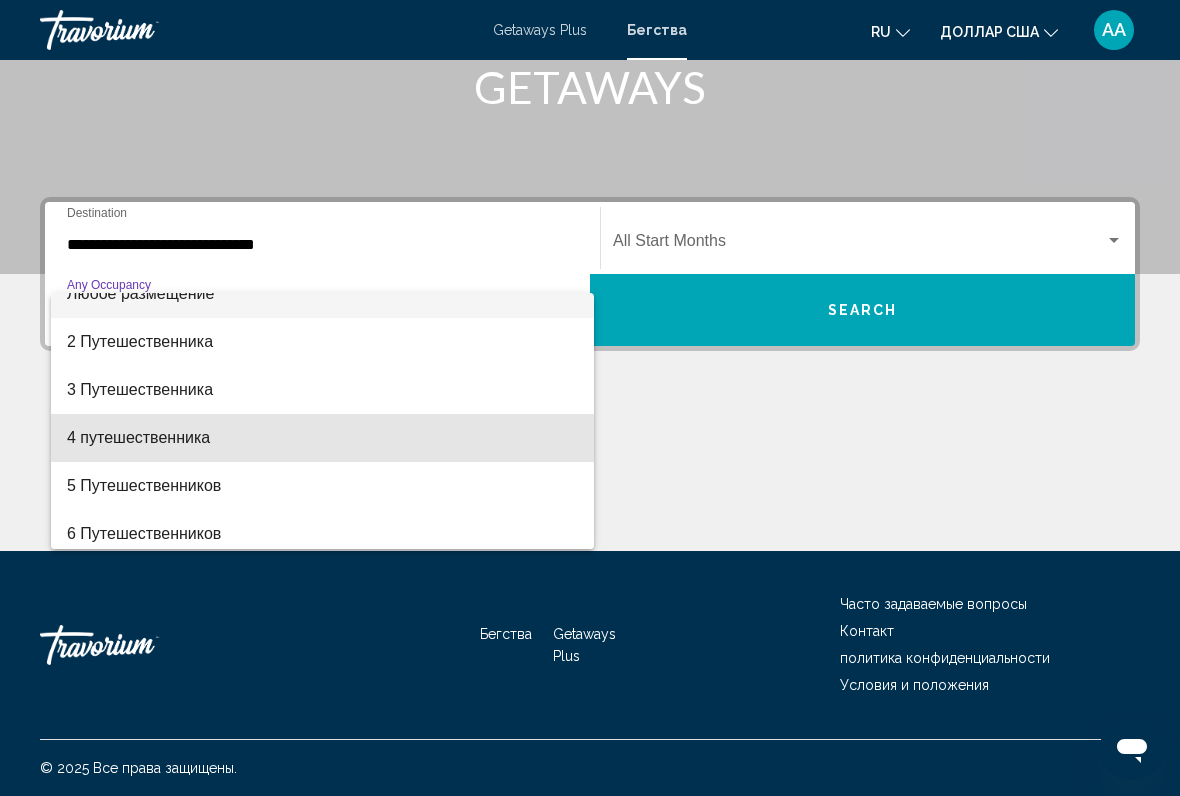 scroll, scrollTop: 24, scrollLeft: 0, axis: vertical 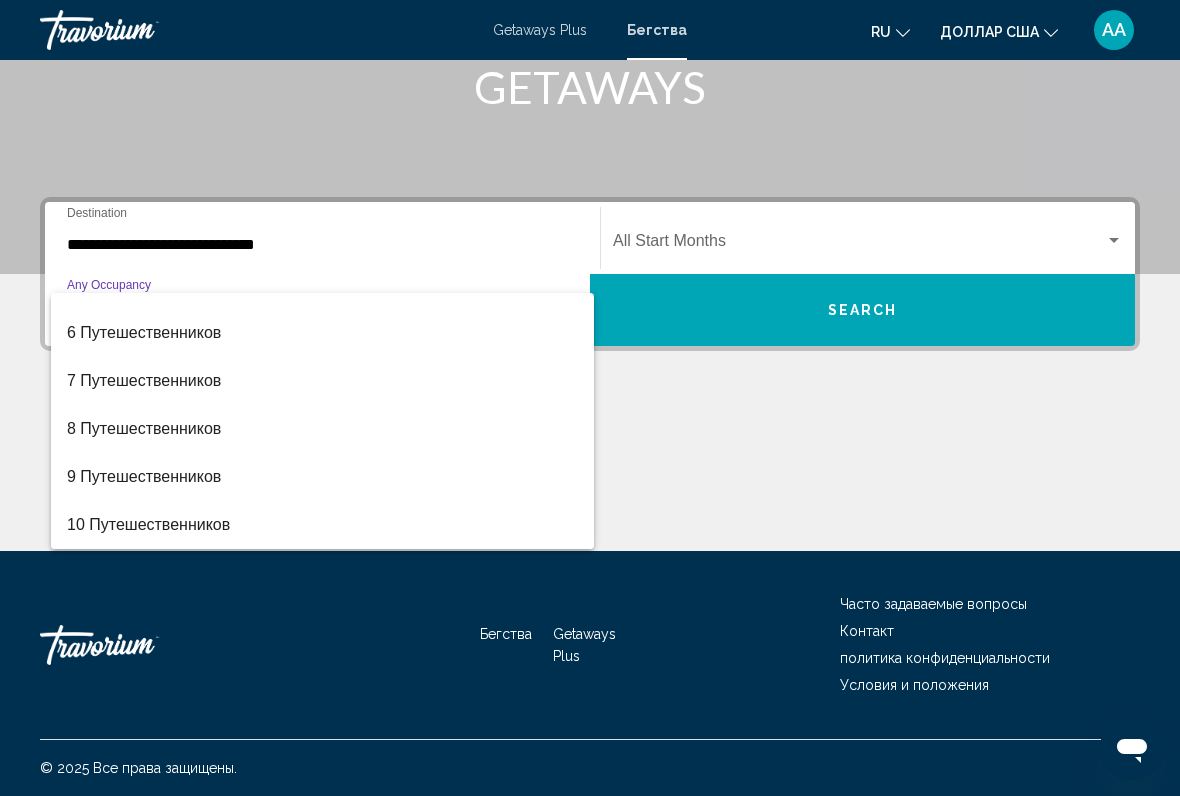 click at bounding box center [590, 398] 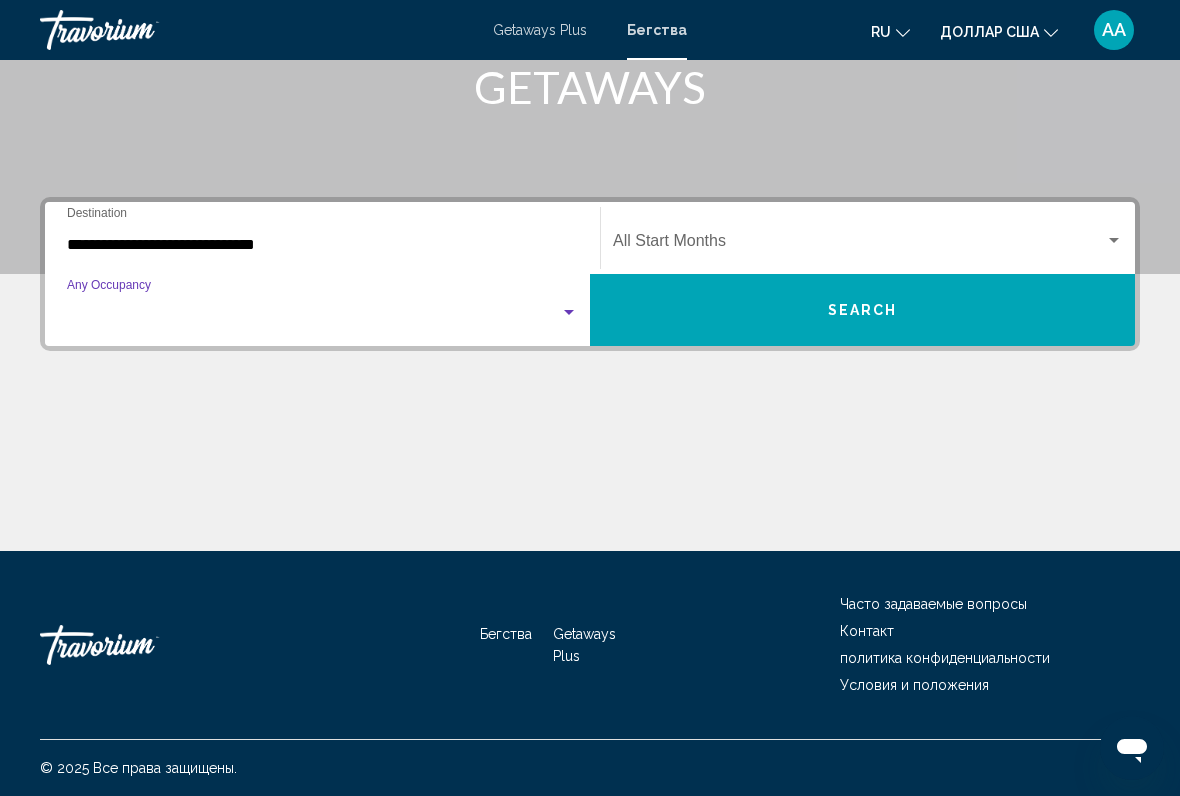 scroll, scrollTop: 224, scrollLeft: 0, axis: vertical 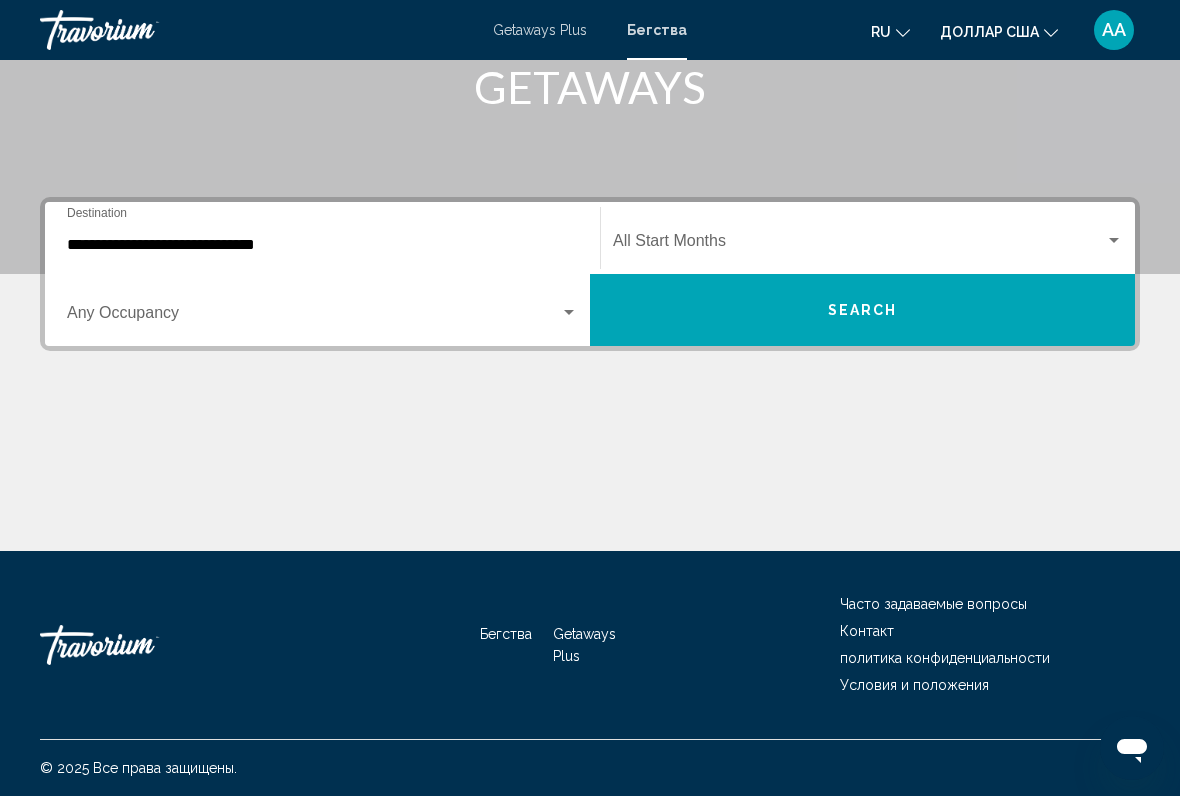 click on "**********" at bounding box center (322, 245) 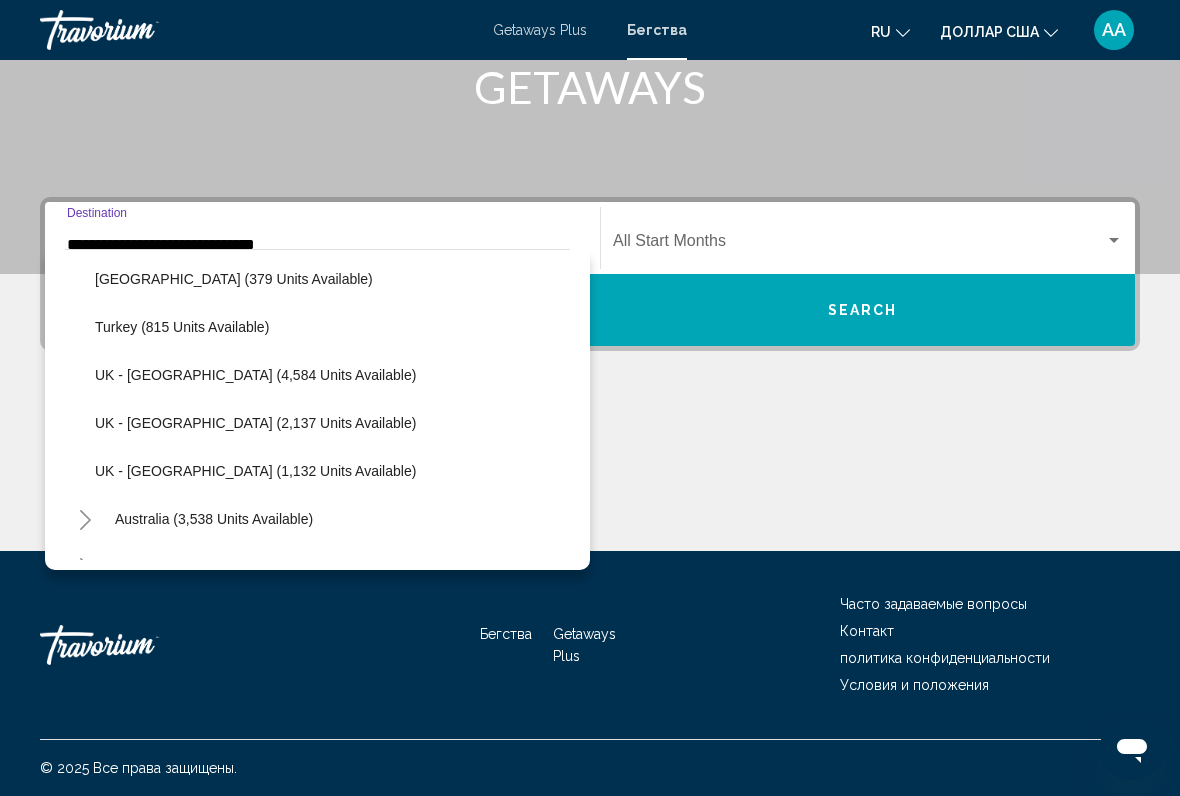 scroll, scrollTop: 1101, scrollLeft: 0, axis: vertical 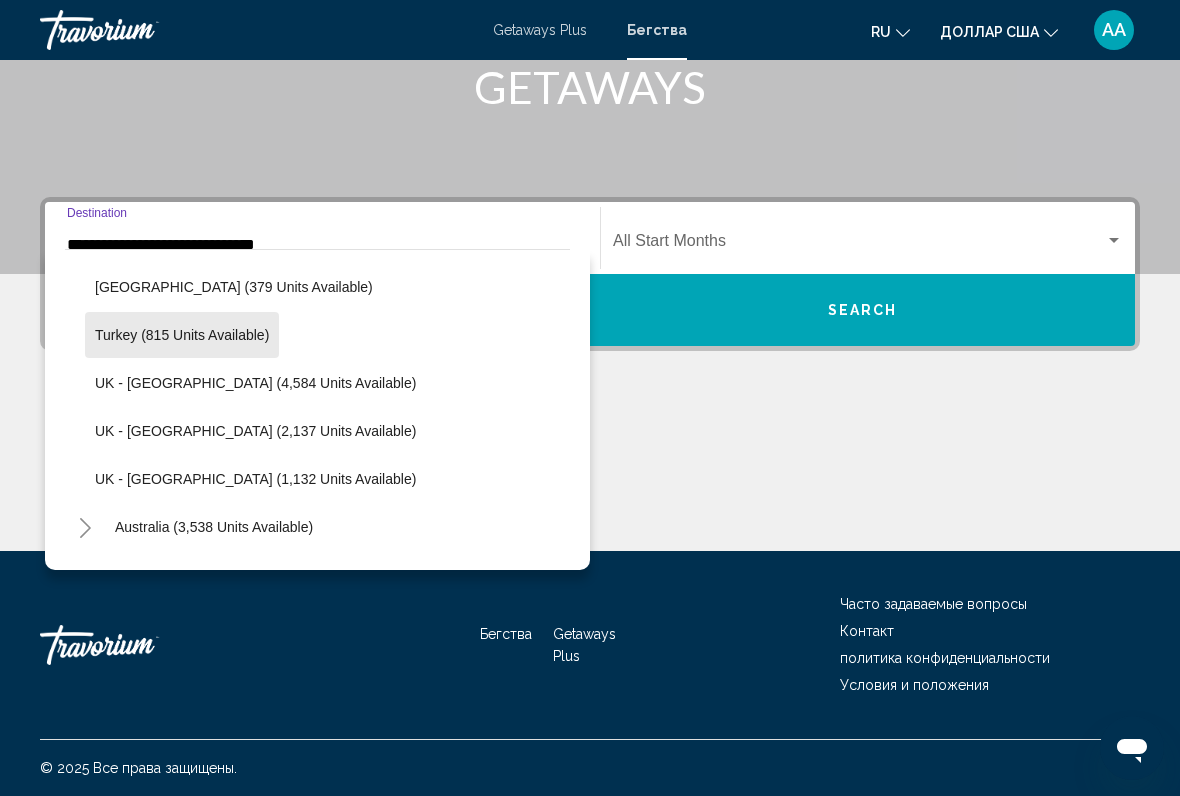 click on "Turkey (815 units available)" 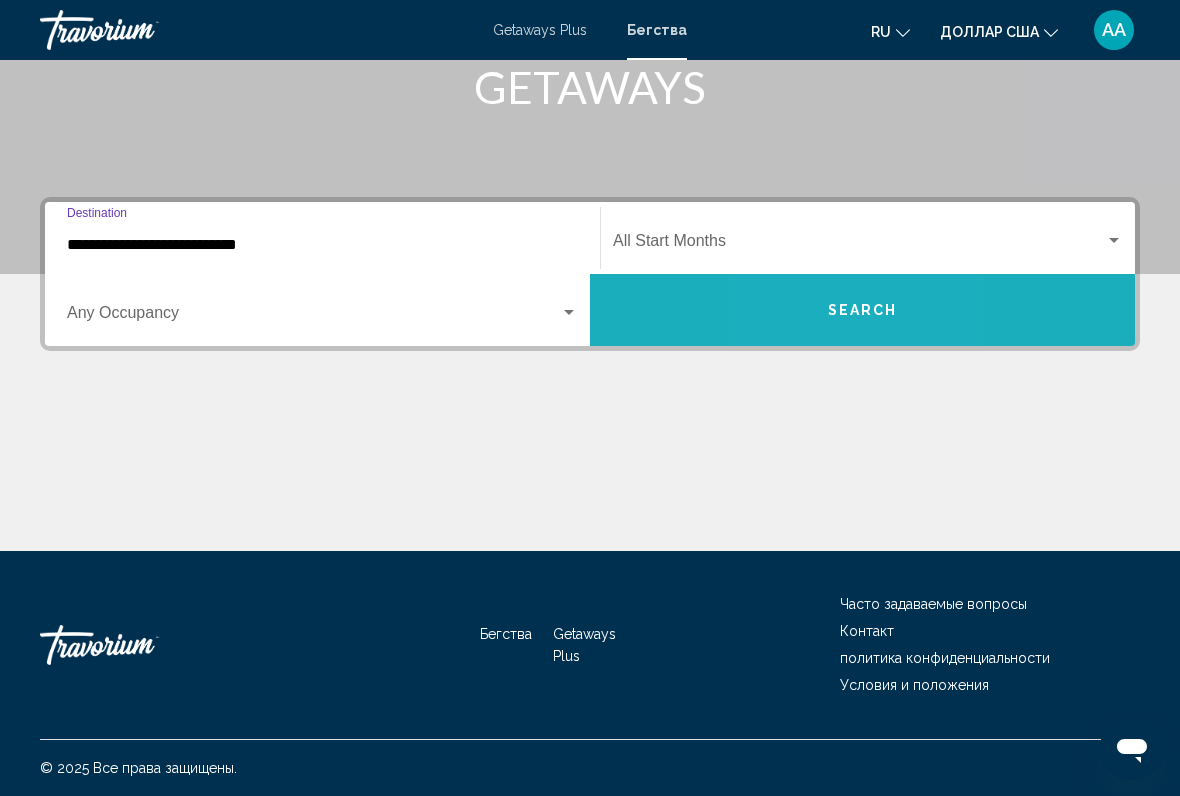 click on "Search" at bounding box center [862, 310] 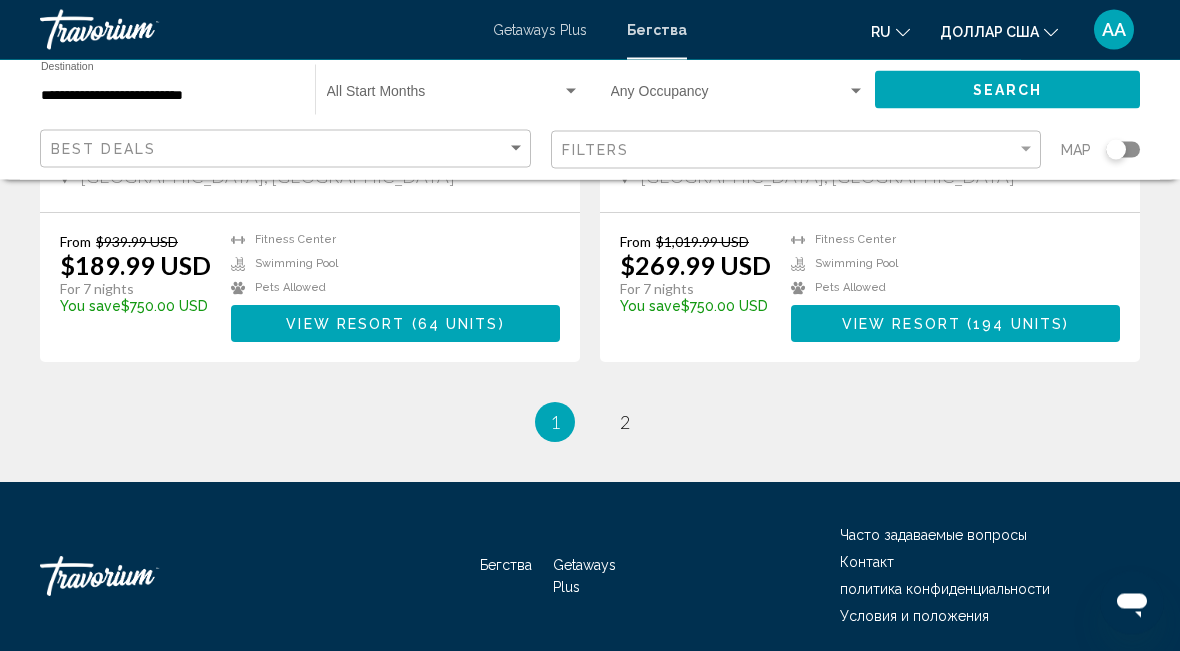 scroll, scrollTop: 3730, scrollLeft: 0, axis: vertical 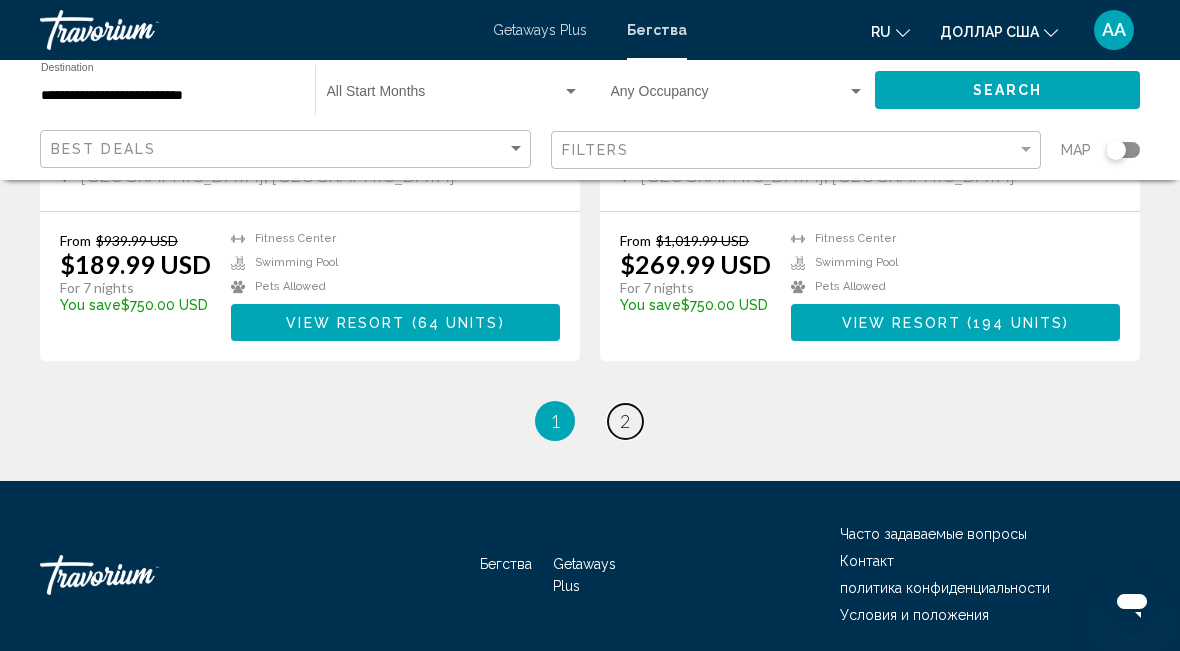 click on "2" at bounding box center [625, 421] 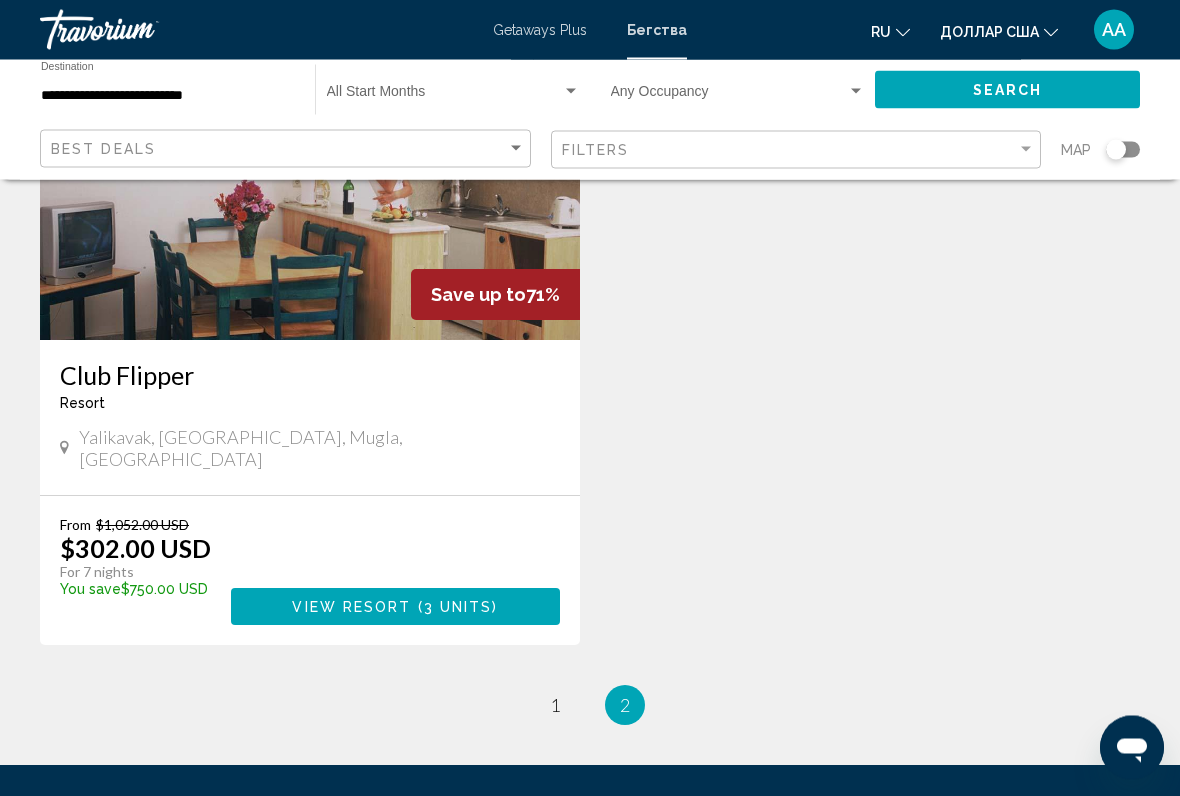 scroll, scrollTop: 239, scrollLeft: 0, axis: vertical 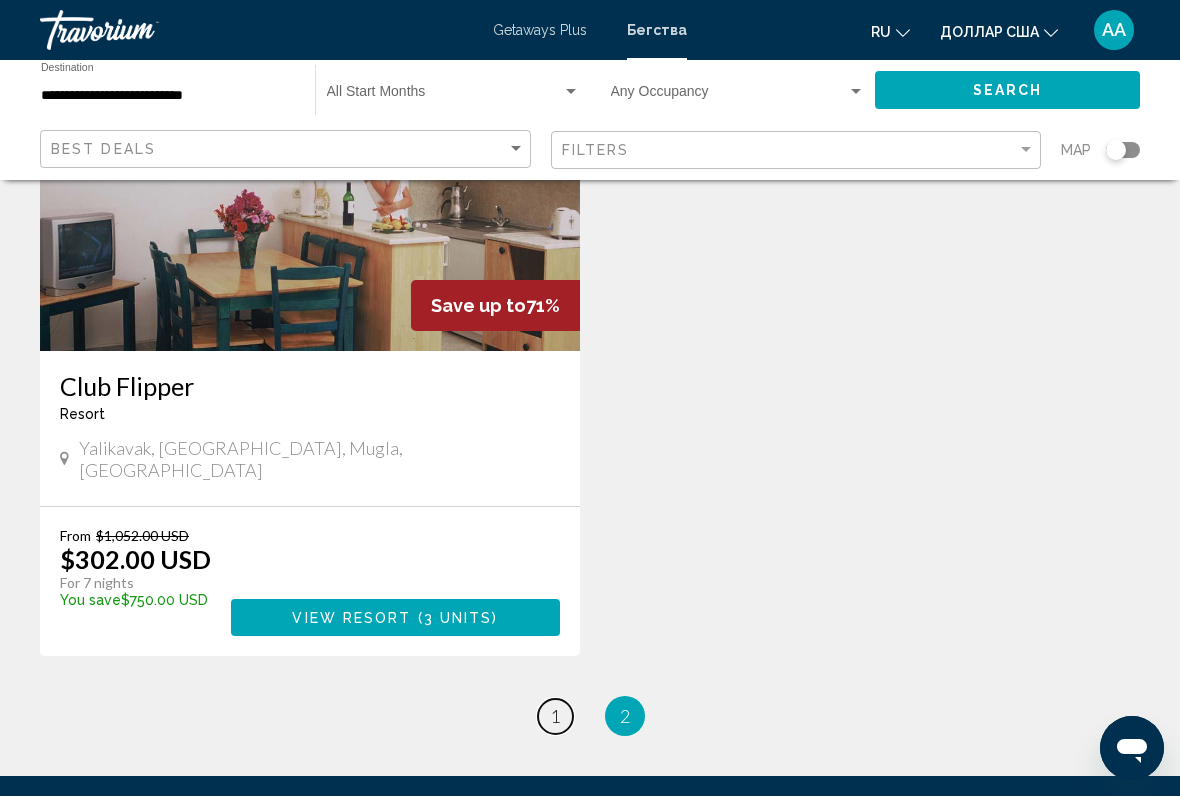 click on "1" at bounding box center (555, 716) 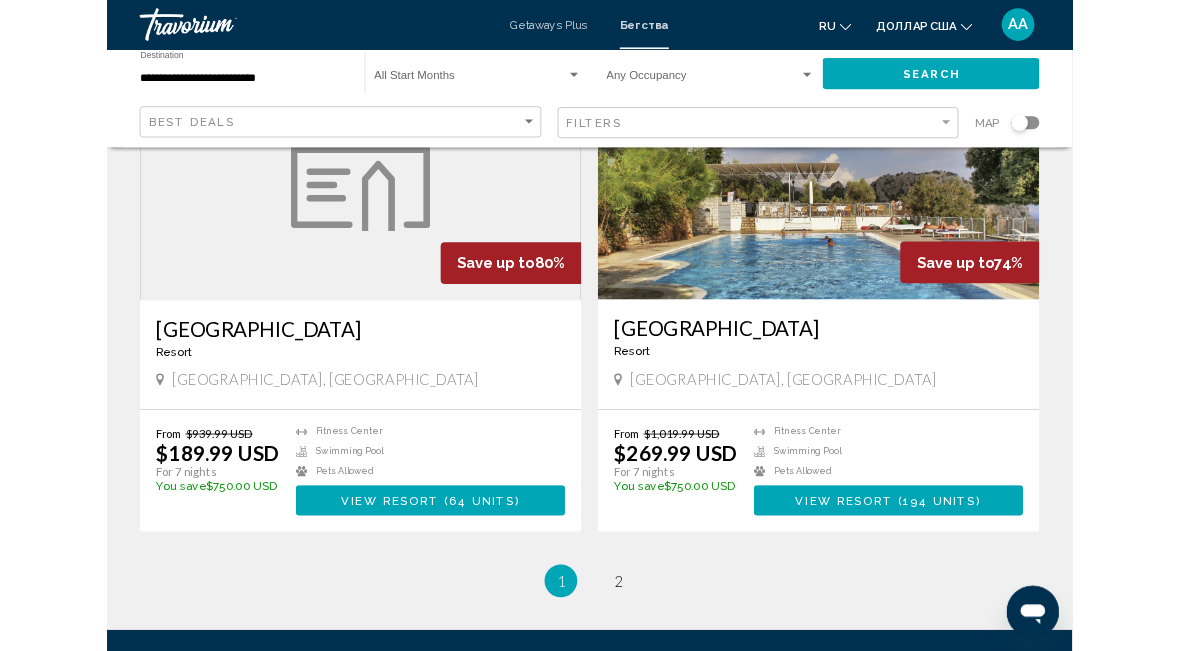 scroll, scrollTop: 3437, scrollLeft: 0, axis: vertical 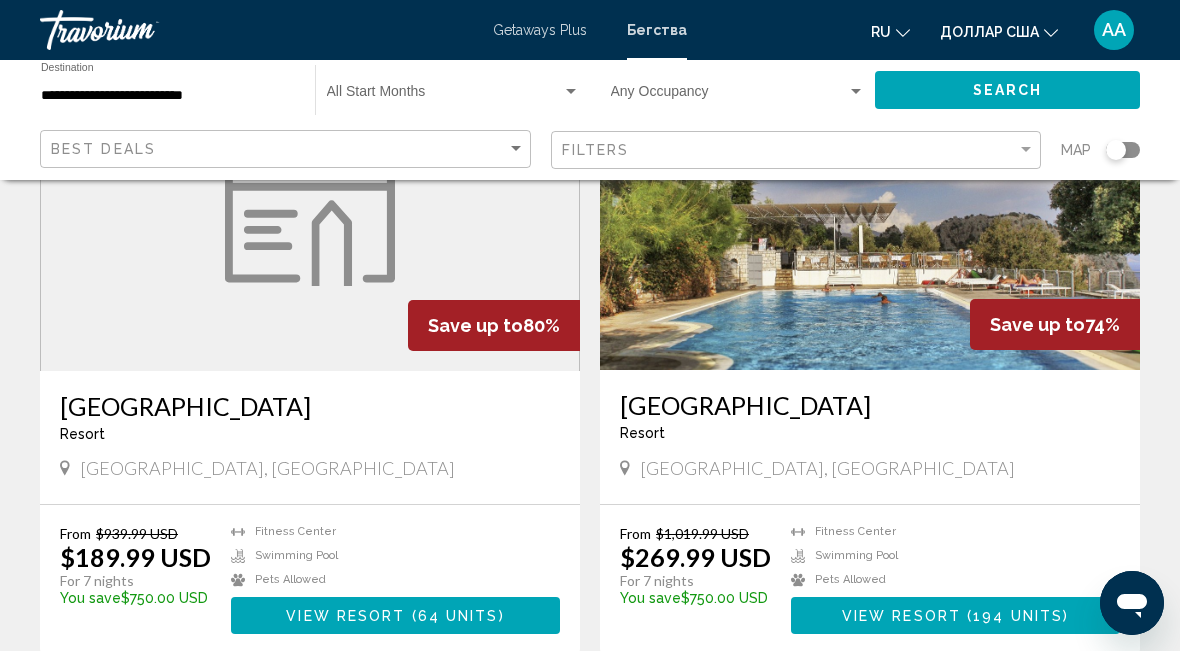 click on "64 units" at bounding box center (458, 616) 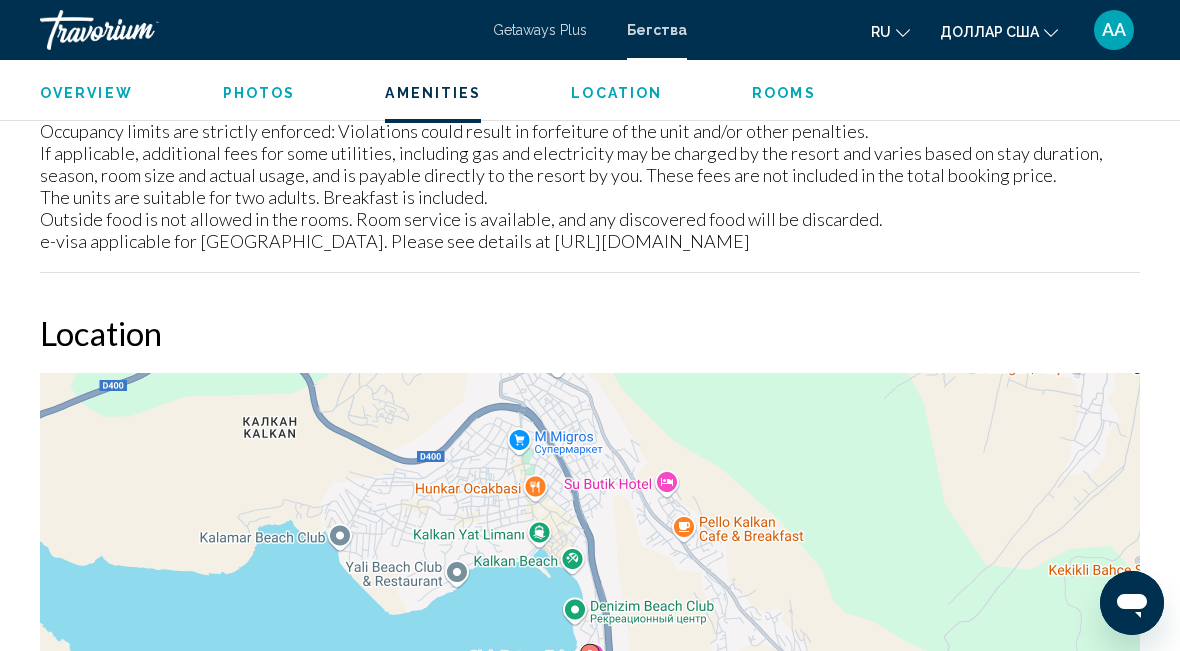 scroll, scrollTop: 2174, scrollLeft: 0, axis: vertical 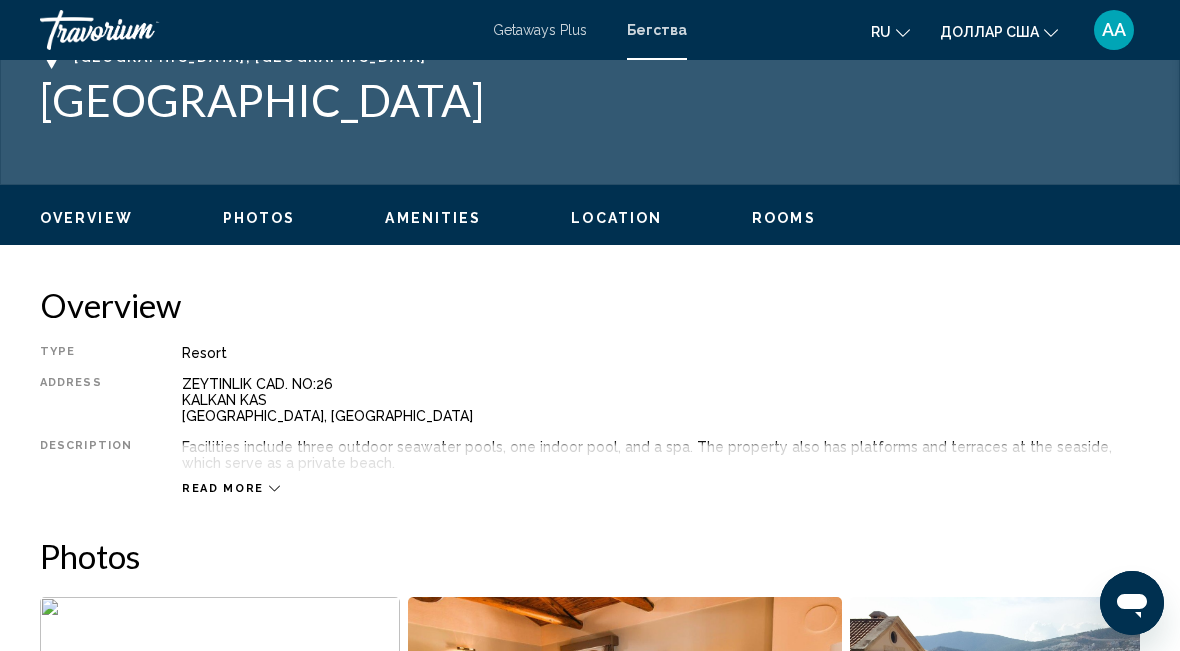 click on "Overview Type Resort All-Inclusive No All-Inclusive Address ZEYTINLIK CAD. NO:26 KALKAN KAS [GEOGRAPHIC_DATA], [GEOGRAPHIC_DATA] Description Facilities include three outdoor seawater pools, one indoor pool, and a spa. The property also has platforms and terraces at the seaside, which serve as a private beach. Read more" at bounding box center [590, 390] 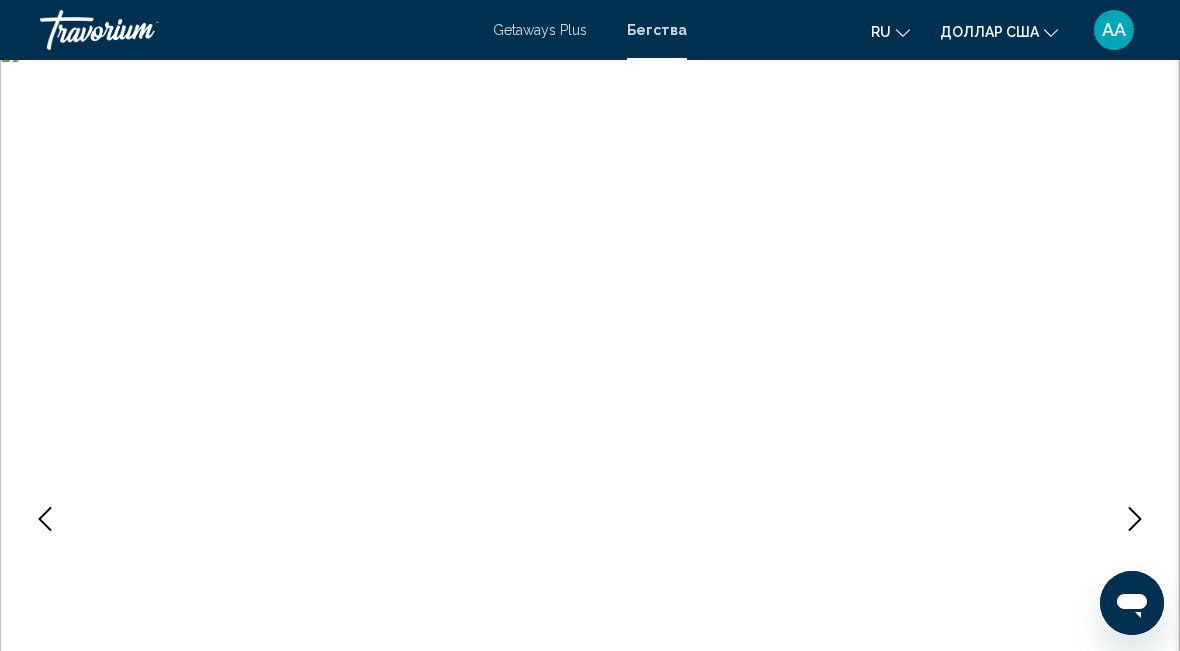 scroll, scrollTop: 0, scrollLeft: 0, axis: both 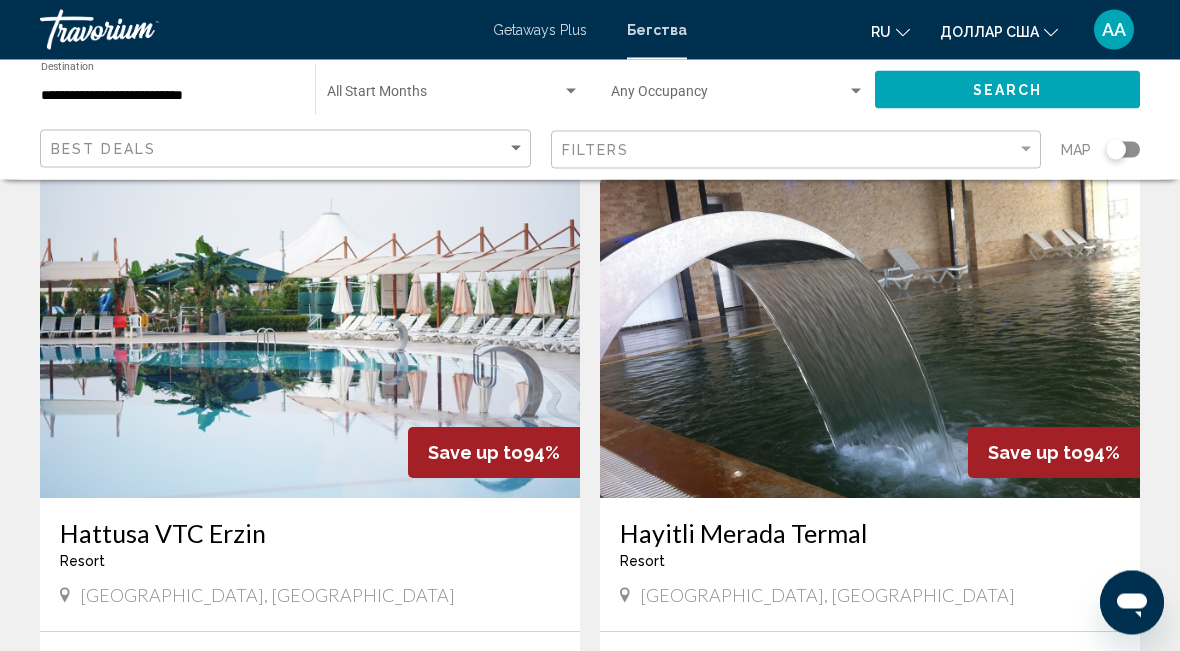 click on "**********" at bounding box center [168, 96] 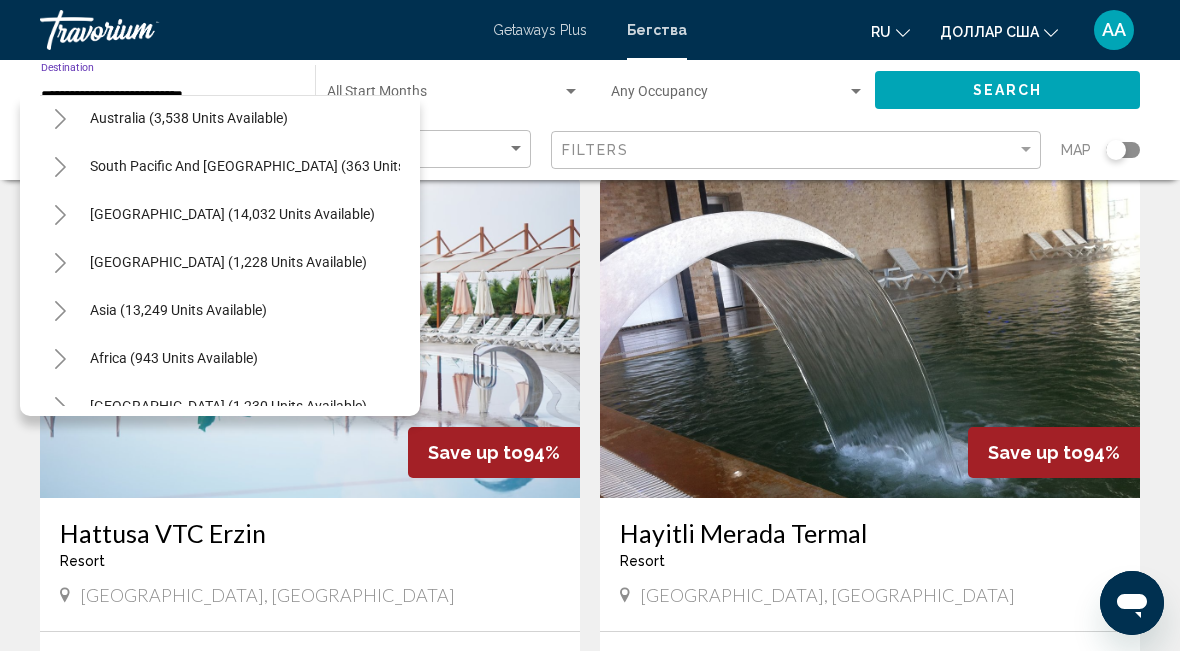 scroll, scrollTop: 1358, scrollLeft: 0, axis: vertical 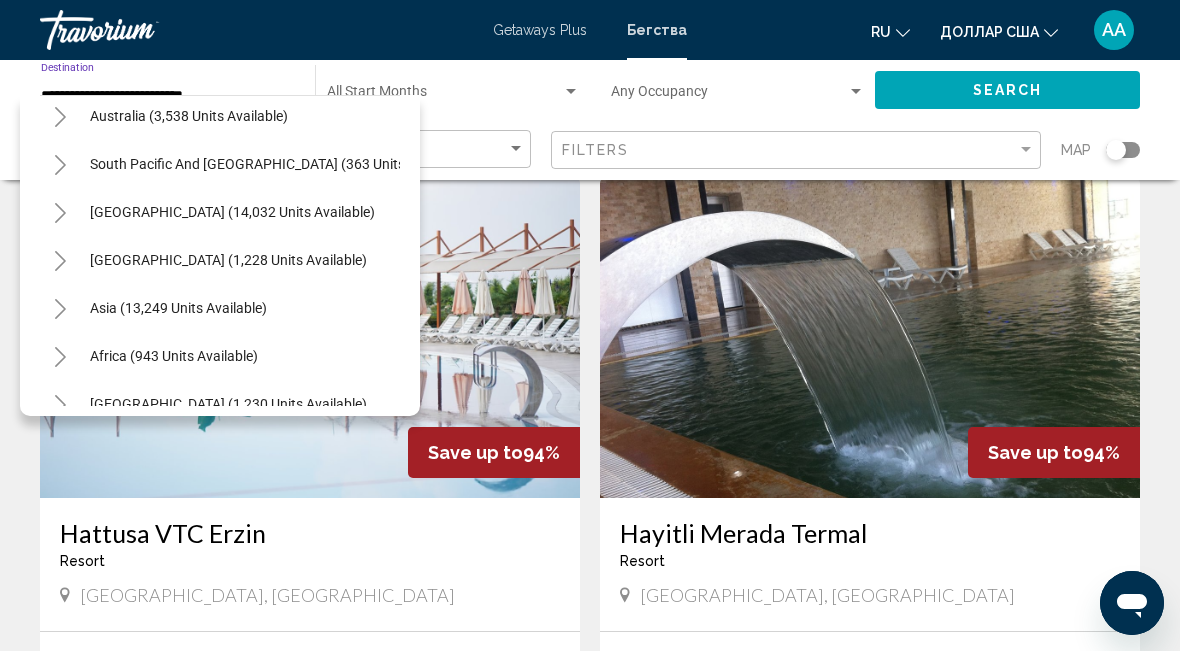 click on "Asia (13,249 units available)" at bounding box center [174, 356] 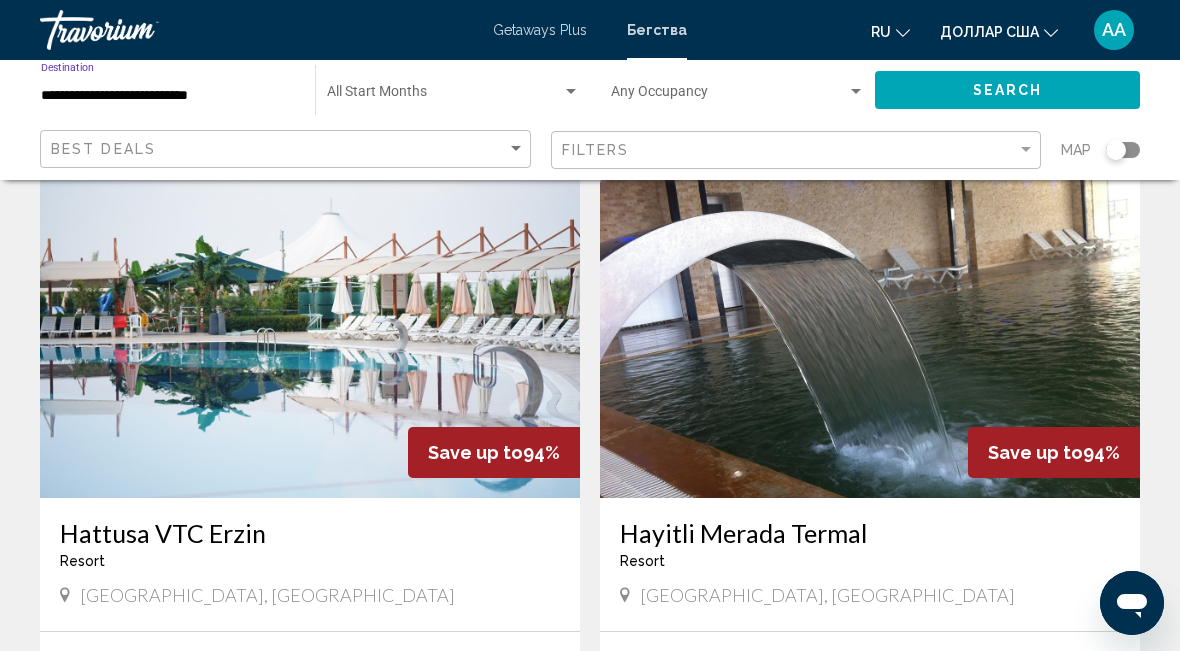 click on "**********" at bounding box center (168, 96) 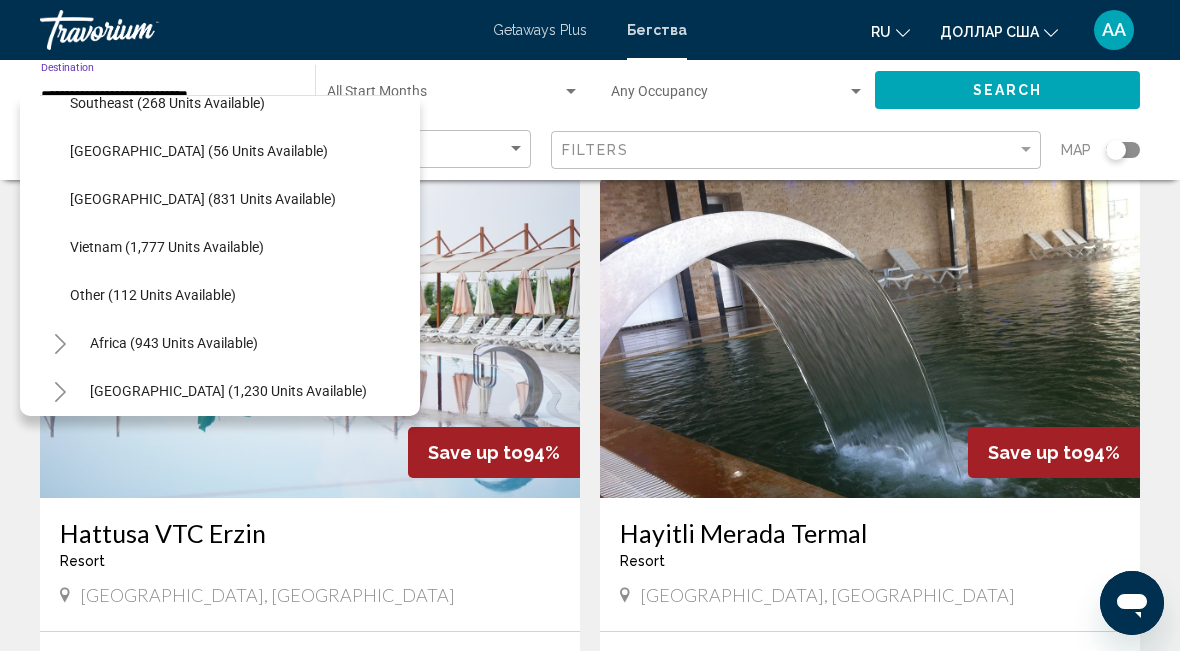scroll, scrollTop: 2097, scrollLeft: 0, axis: vertical 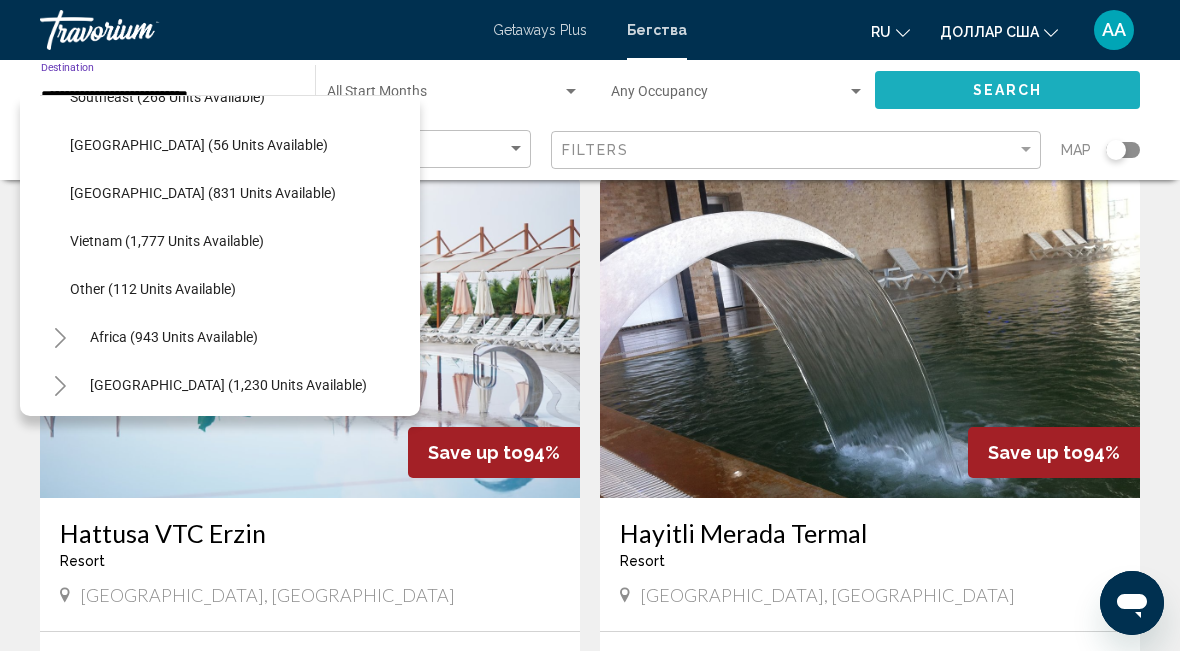 click on "Search" 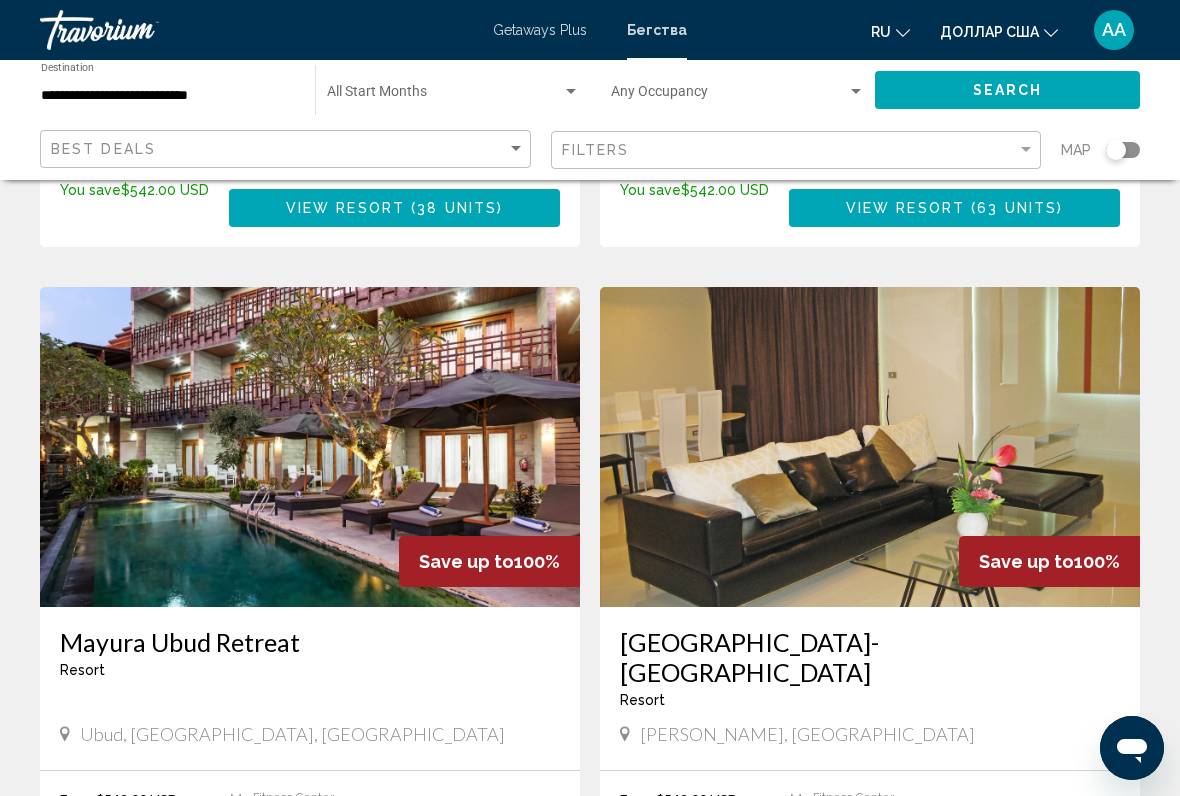 scroll, scrollTop: 1341, scrollLeft: 0, axis: vertical 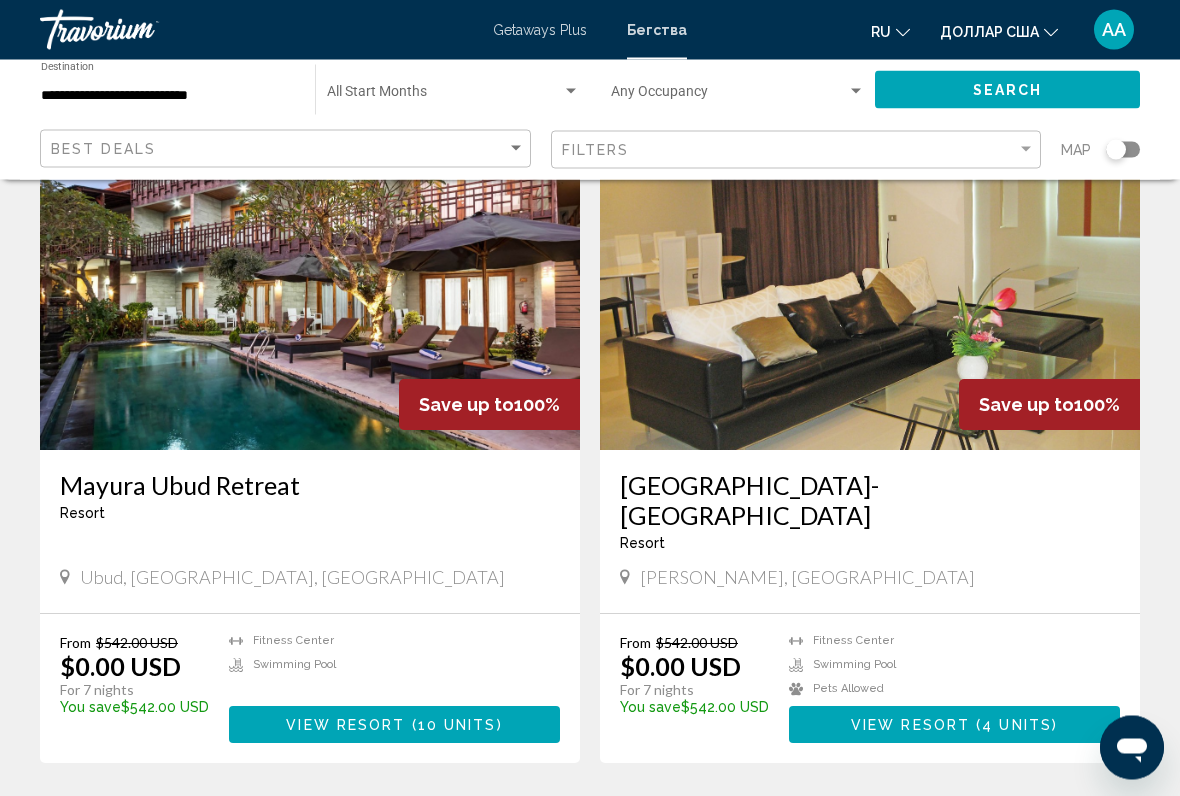 click on "10 units" at bounding box center [457, 726] 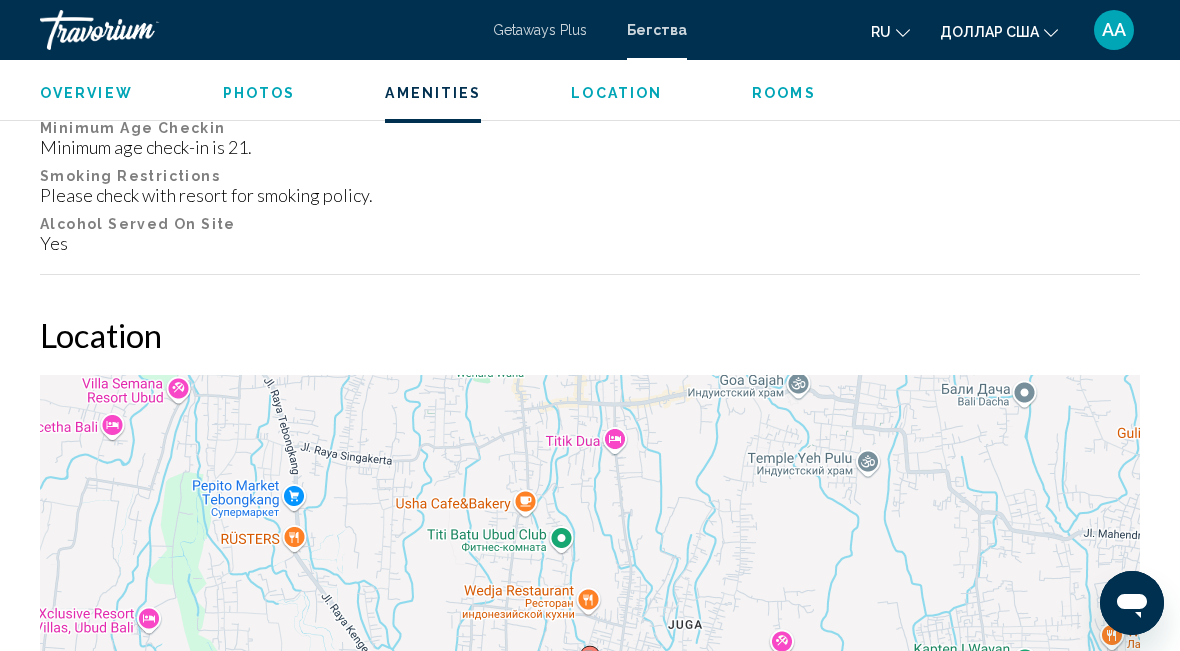 scroll, scrollTop: 2043, scrollLeft: 0, axis: vertical 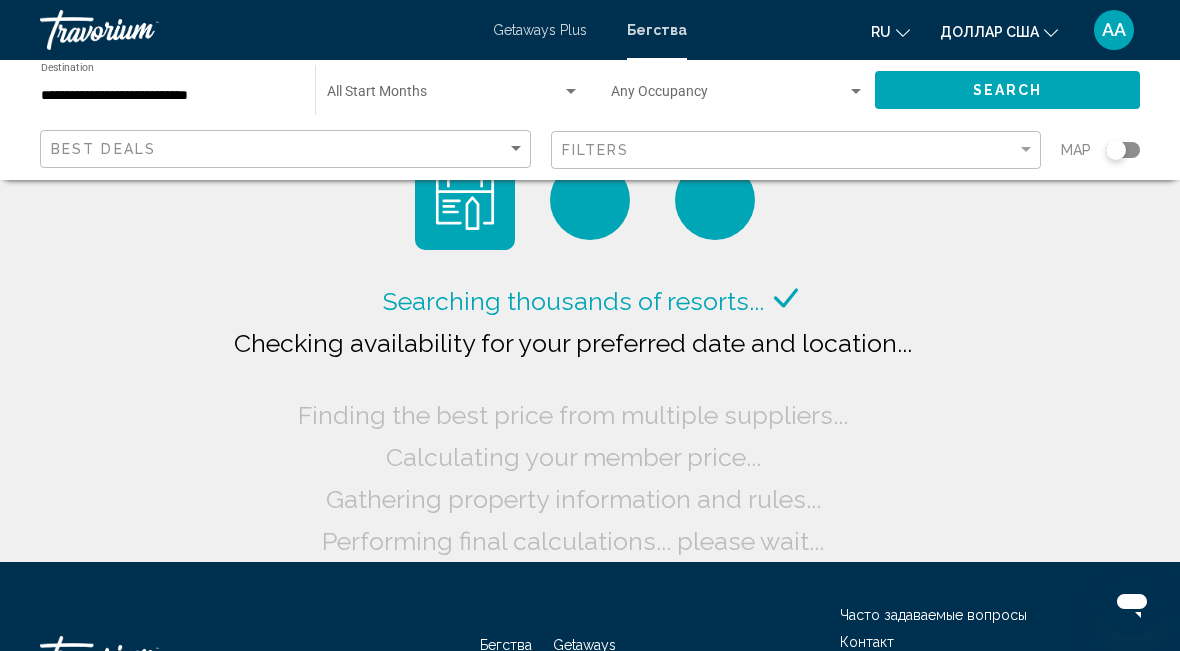 click on "**********" at bounding box center [168, 96] 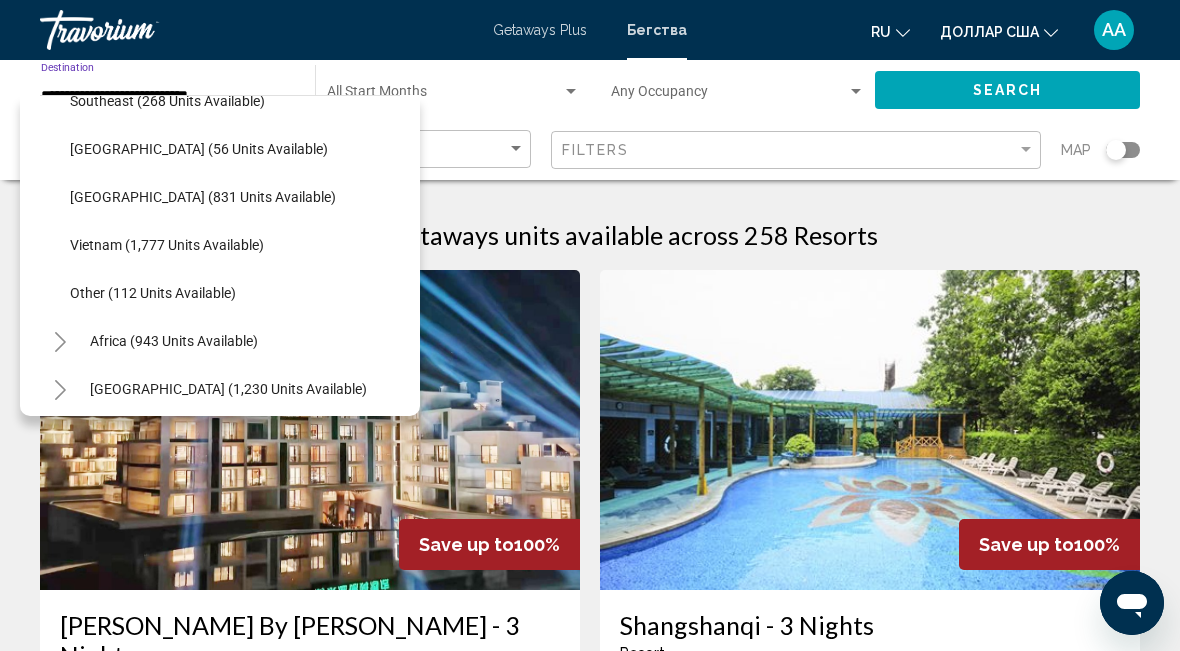 scroll, scrollTop: 1040, scrollLeft: 0, axis: vertical 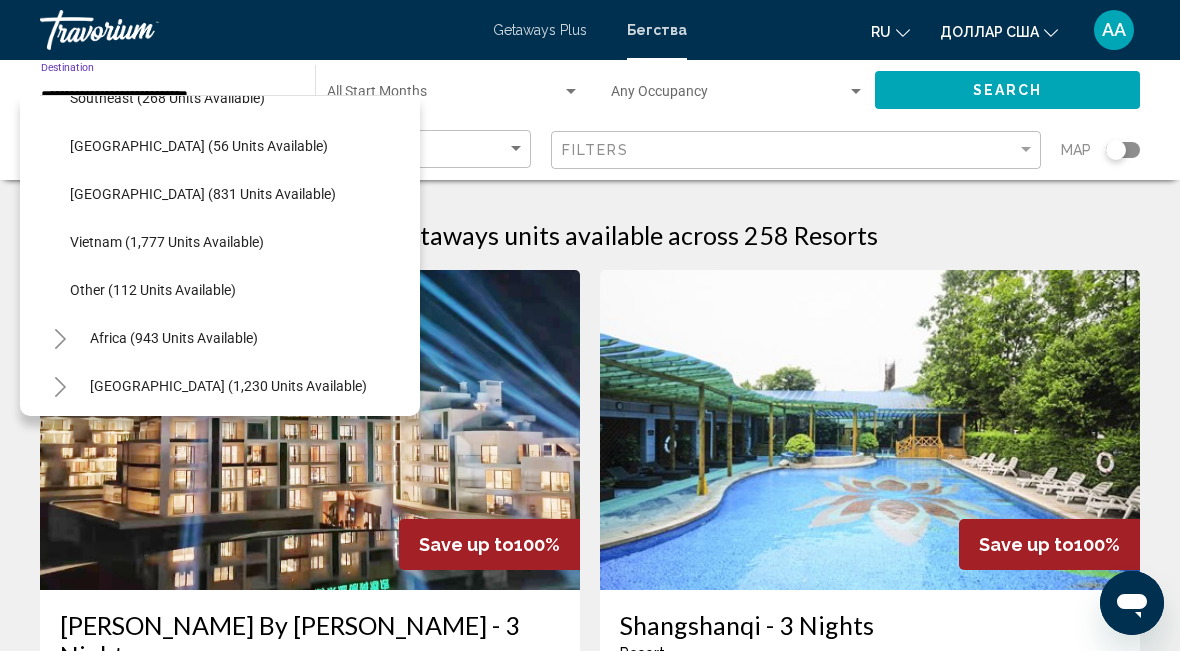 click on "Search" 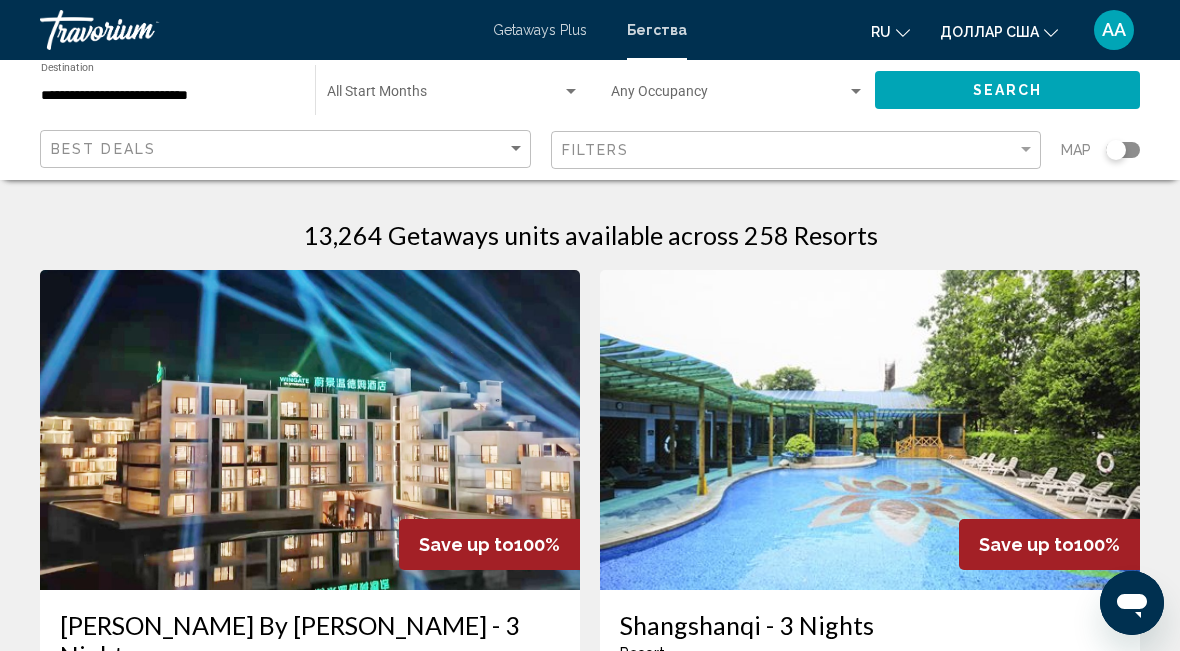 click on "**********" at bounding box center (168, 96) 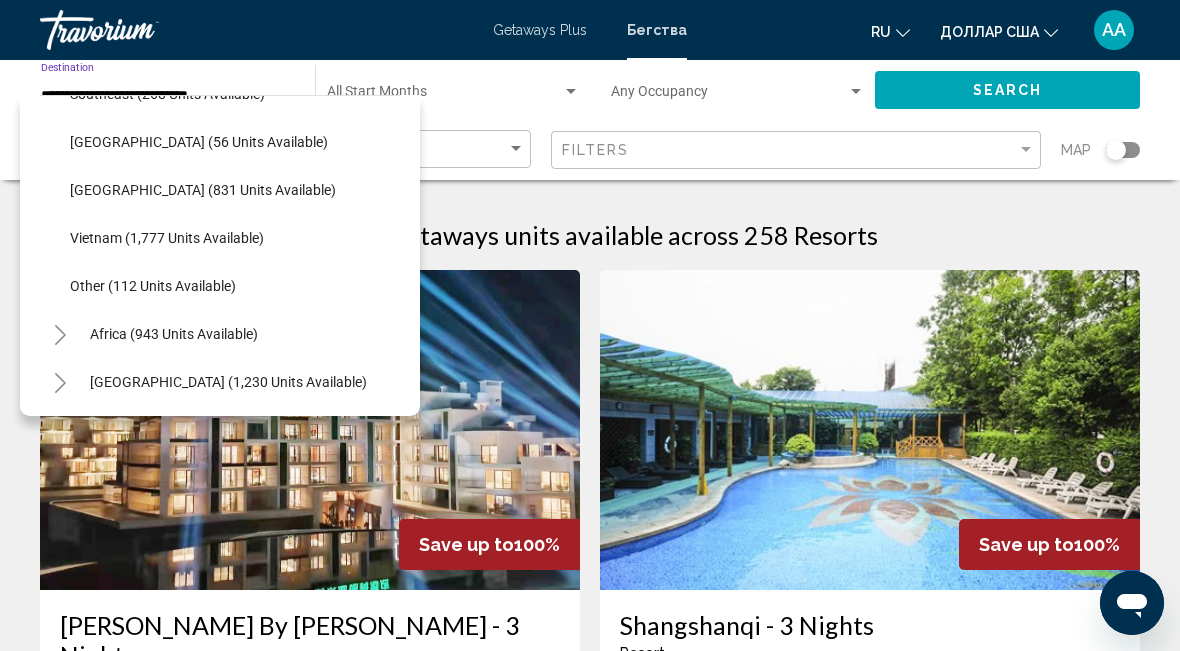 scroll, scrollTop: 1044, scrollLeft: 0, axis: vertical 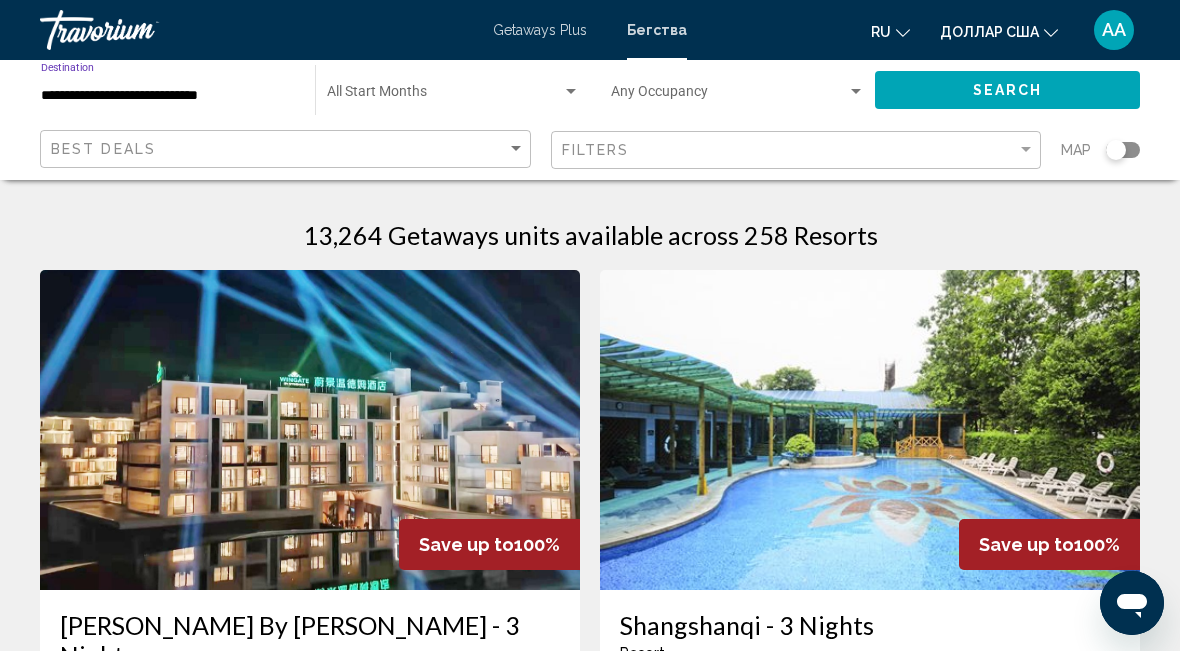click on "Search" 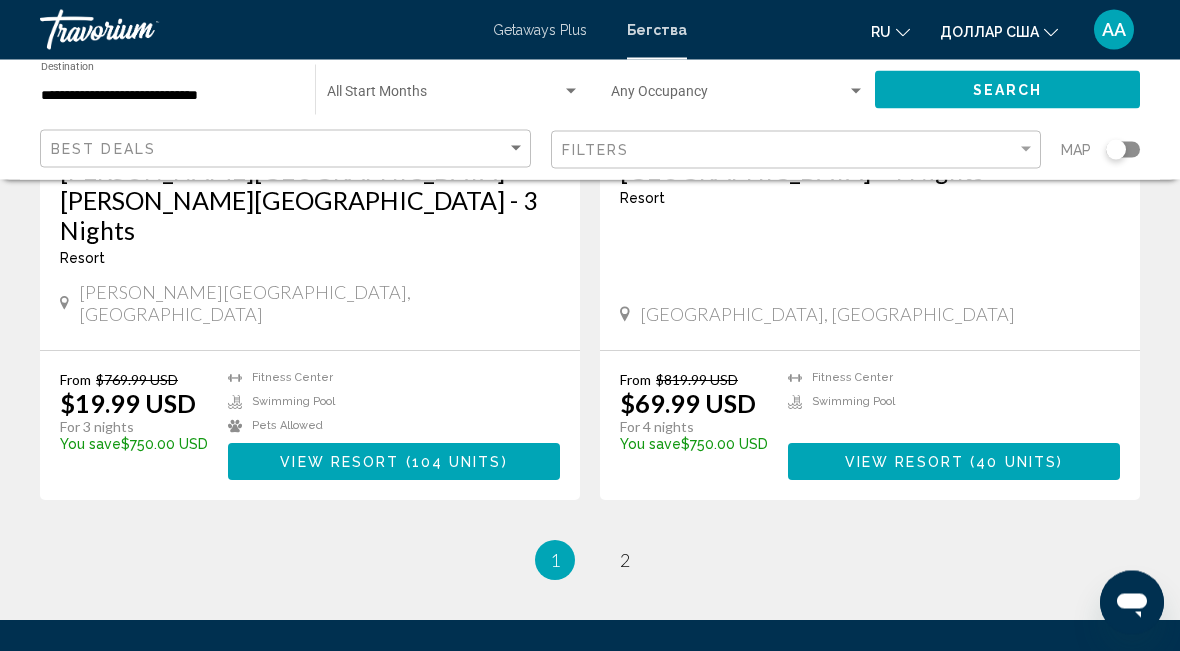 scroll, scrollTop: 3712, scrollLeft: 0, axis: vertical 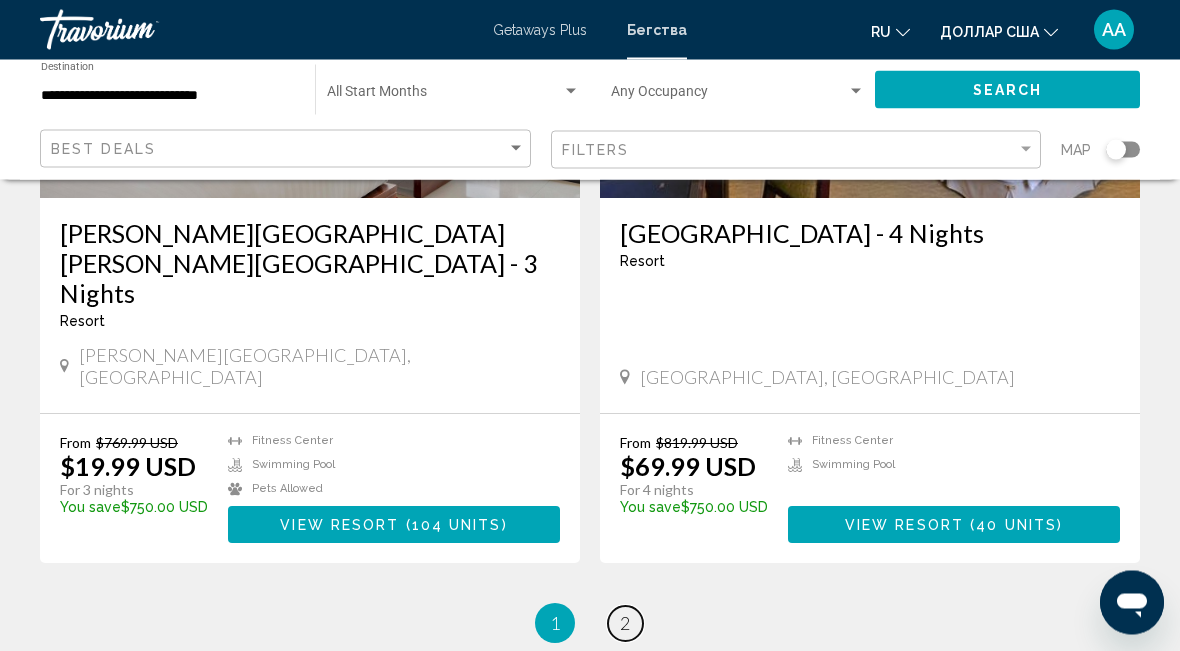 click on "page  2" at bounding box center (625, 624) 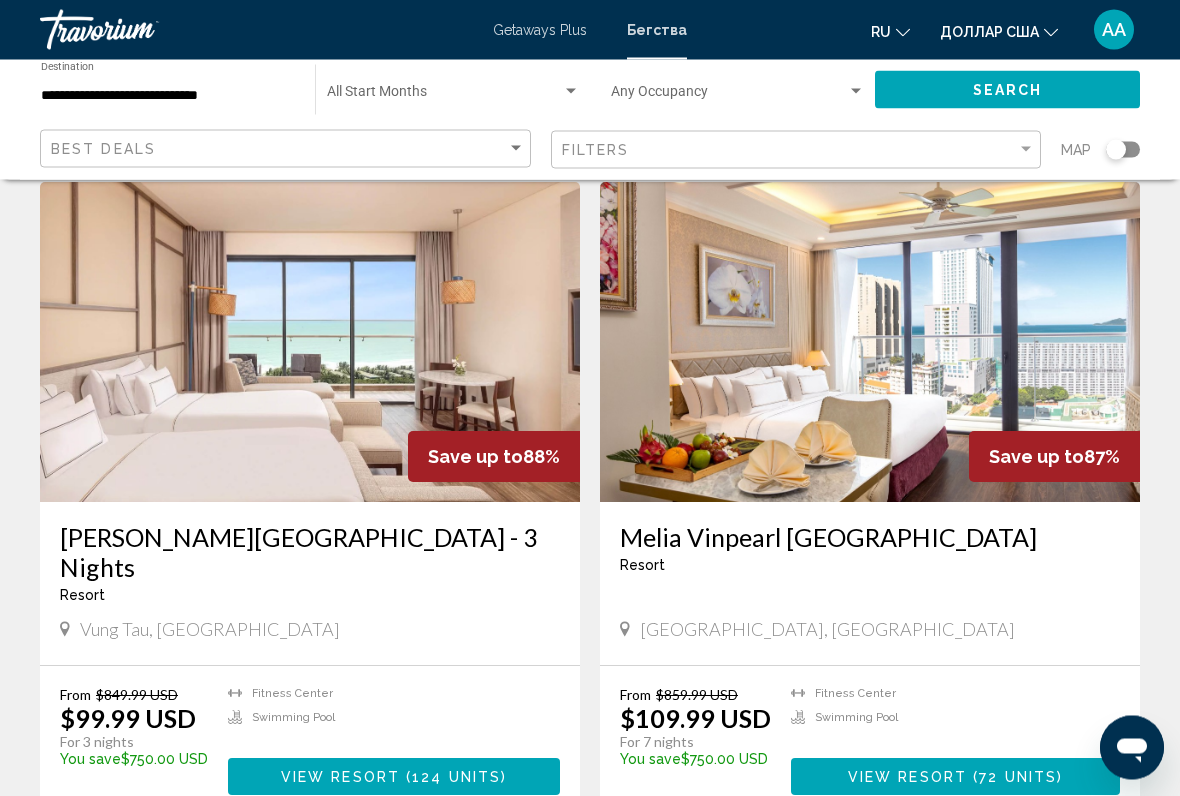 scroll, scrollTop: 88, scrollLeft: 0, axis: vertical 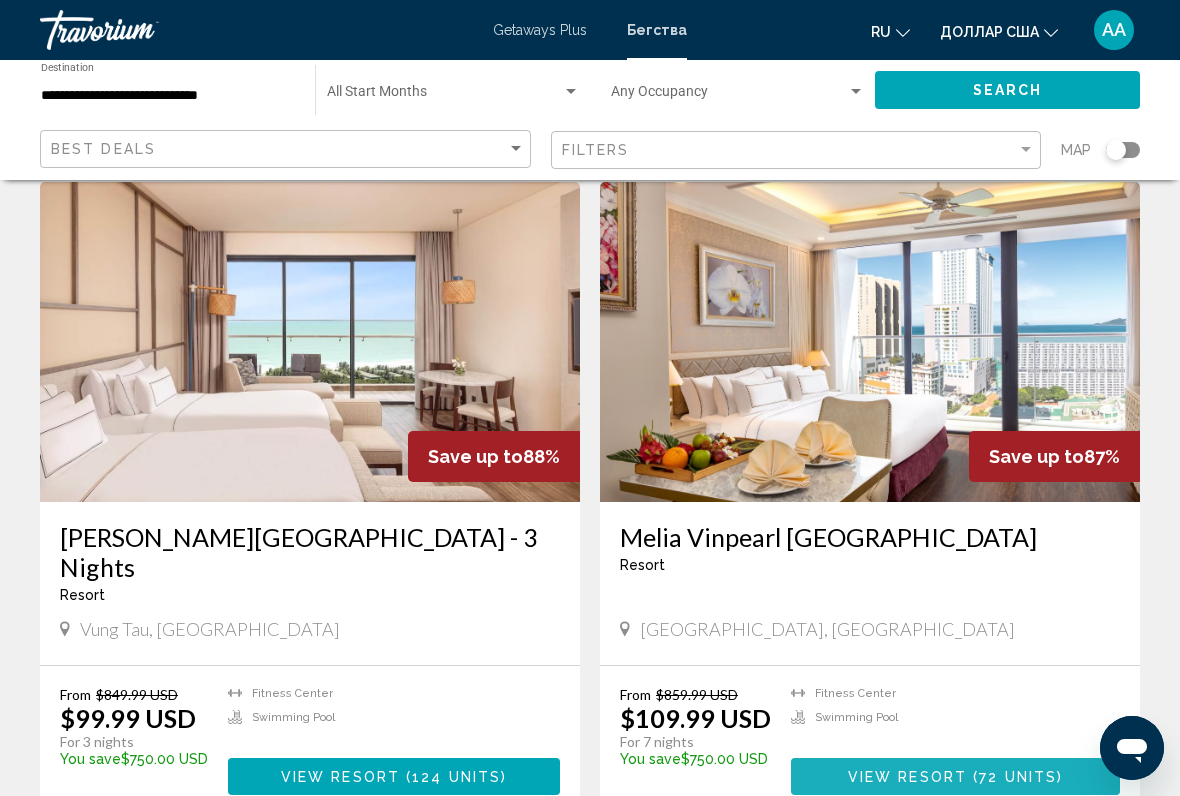 click on "View Resort" at bounding box center [907, 777] 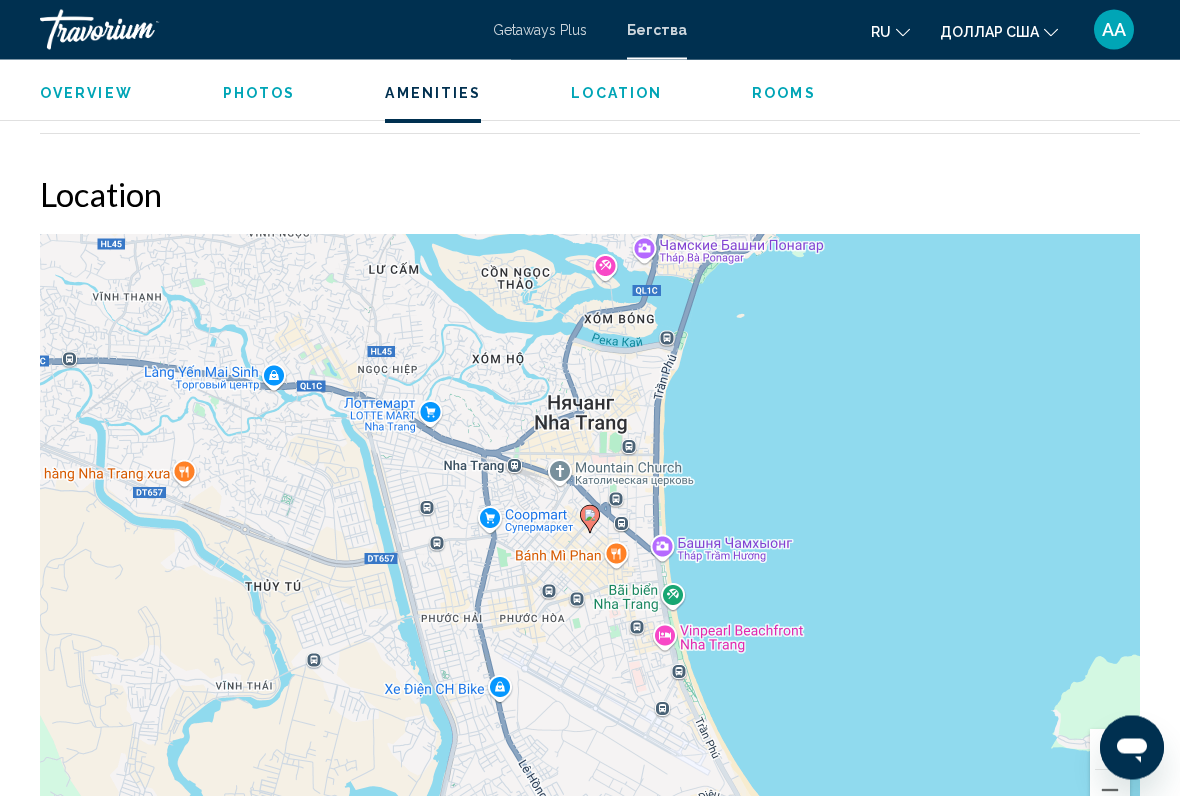 scroll, scrollTop: 2443, scrollLeft: 0, axis: vertical 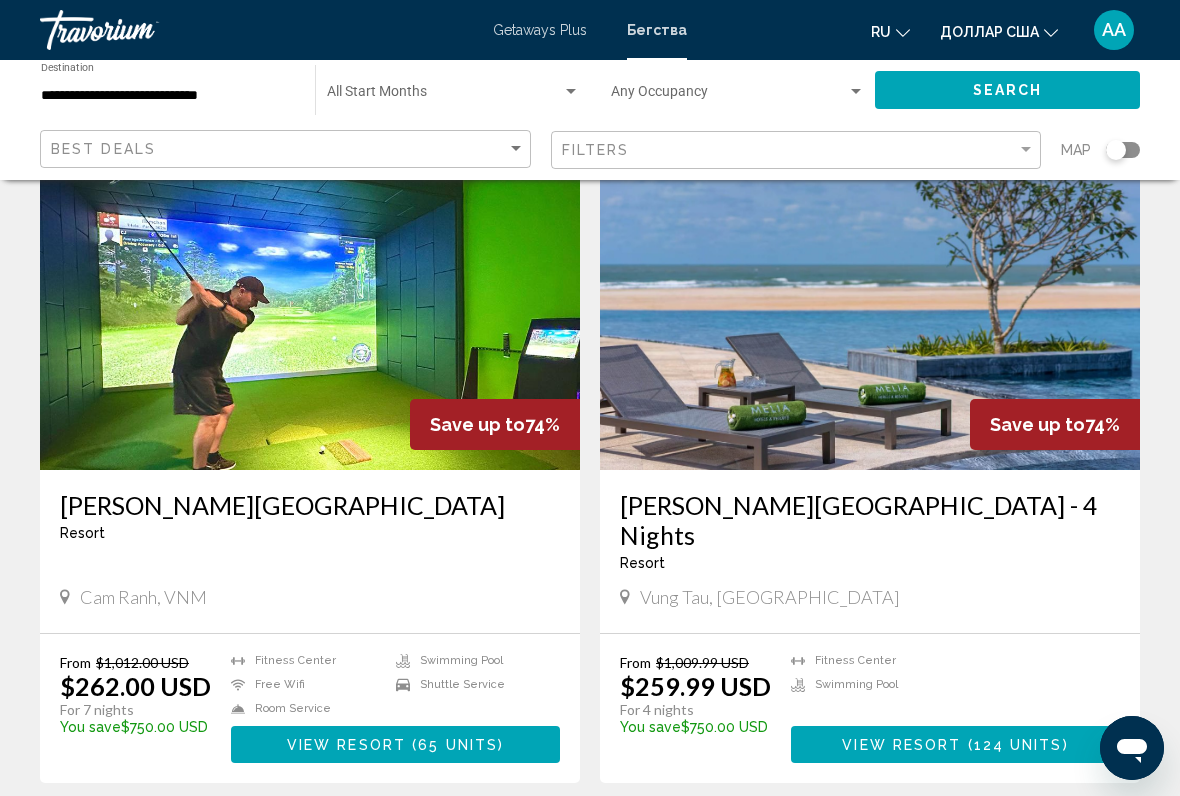 click on "65 units" at bounding box center [458, 745] 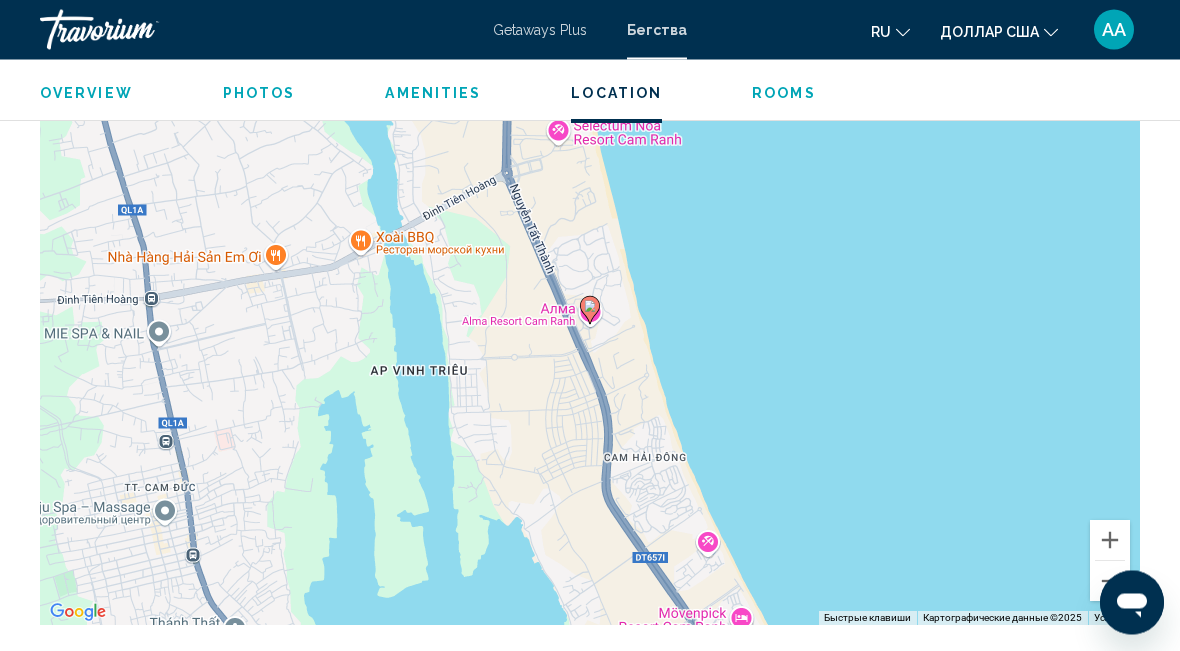 scroll, scrollTop: 2845, scrollLeft: 0, axis: vertical 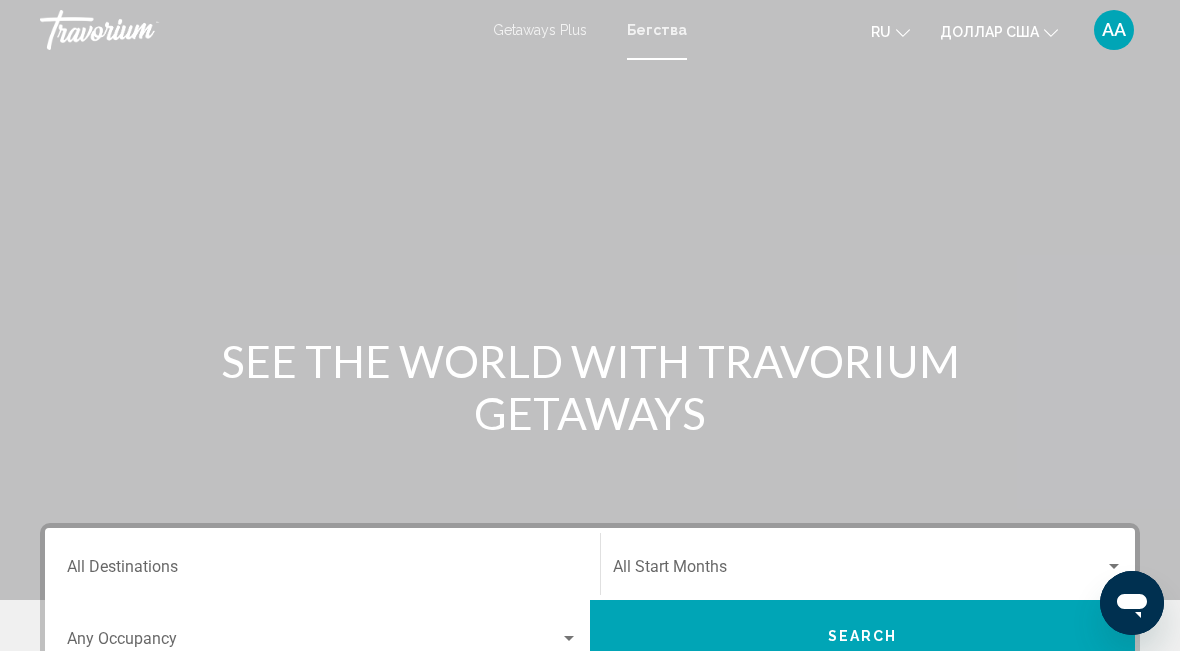click on "Destination All Destinations" at bounding box center (322, 571) 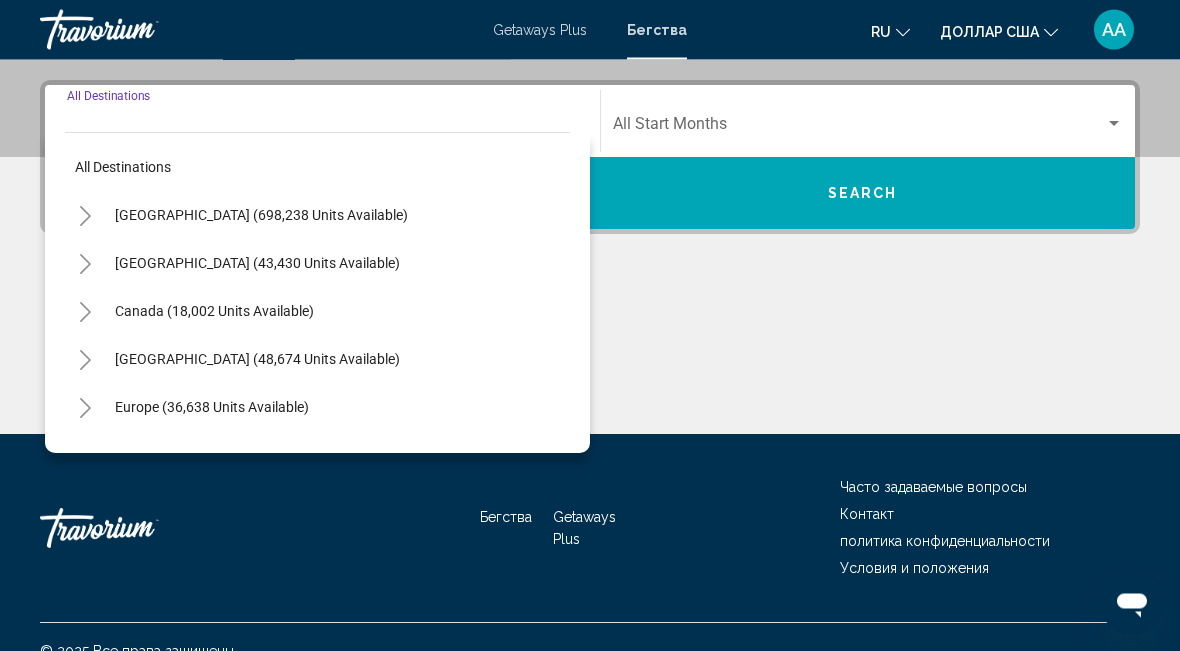 scroll, scrollTop: 458, scrollLeft: 0, axis: vertical 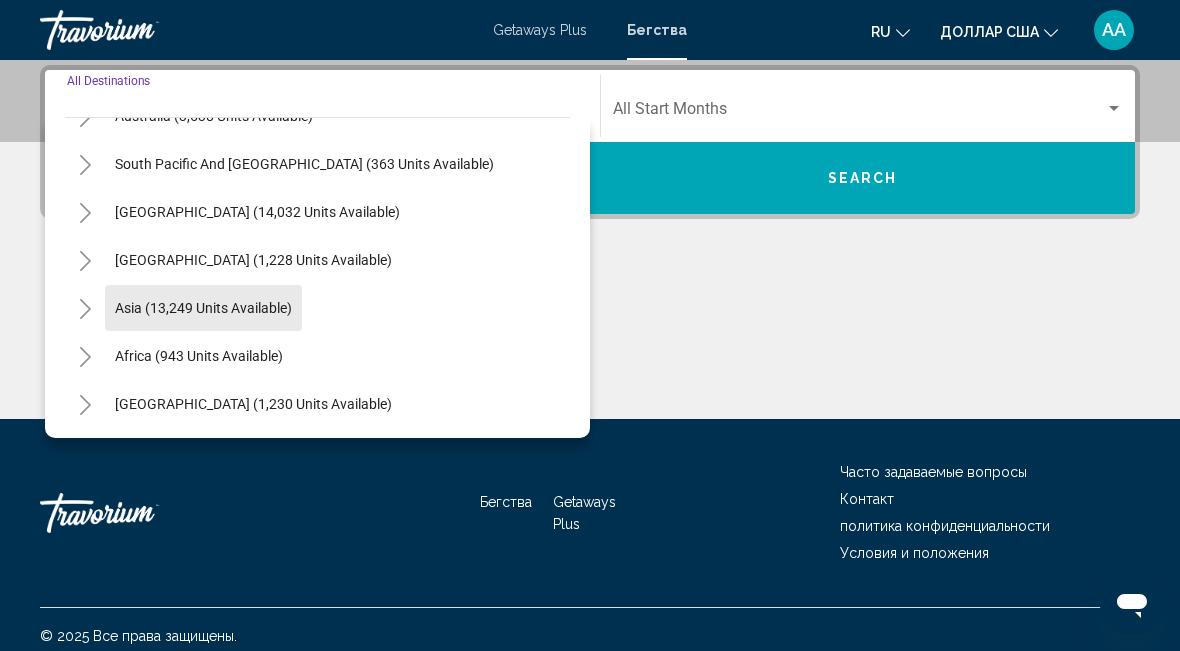 click on "Asia (13,249 units available)" at bounding box center (199, 356) 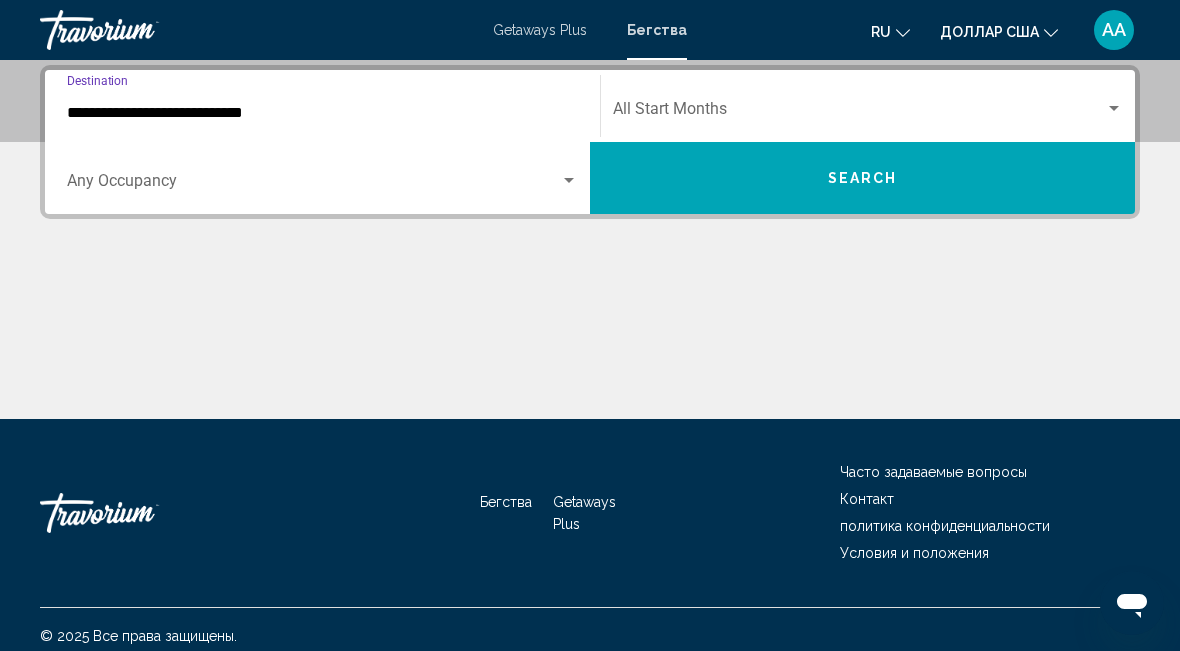 click on "**********" at bounding box center (322, 113) 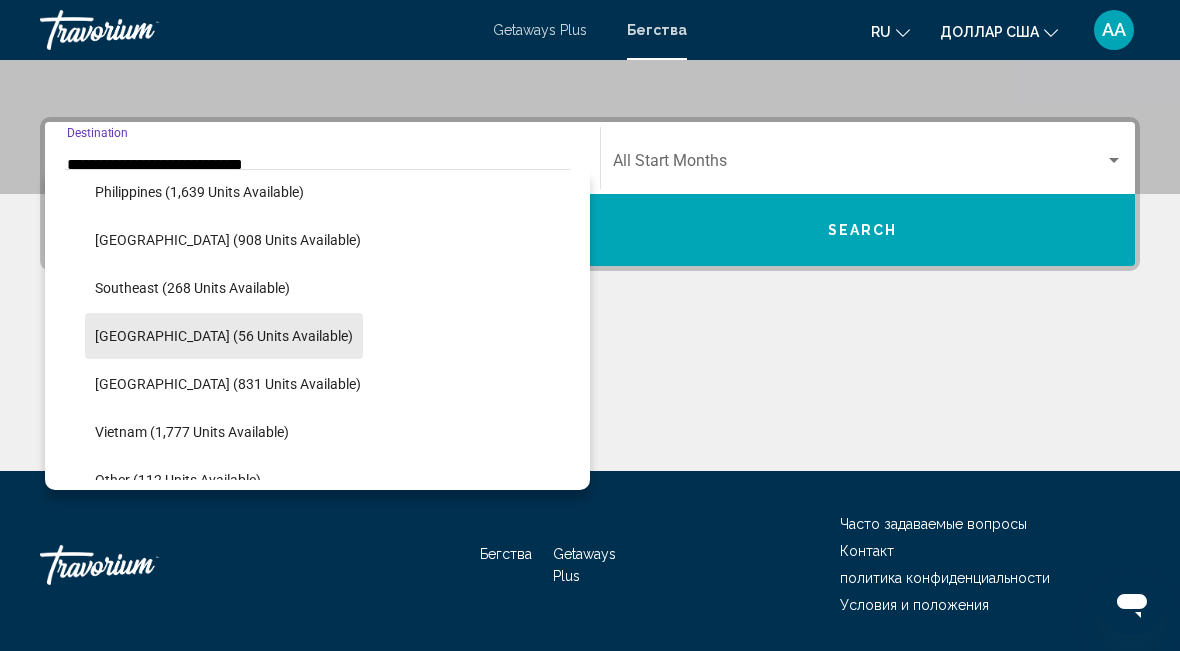scroll, scrollTop: 933, scrollLeft: 0, axis: vertical 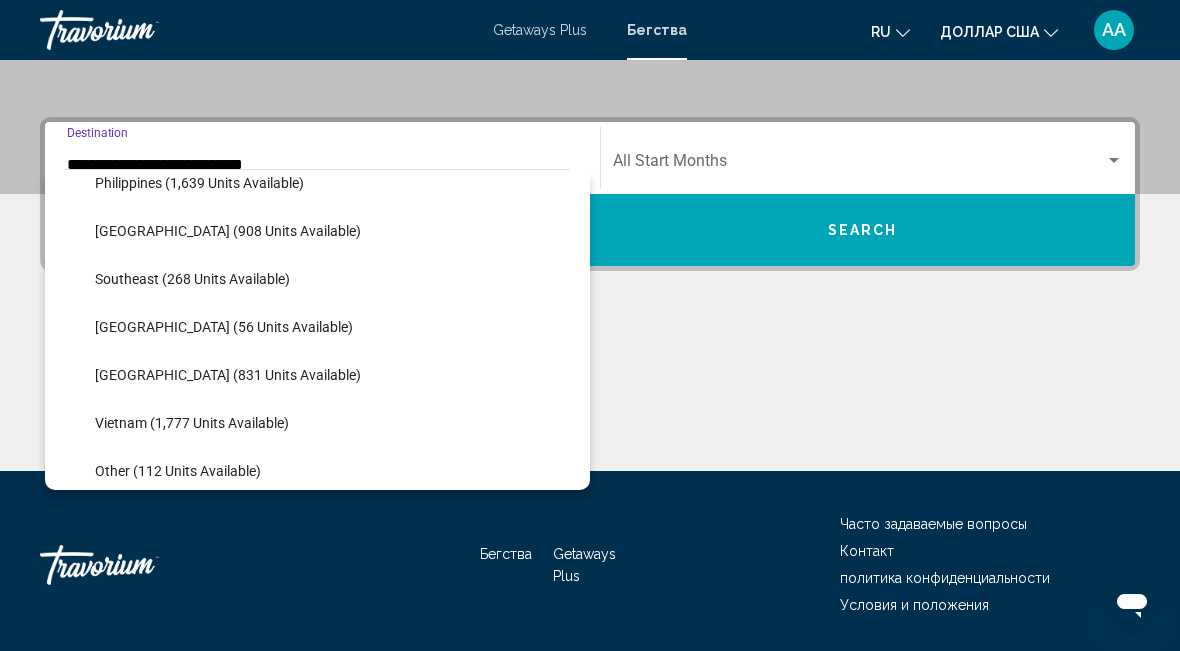 click on "[GEOGRAPHIC_DATA] (831 units available)" 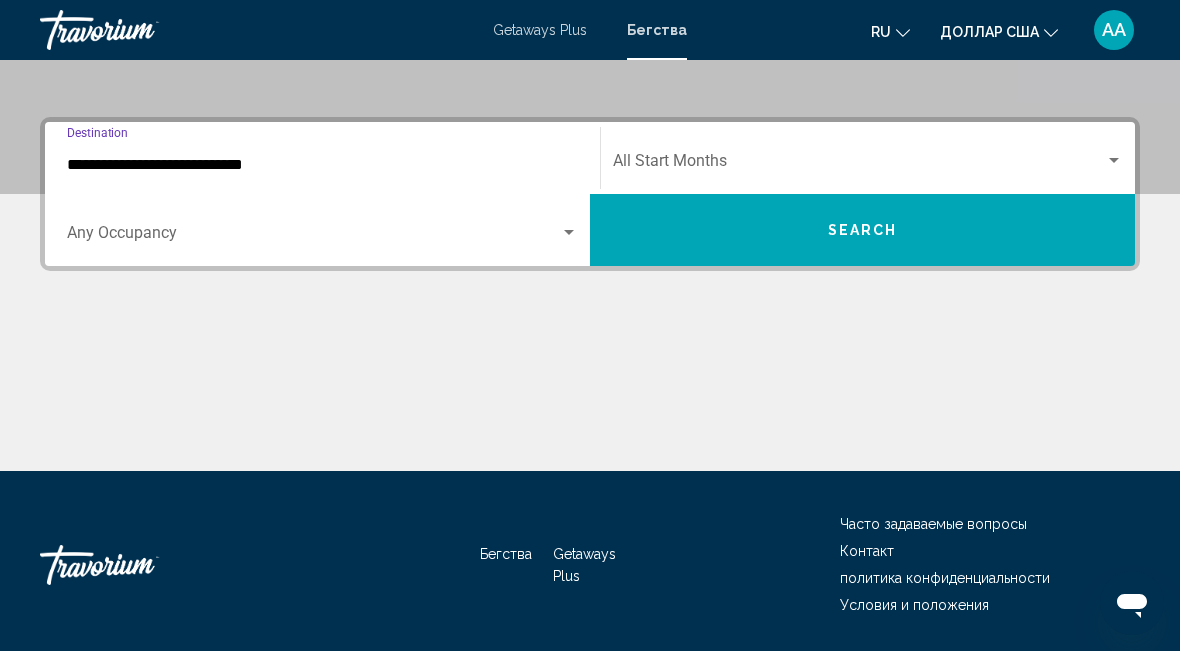 type on "**********" 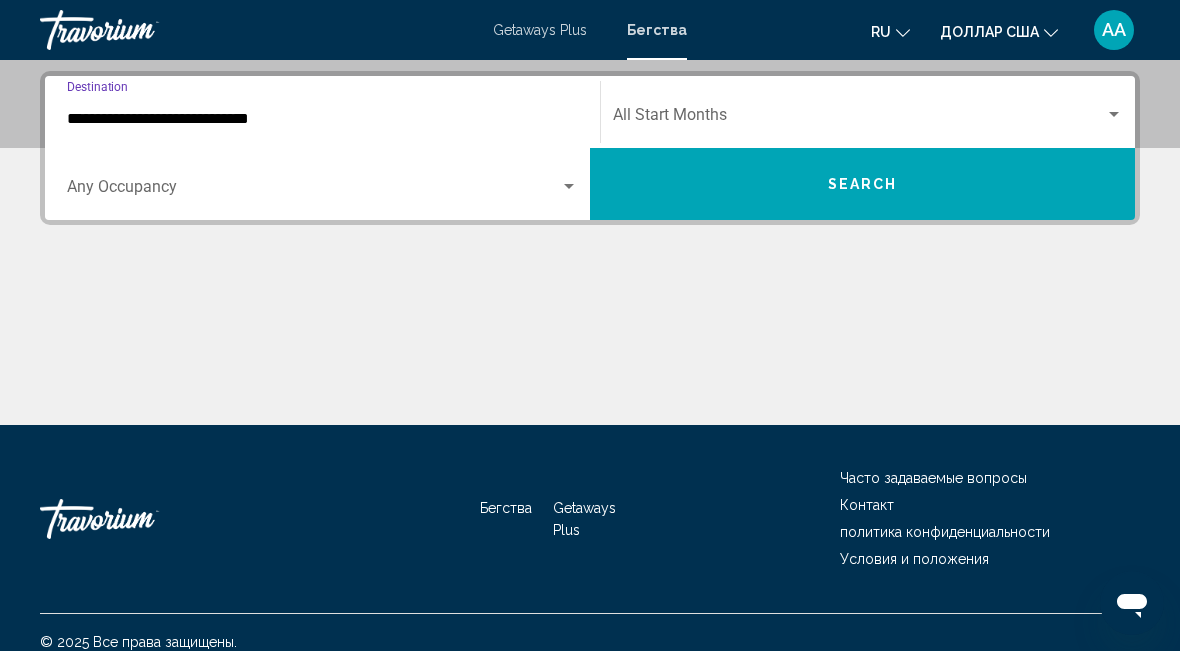 scroll, scrollTop: 457, scrollLeft: 0, axis: vertical 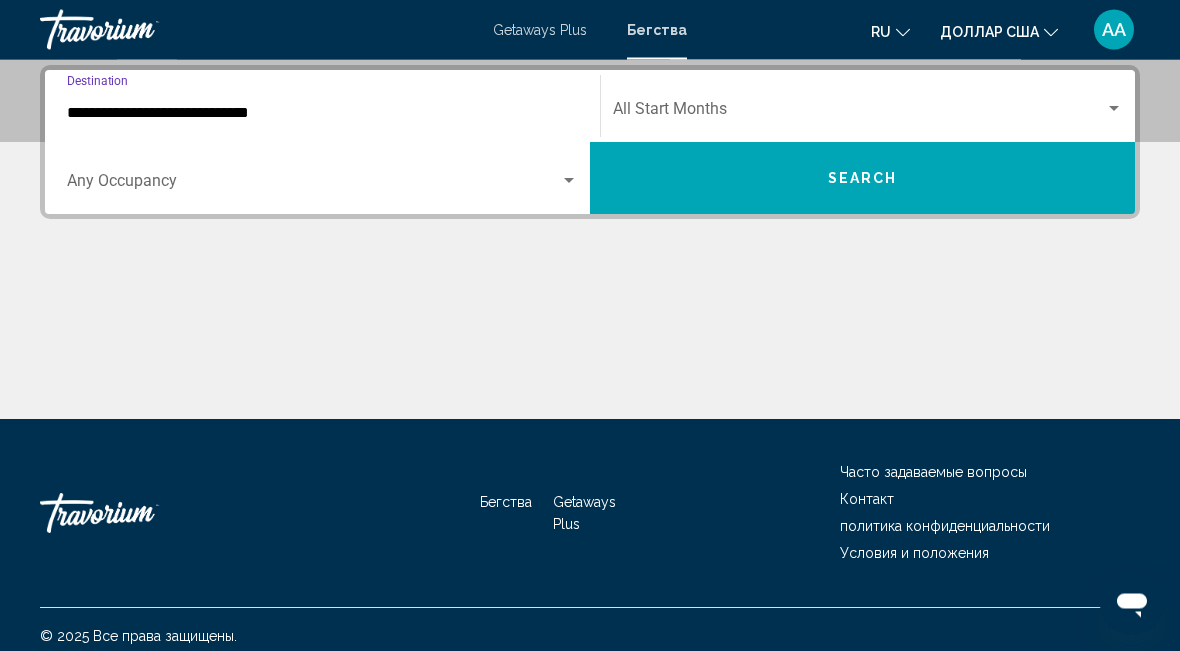 click on "Search" at bounding box center [862, 179] 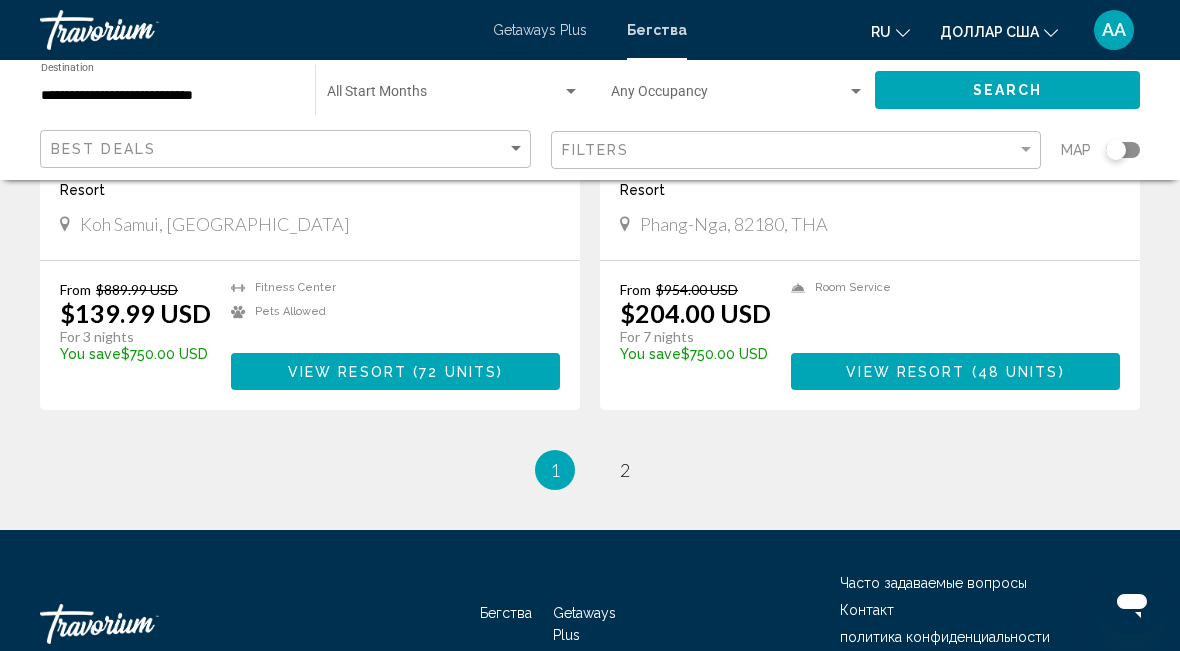 scroll, scrollTop: 3709, scrollLeft: 0, axis: vertical 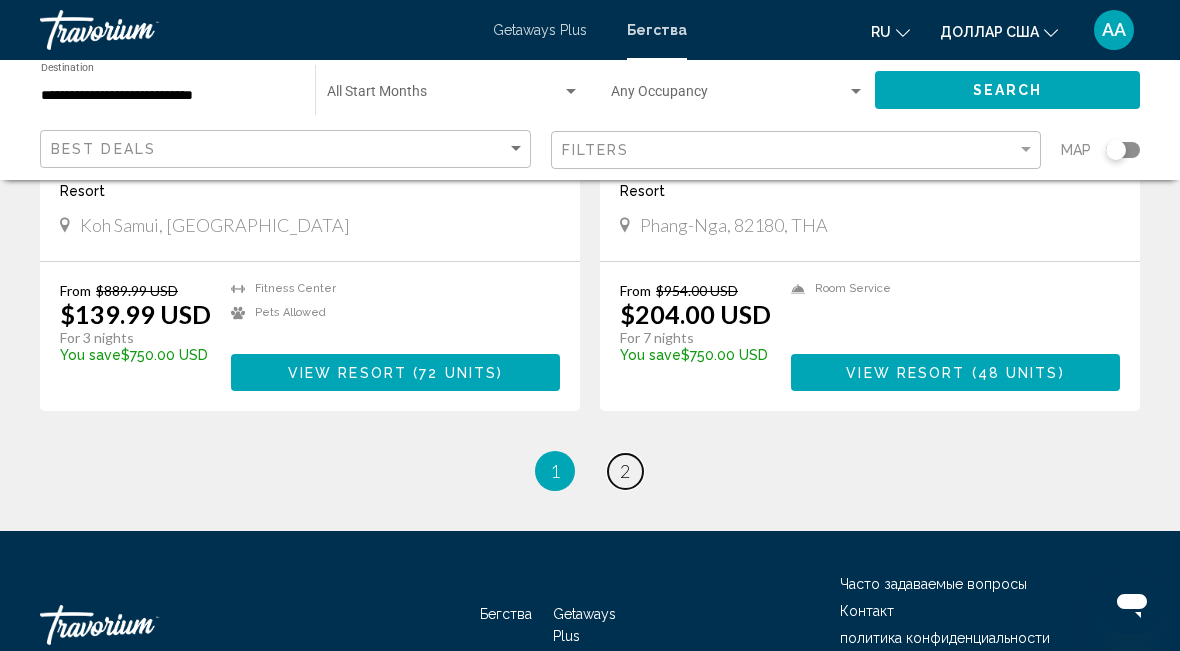click on "page  2" at bounding box center (625, 471) 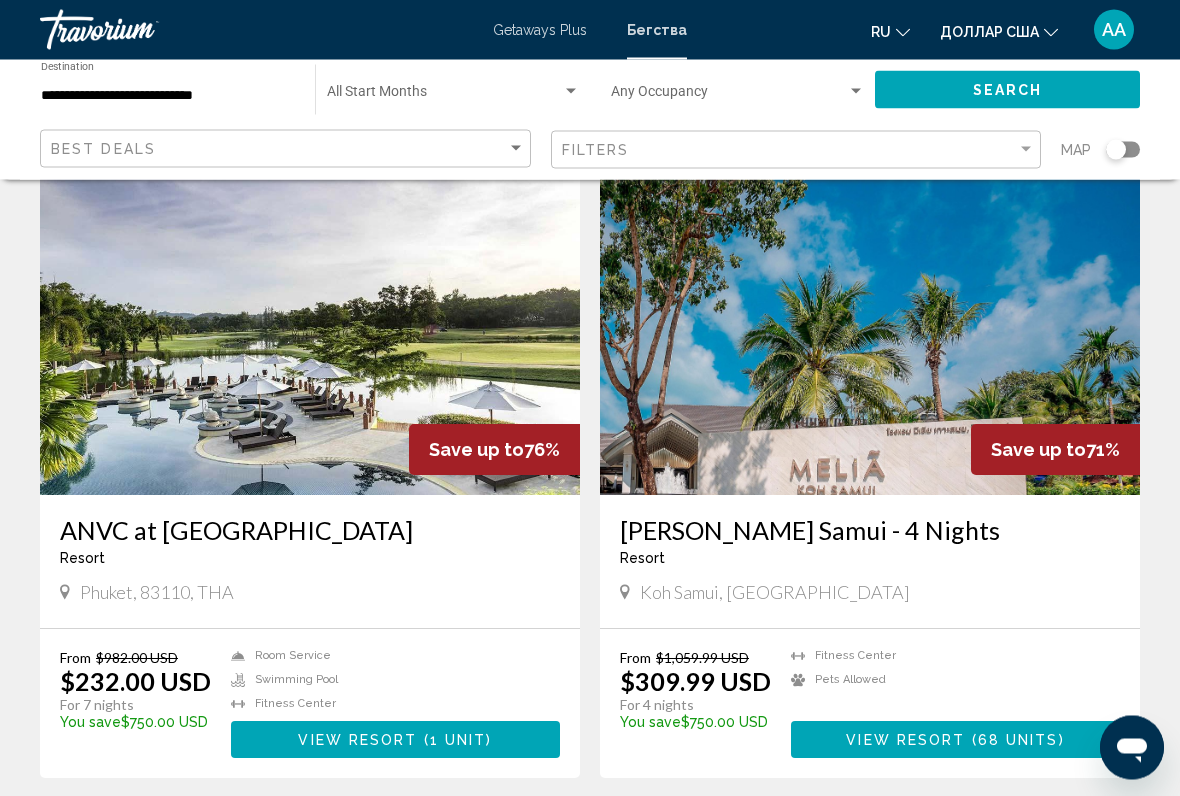 scroll, scrollTop: 1382, scrollLeft: 0, axis: vertical 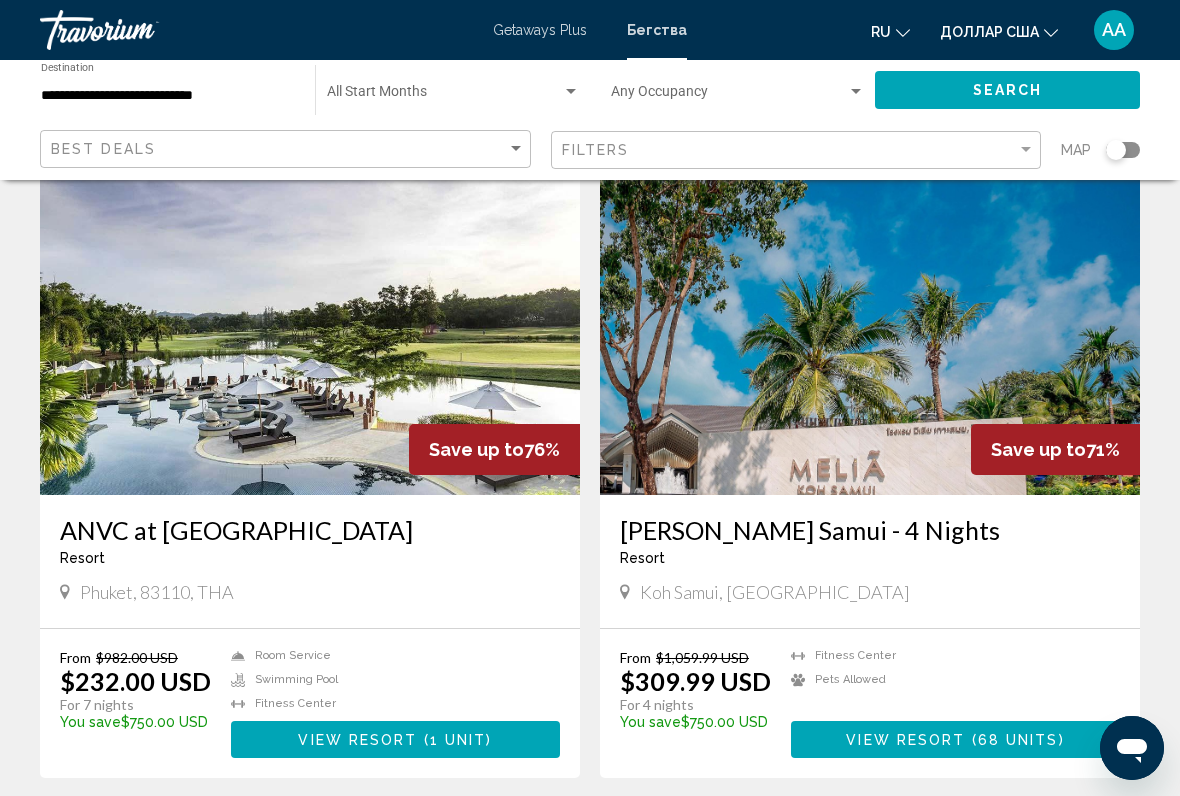 click on "1 unit" at bounding box center (458, 740) 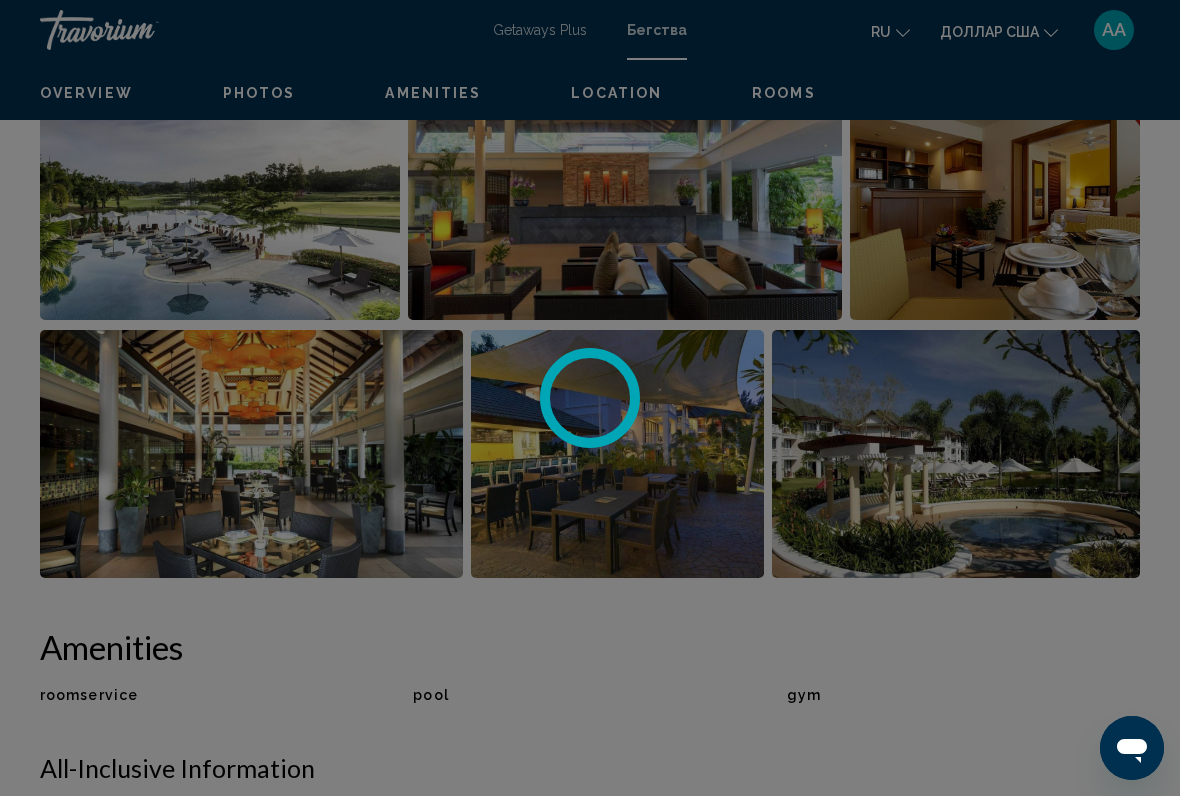 scroll, scrollTop: 0, scrollLeft: 0, axis: both 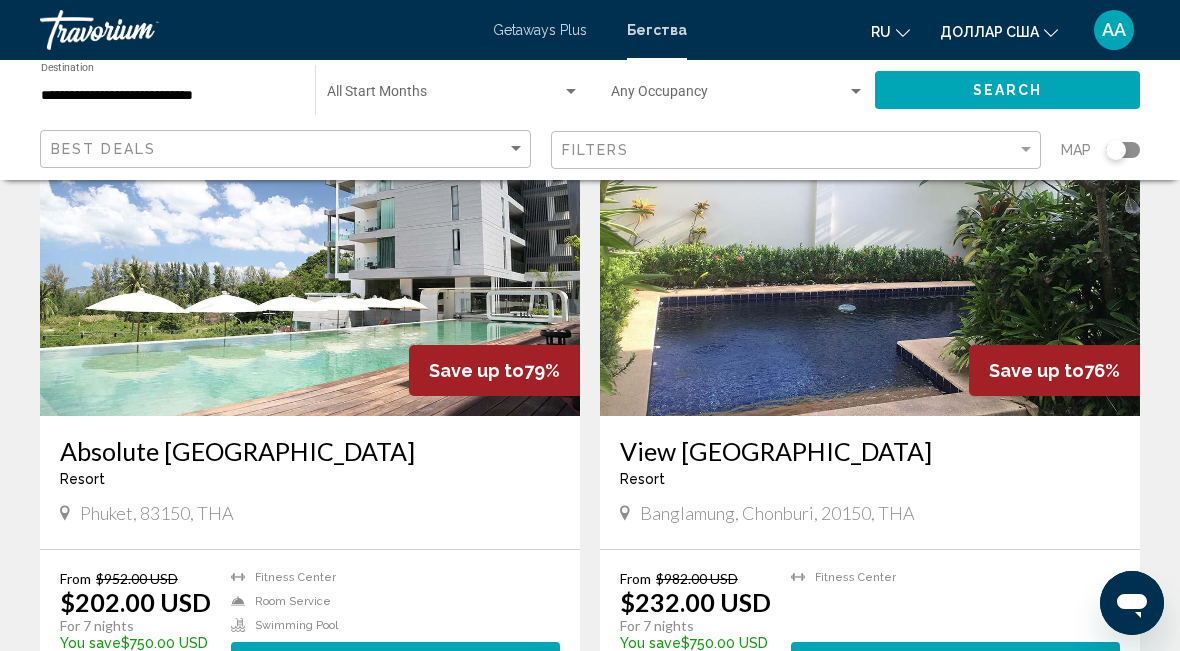 click on "**********" at bounding box center [168, 96] 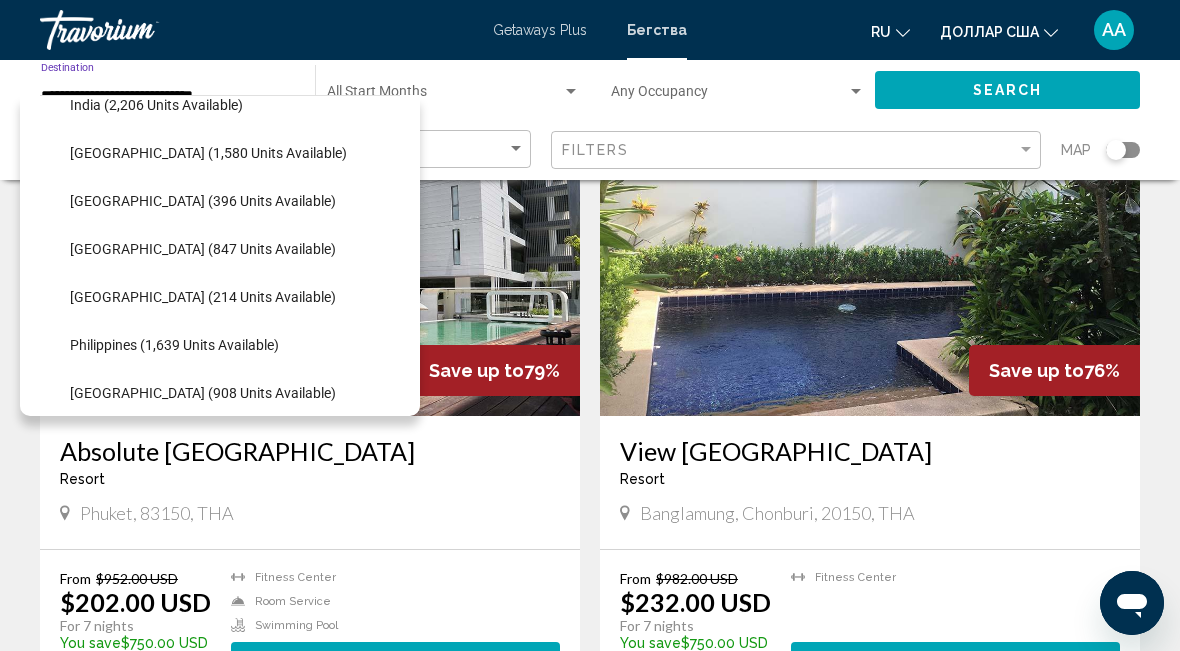 scroll, scrollTop: 695, scrollLeft: 0, axis: vertical 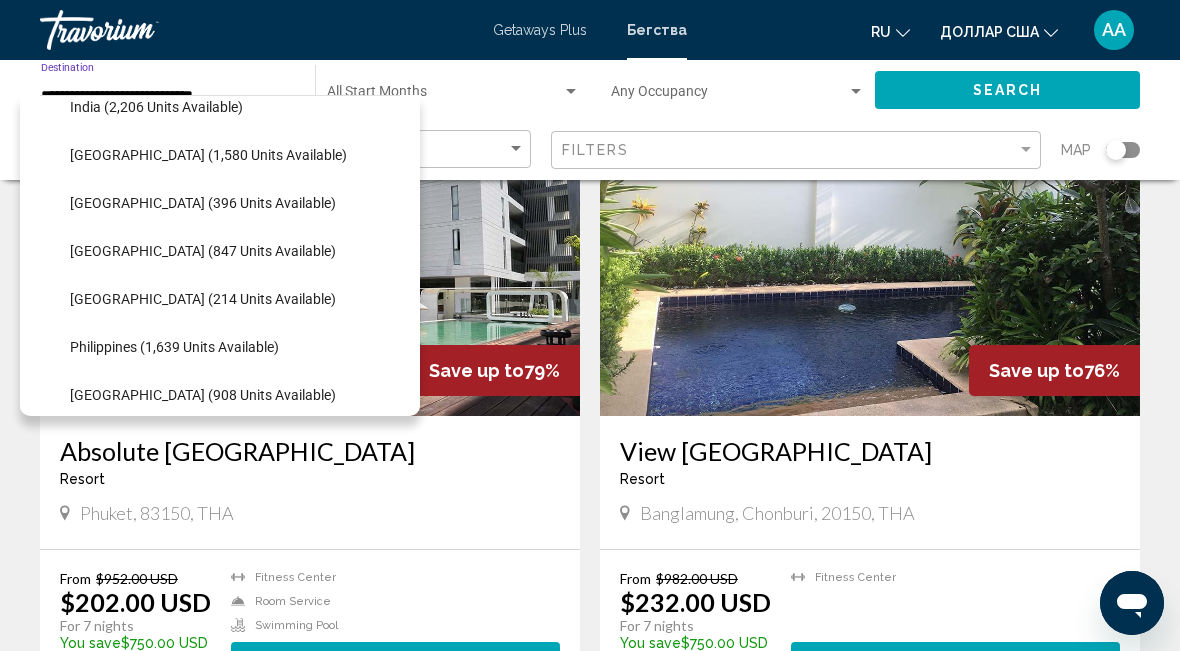 click on "[GEOGRAPHIC_DATA] (847 units available)" 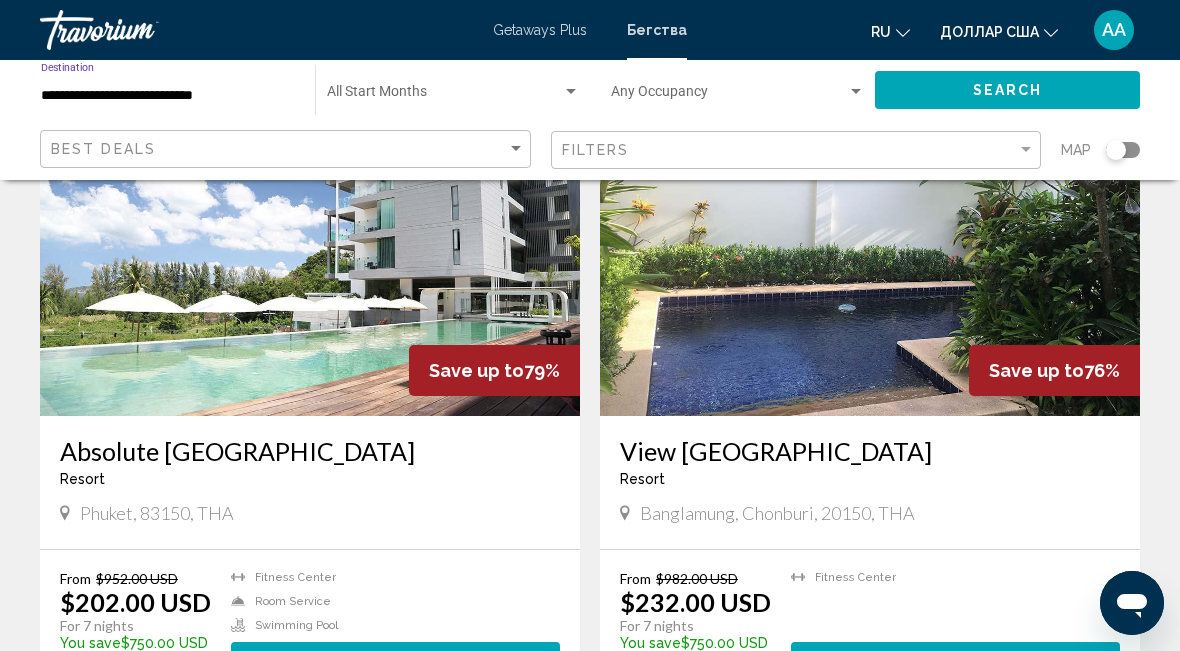 click on "Search" 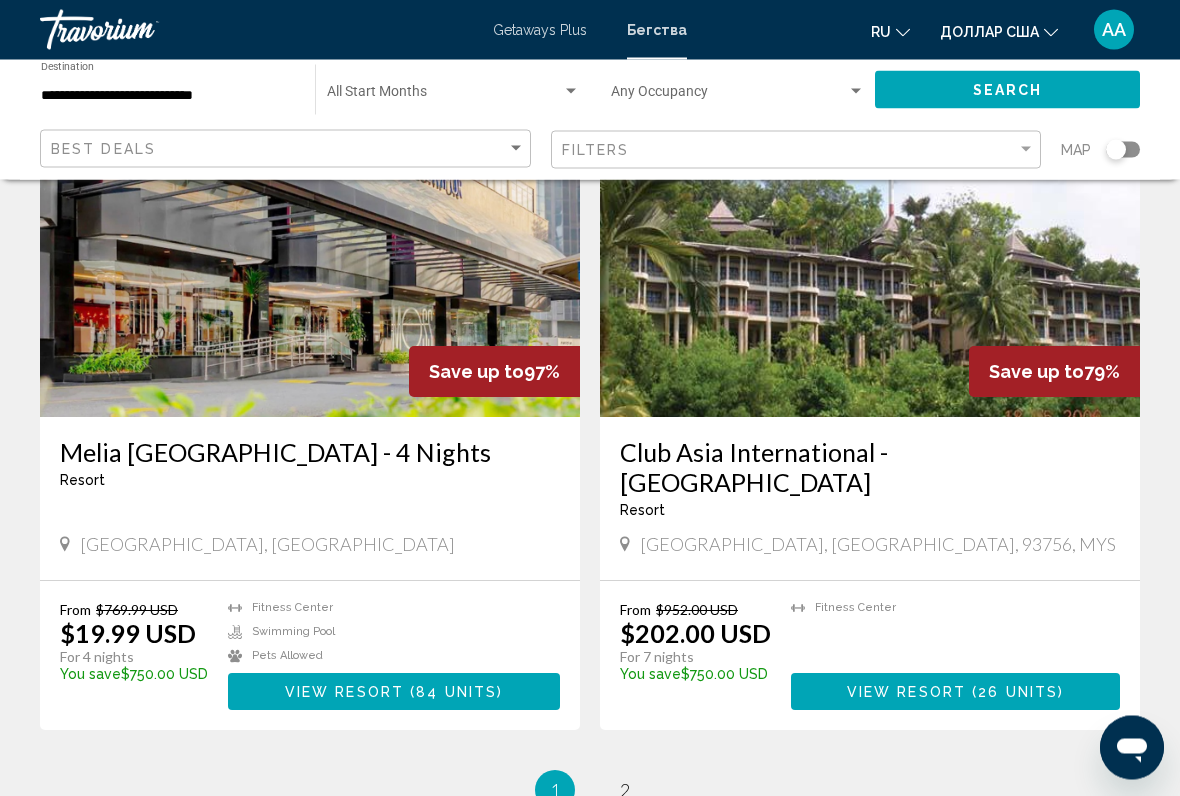 scroll, scrollTop: 3426, scrollLeft: 0, axis: vertical 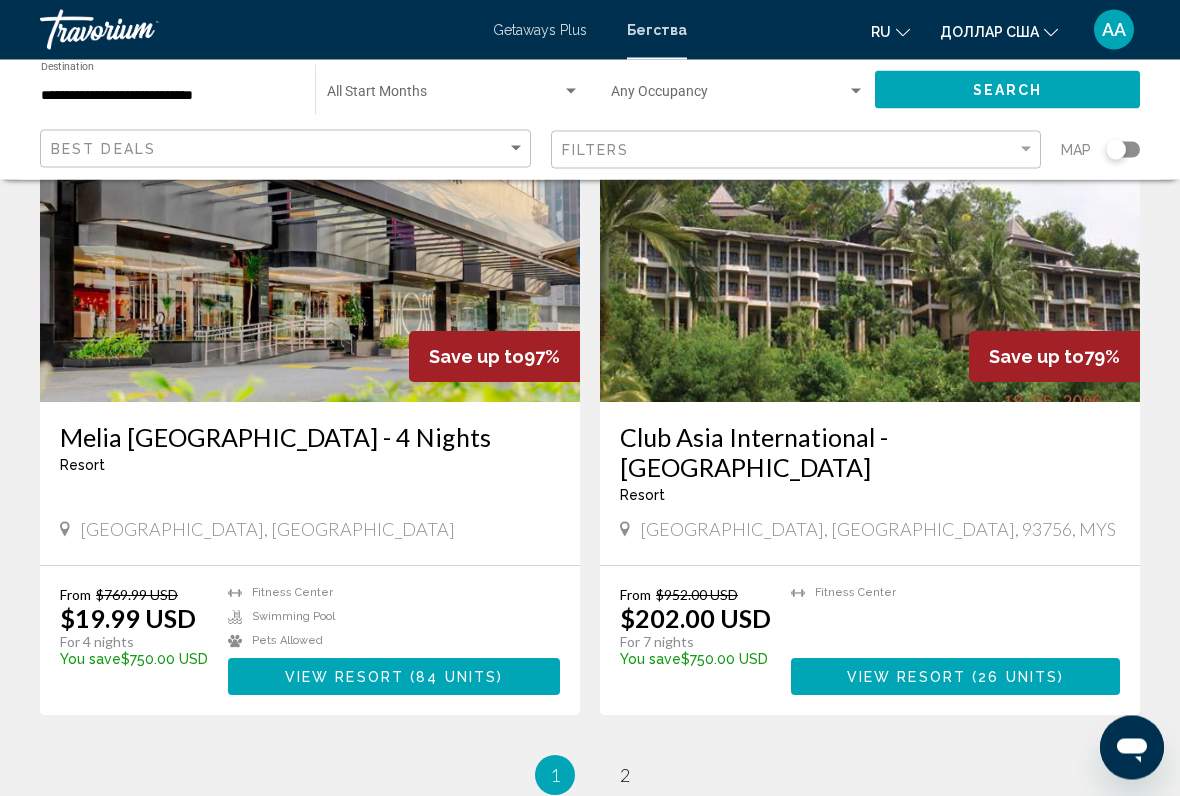 click on "84 units" at bounding box center (456, 678) 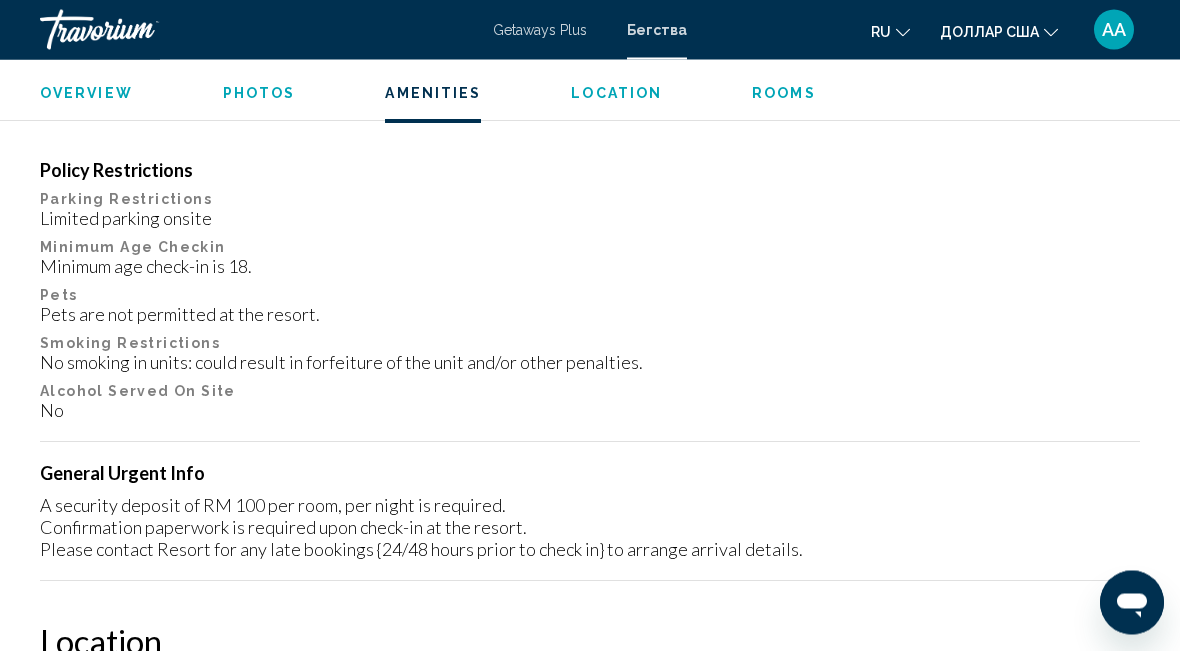 scroll, scrollTop: 1905, scrollLeft: 0, axis: vertical 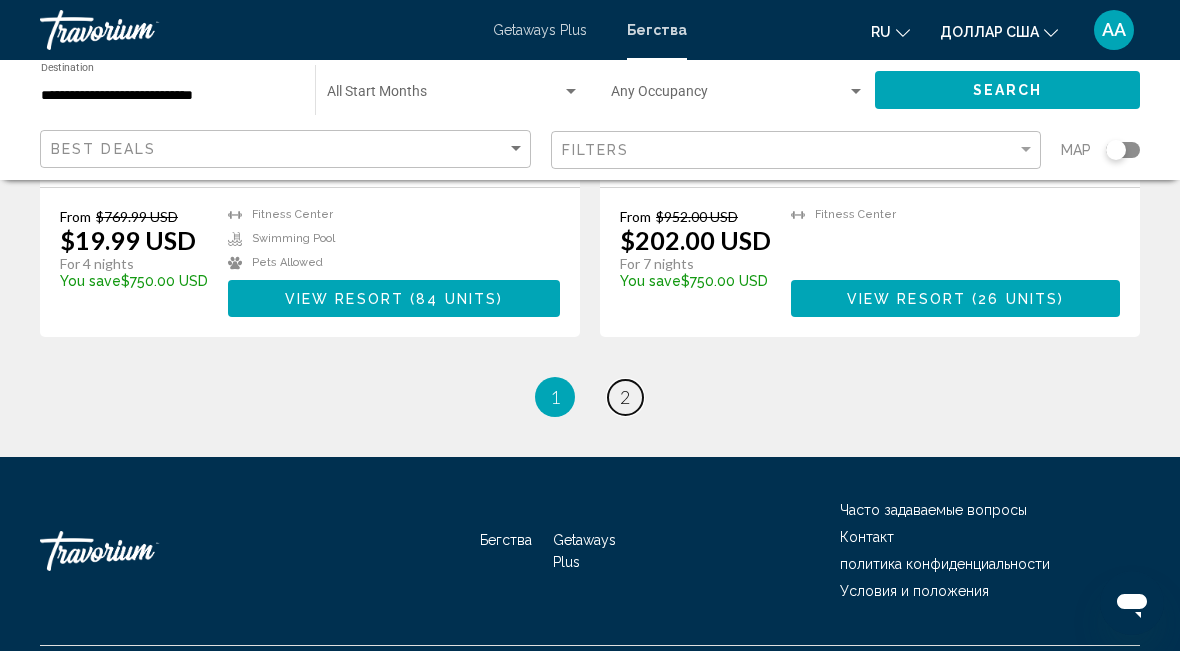 click on "2" at bounding box center (625, 397) 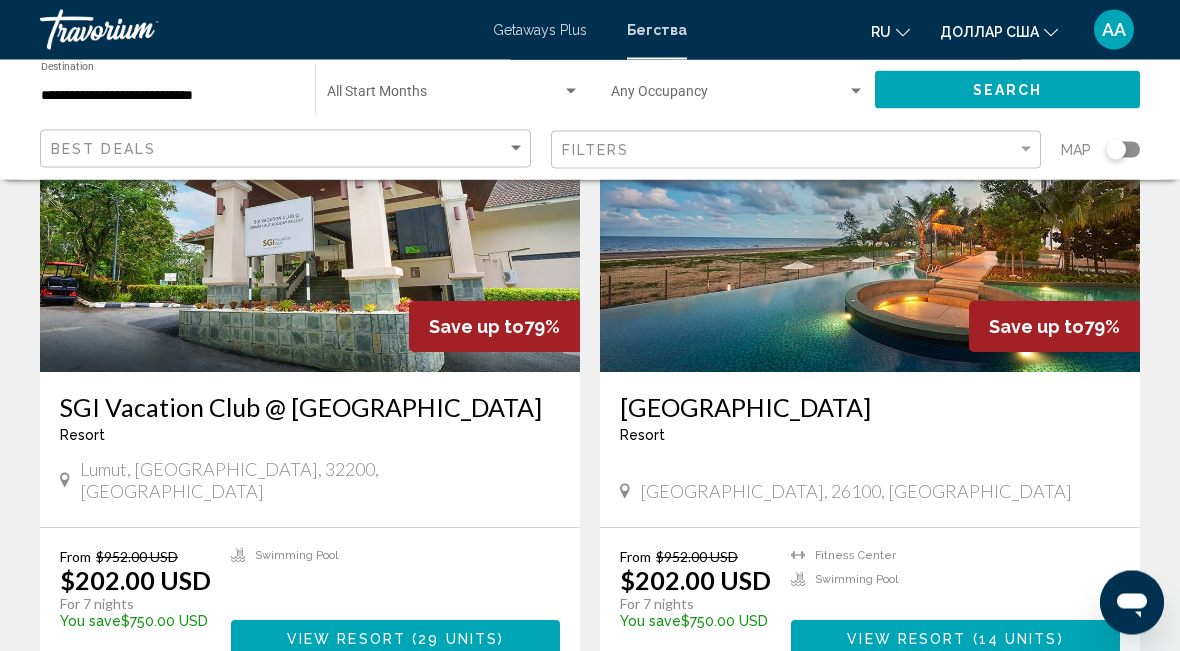 scroll, scrollTop: 0, scrollLeft: 0, axis: both 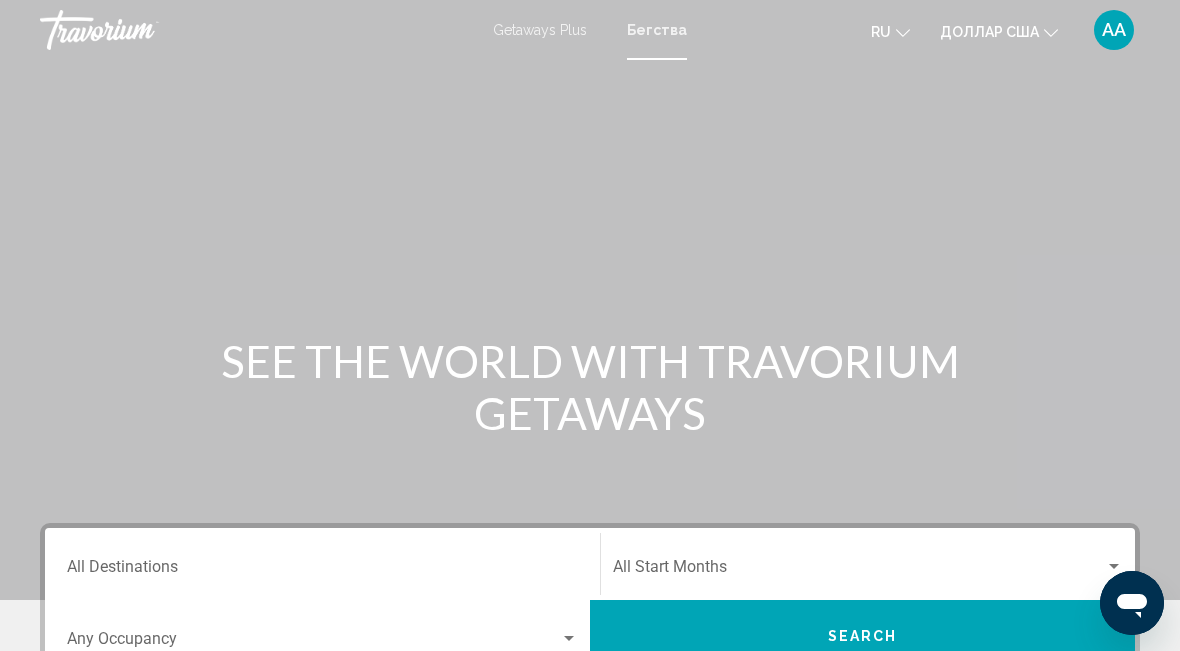 click on "Destination All Destinations" at bounding box center (322, 571) 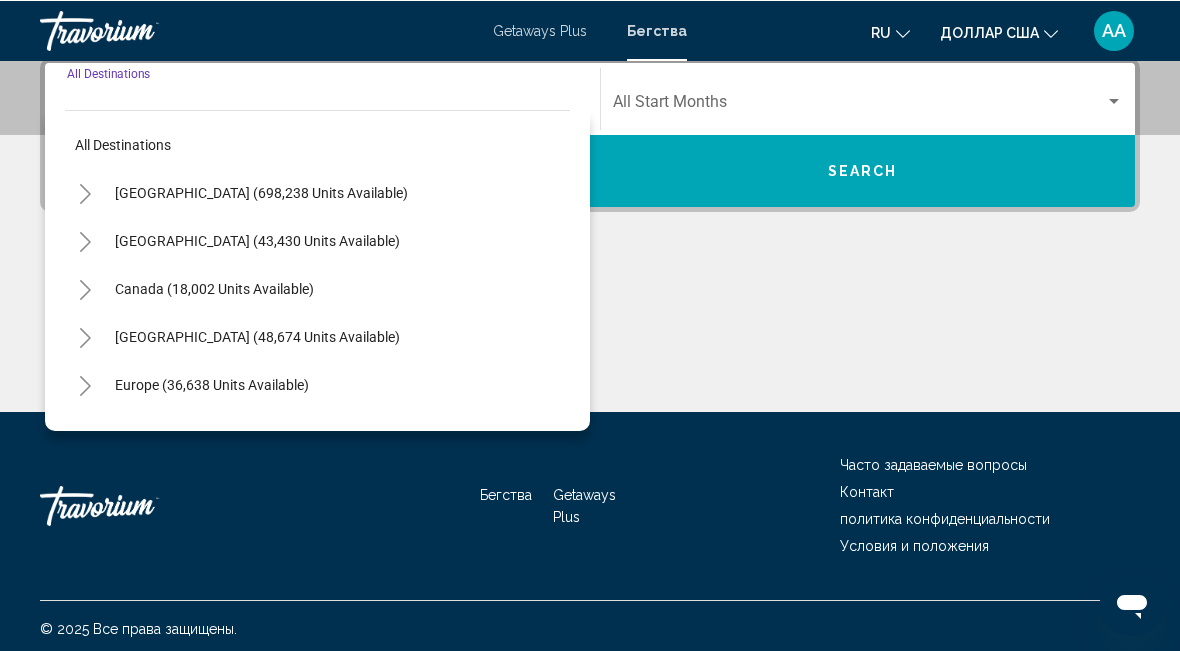scroll, scrollTop: 465, scrollLeft: 0, axis: vertical 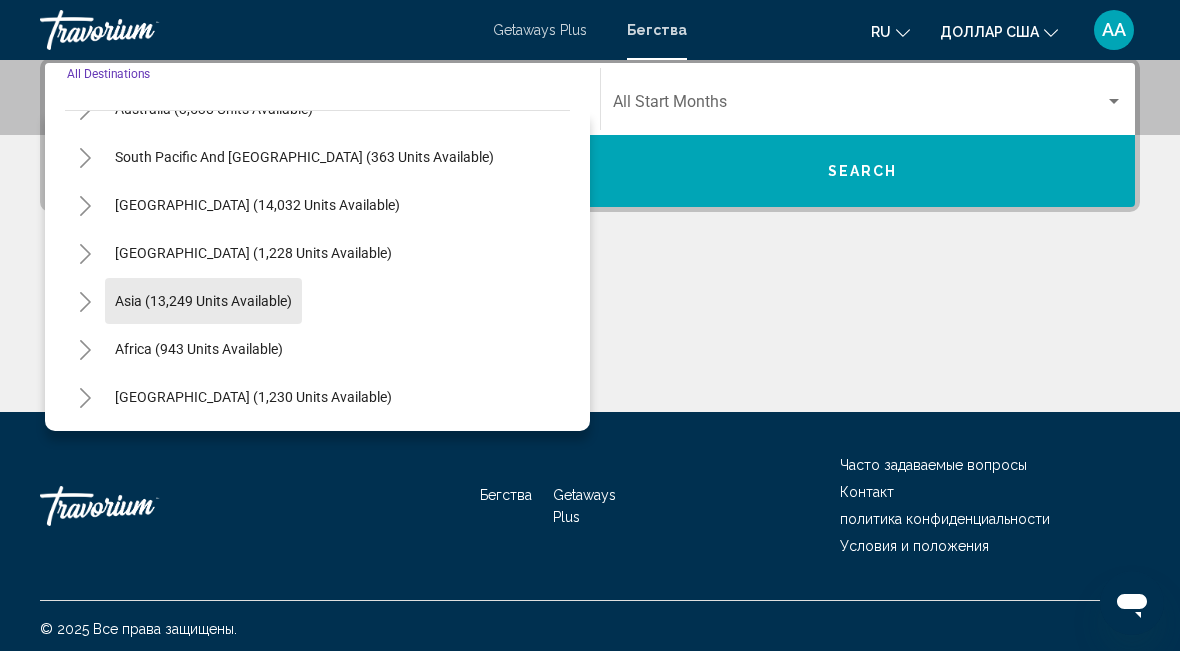 click on "Asia (13,249 units available)" at bounding box center (199, 349) 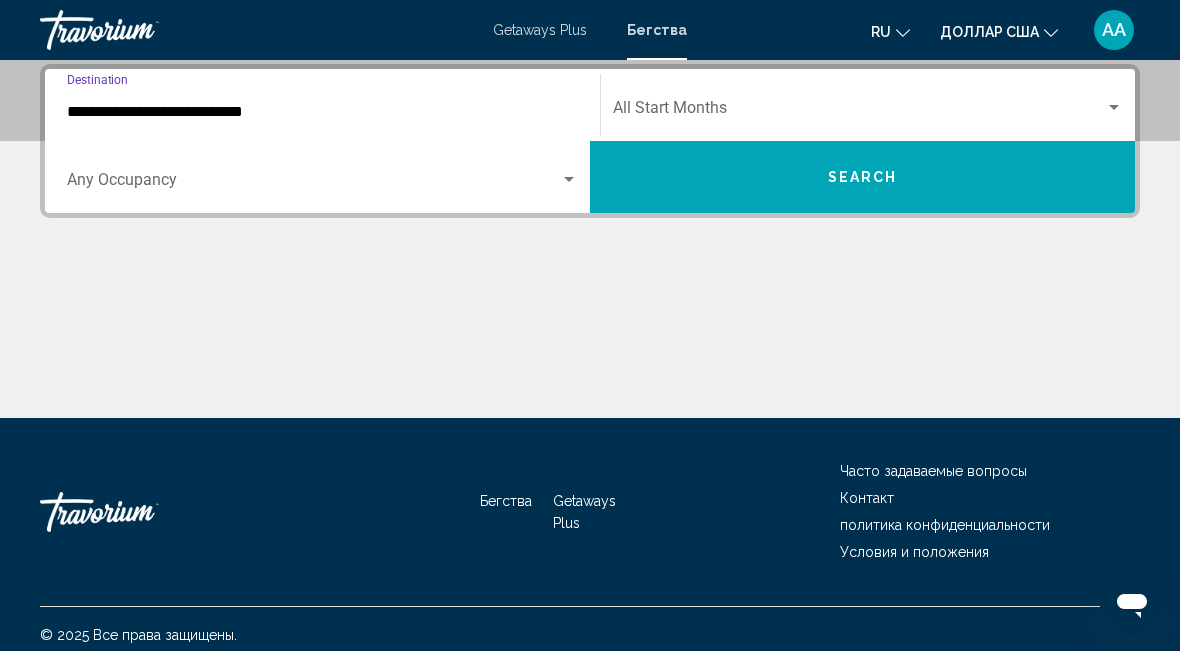 scroll, scrollTop: 458, scrollLeft: 0, axis: vertical 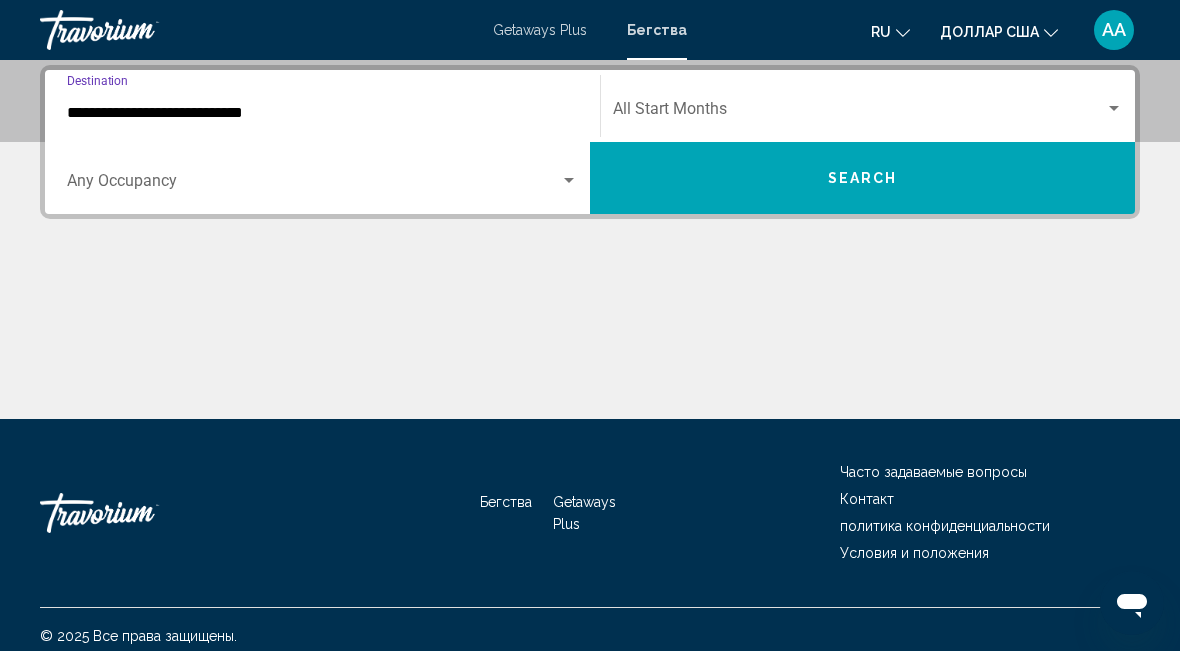 click on "**********" at bounding box center [322, 113] 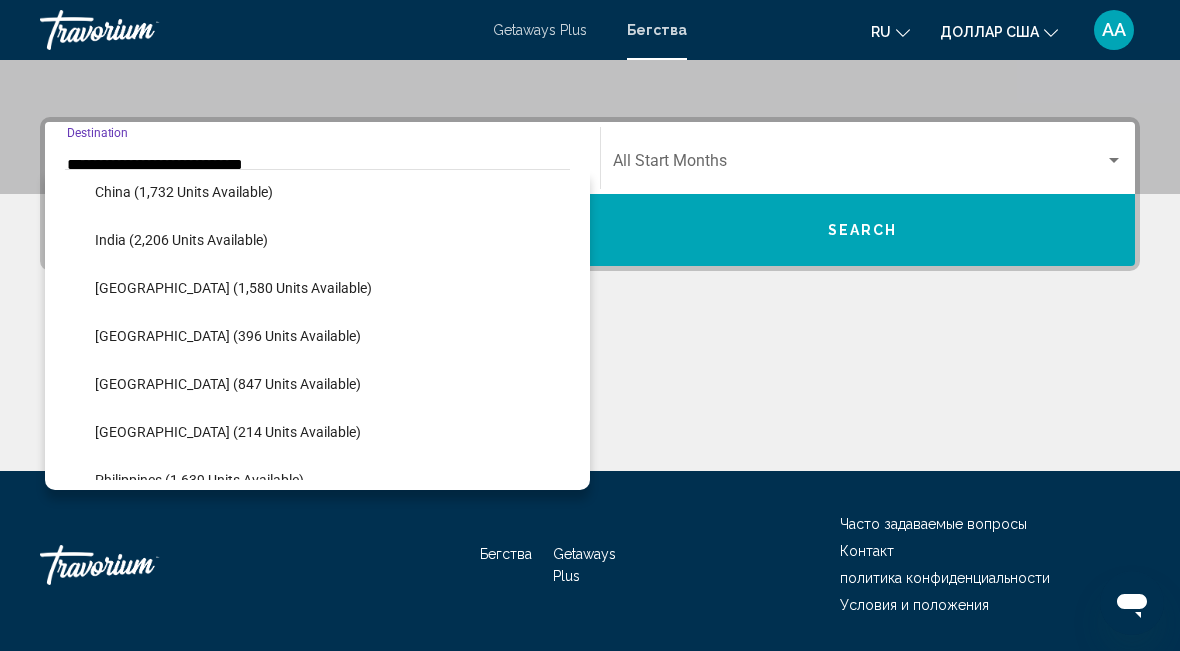 scroll, scrollTop: 640, scrollLeft: 0, axis: vertical 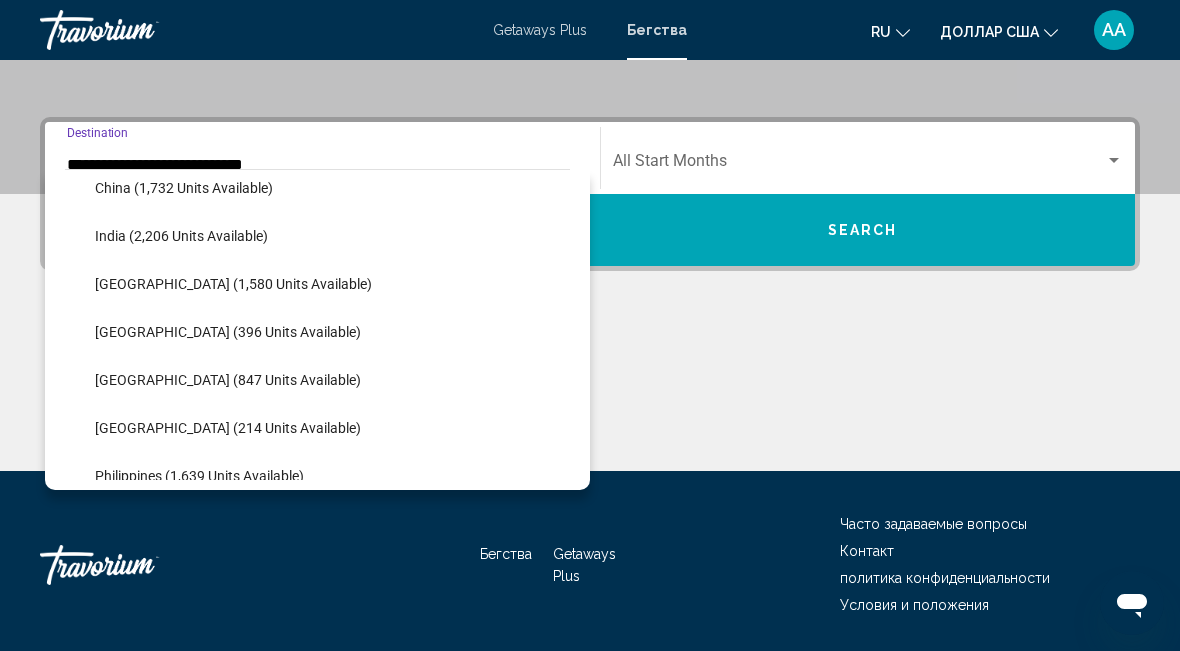 click on "[GEOGRAPHIC_DATA] (1,580 units available)" 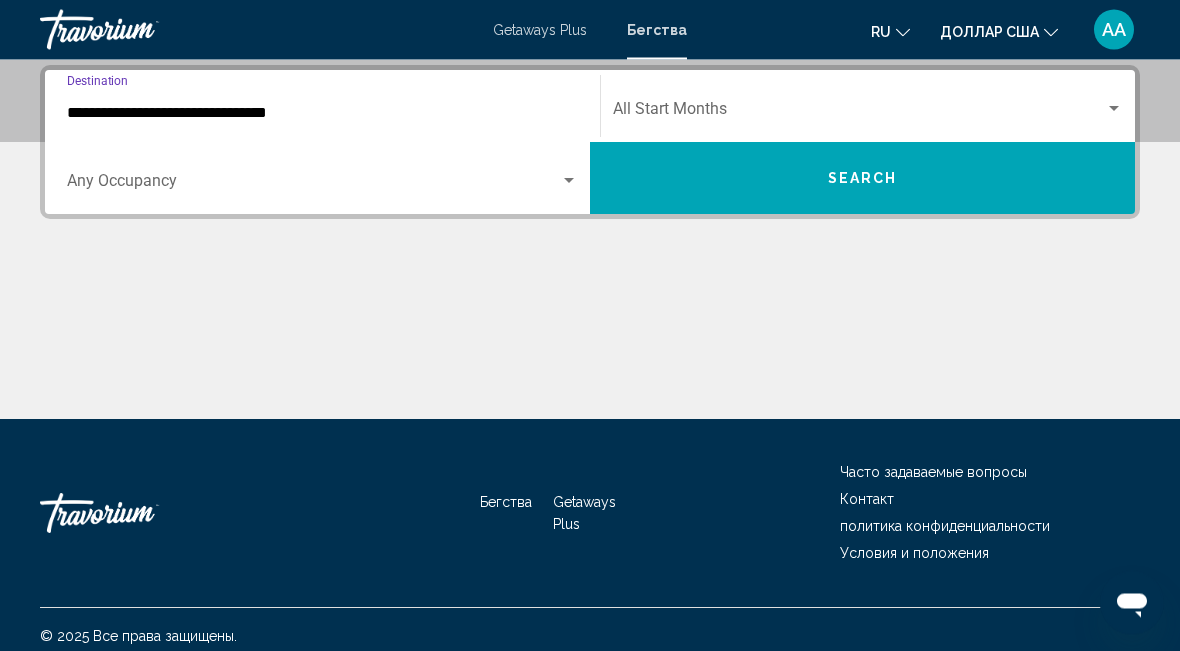 scroll, scrollTop: 0, scrollLeft: 0, axis: both 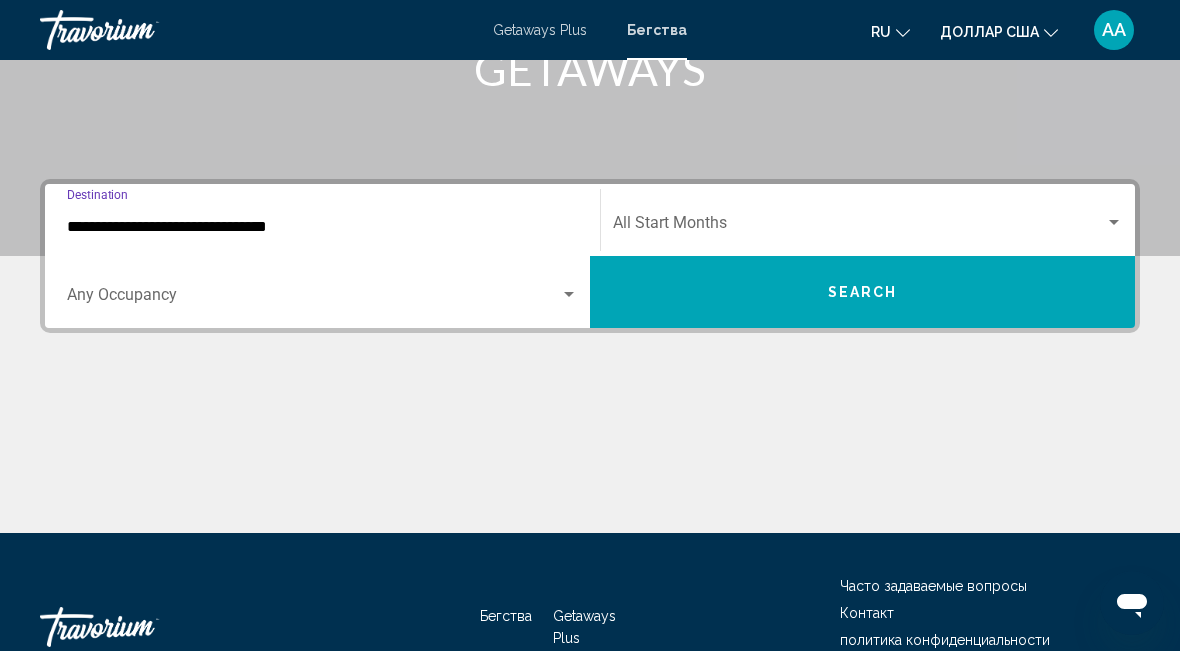 click on "Search" at bounding box center (862, 292) 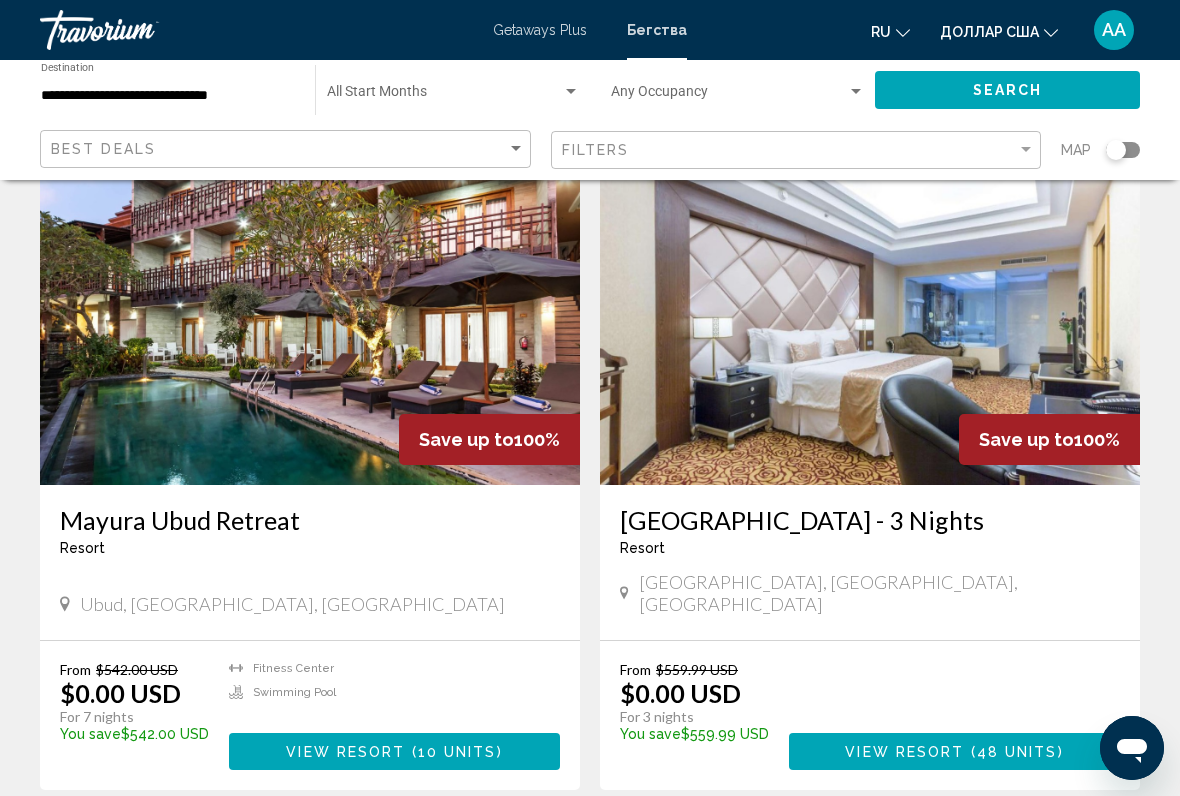 scroll, scrollTop: 105, scrollLeft: 0, axis: vertical 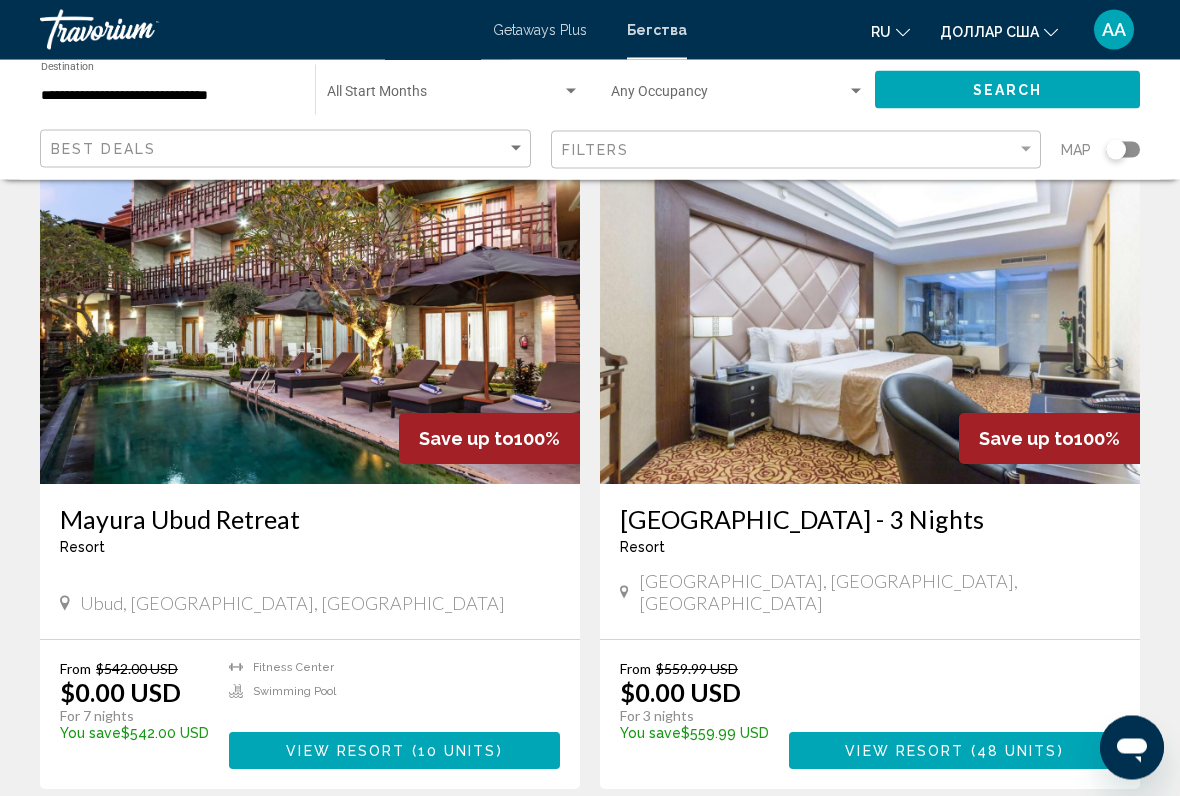 click at bounding box center [310, 325] 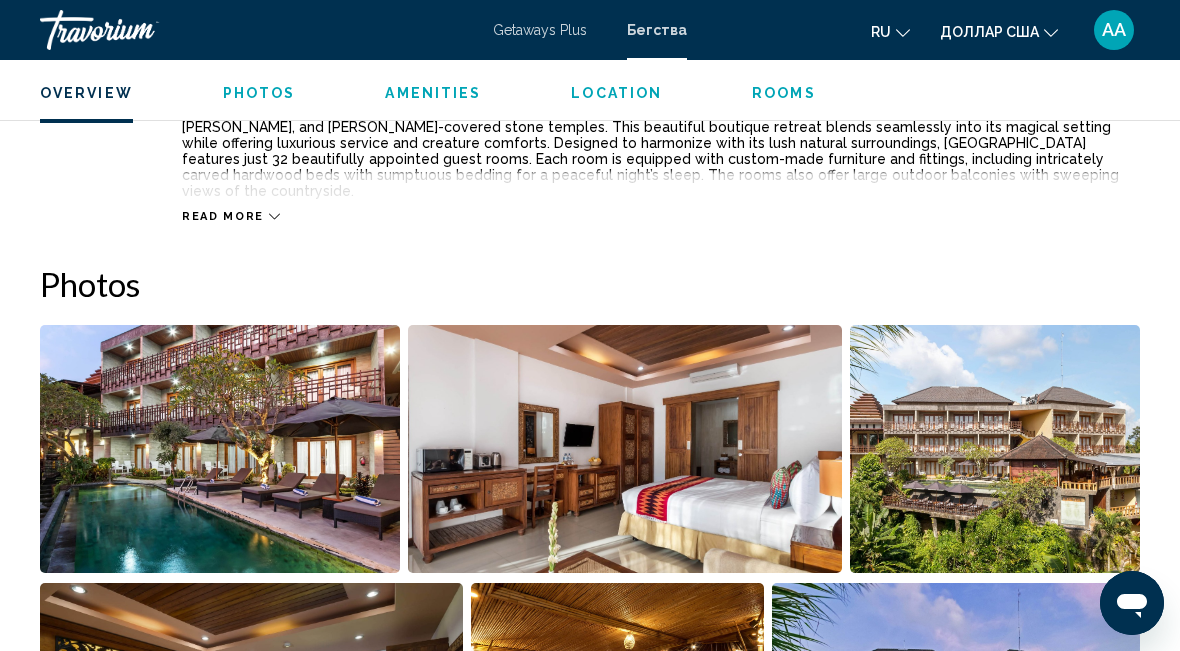 scroll, scrollTop: 1156, scrollLeft: 0, axis: vertical 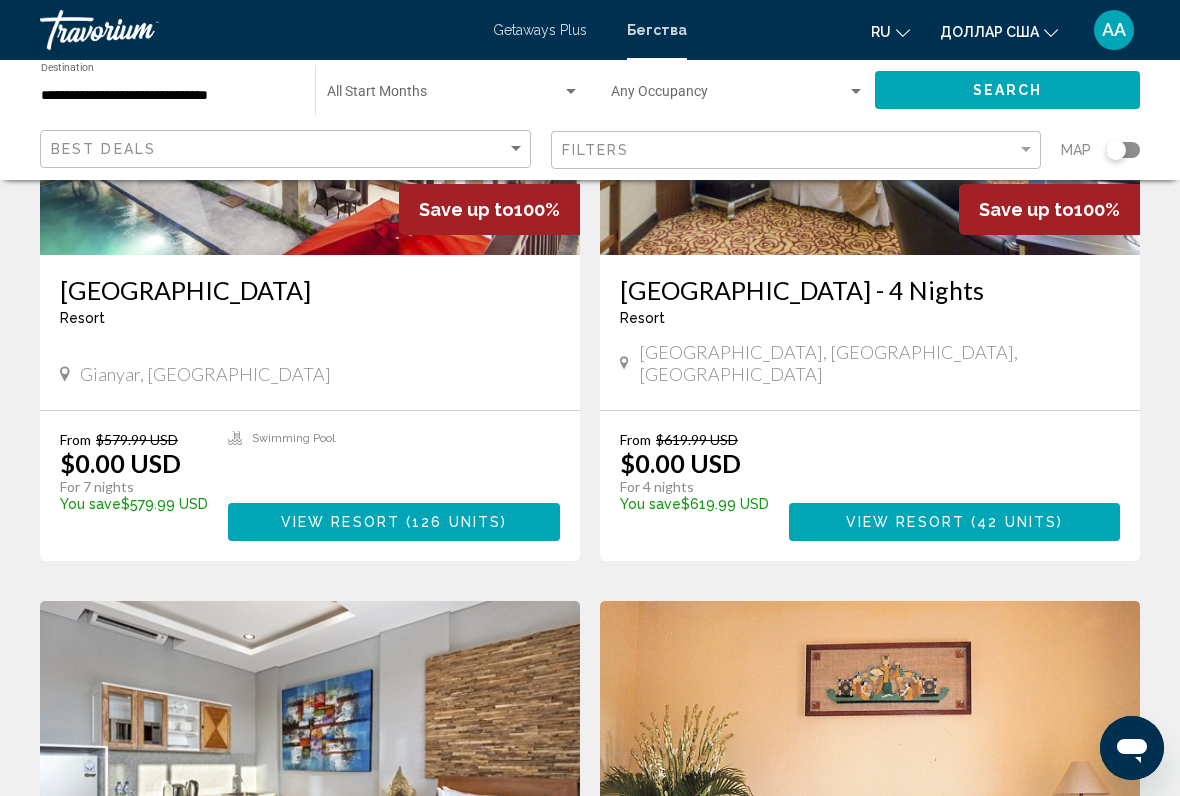 click on "View Resort    ( 126 units )" at bounding box center (394, 521) 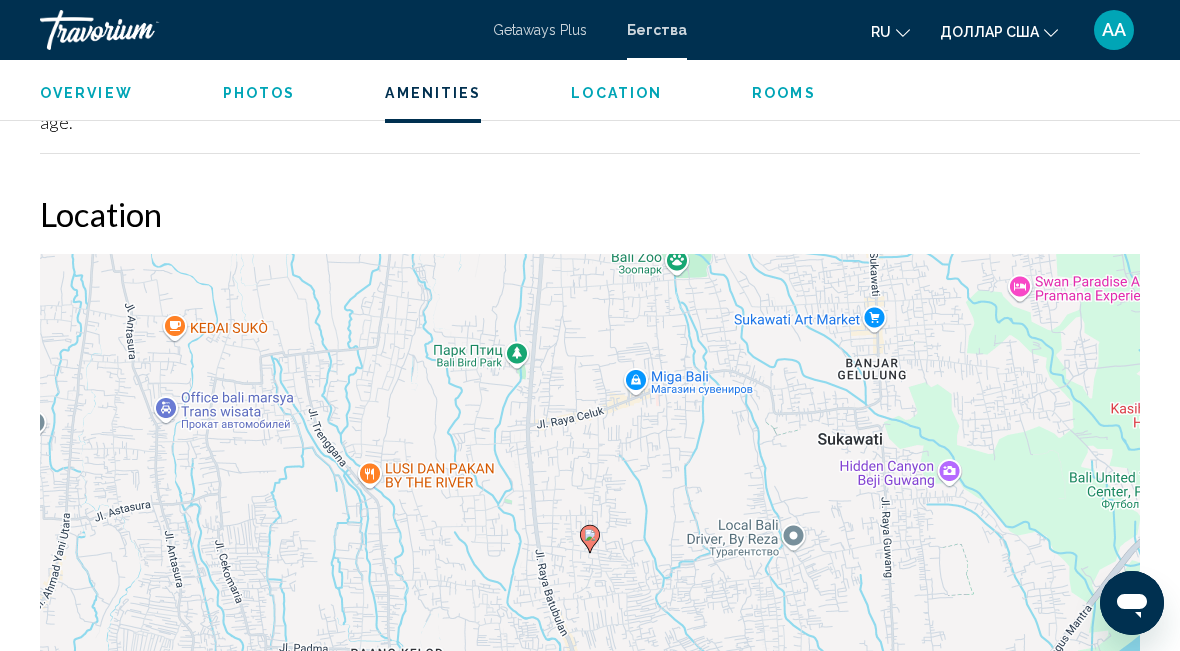 scroll, scrollTop: 2258, scrollLeft: 0, axis: vertical 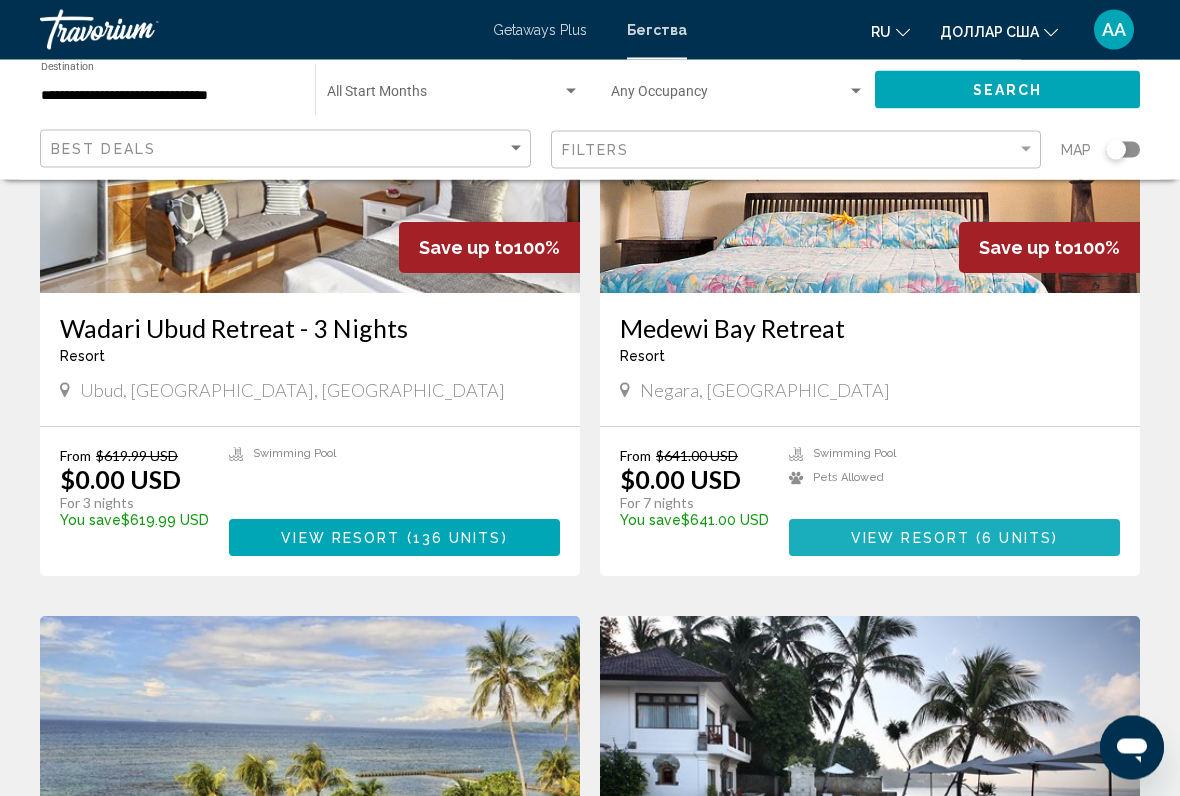 click on "View Resort" at bounding box center [910, 539] 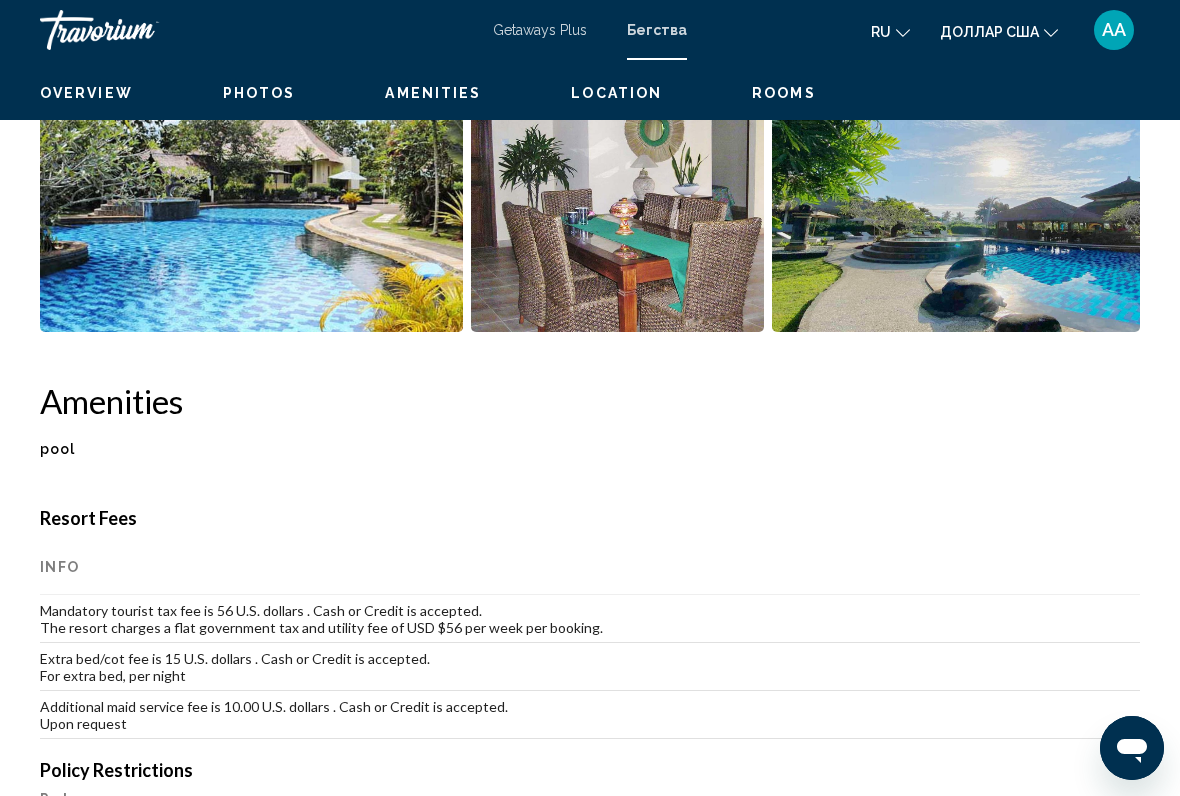 scroll, scrollTop: 0, scrollLeft: 0, axis: both 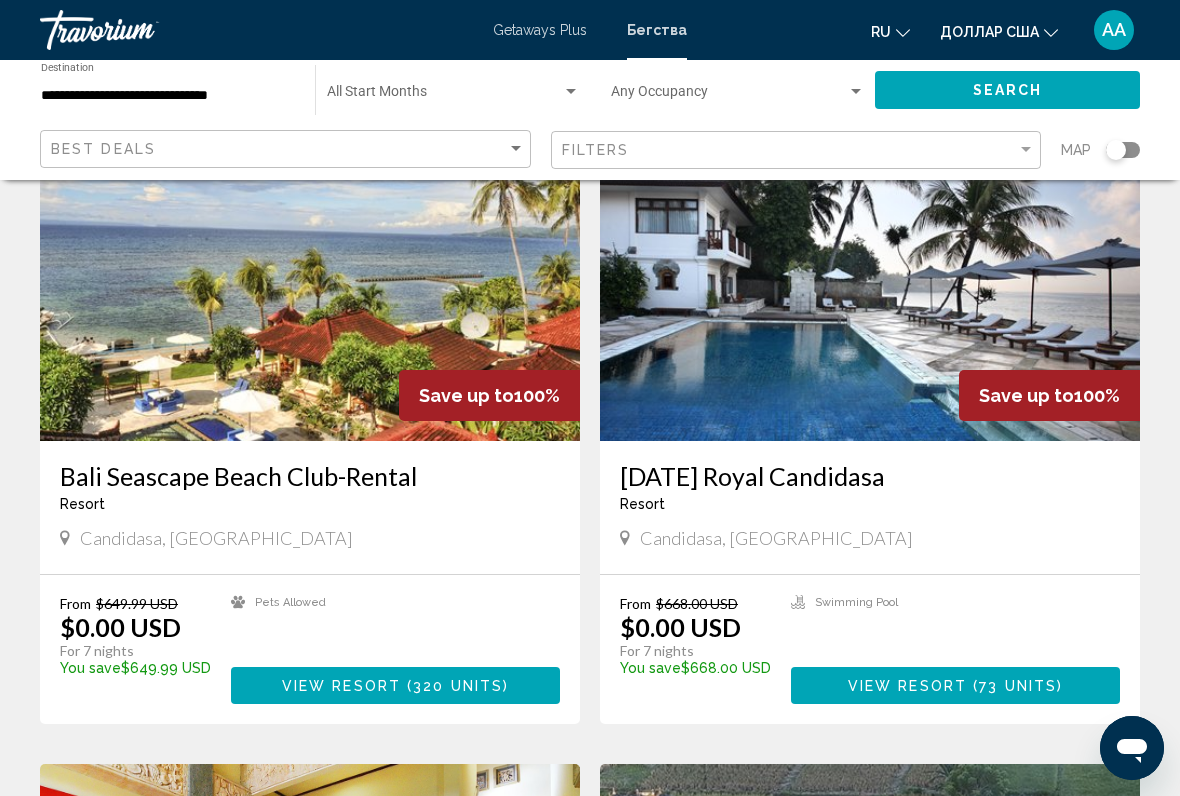 click on "View Resort" at bounding box center [341, 686] 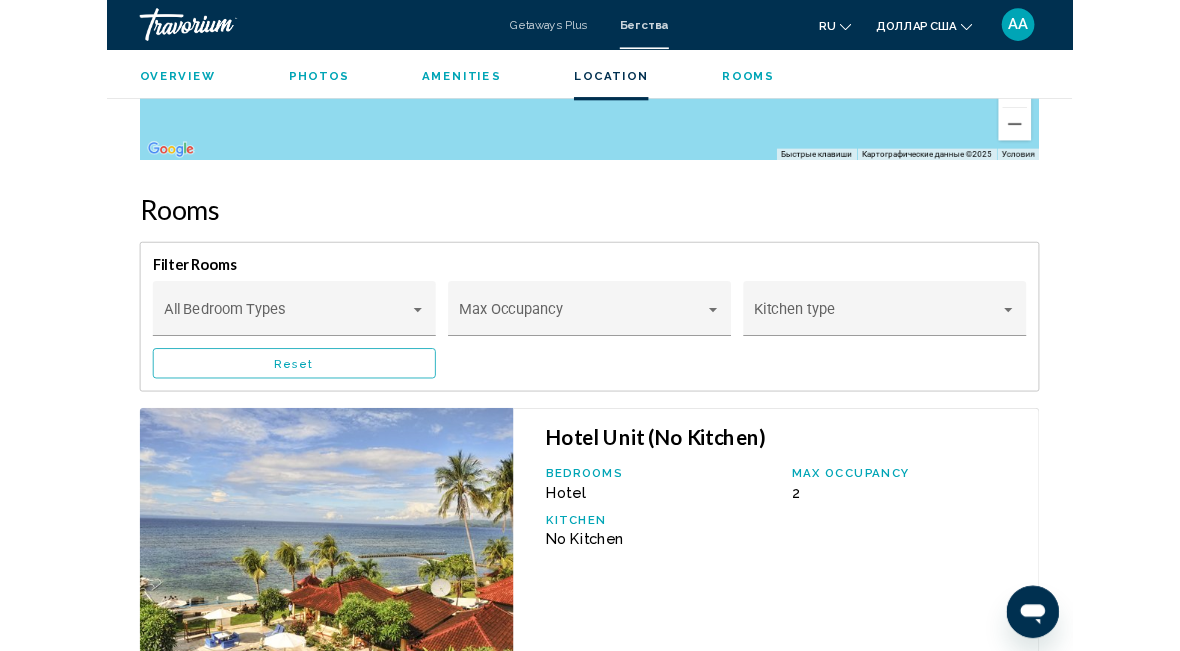 scroll, scrollTop: 2872, scrollLeft: 0, axis: vertical 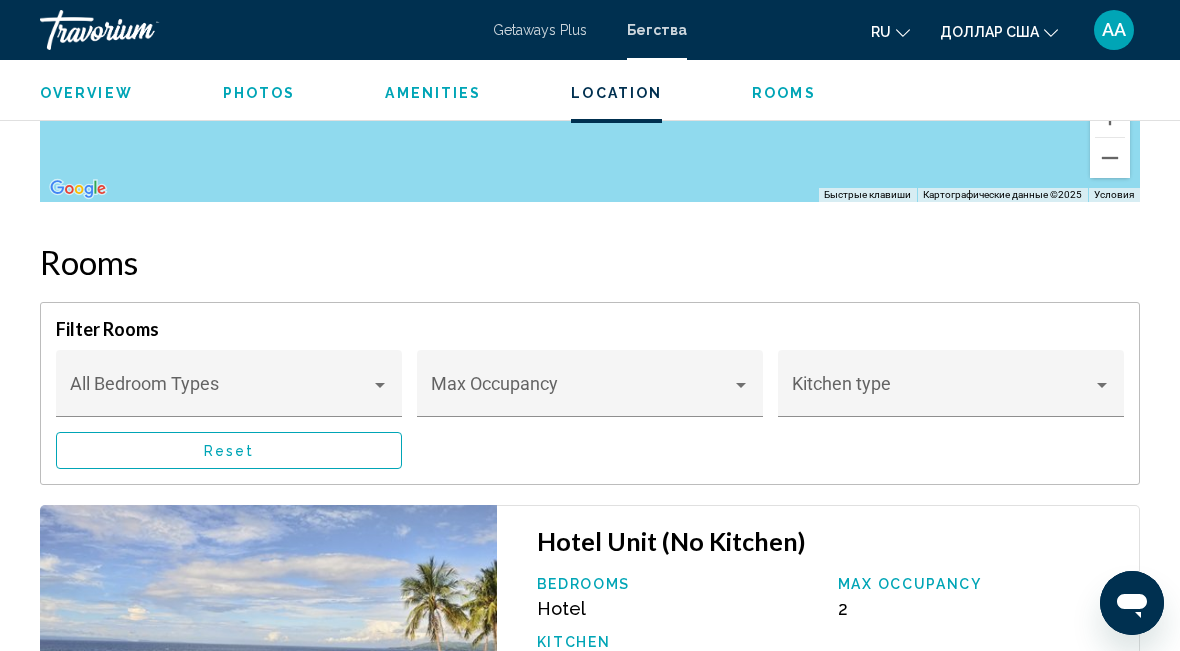 click at bounding box center (741, 385) 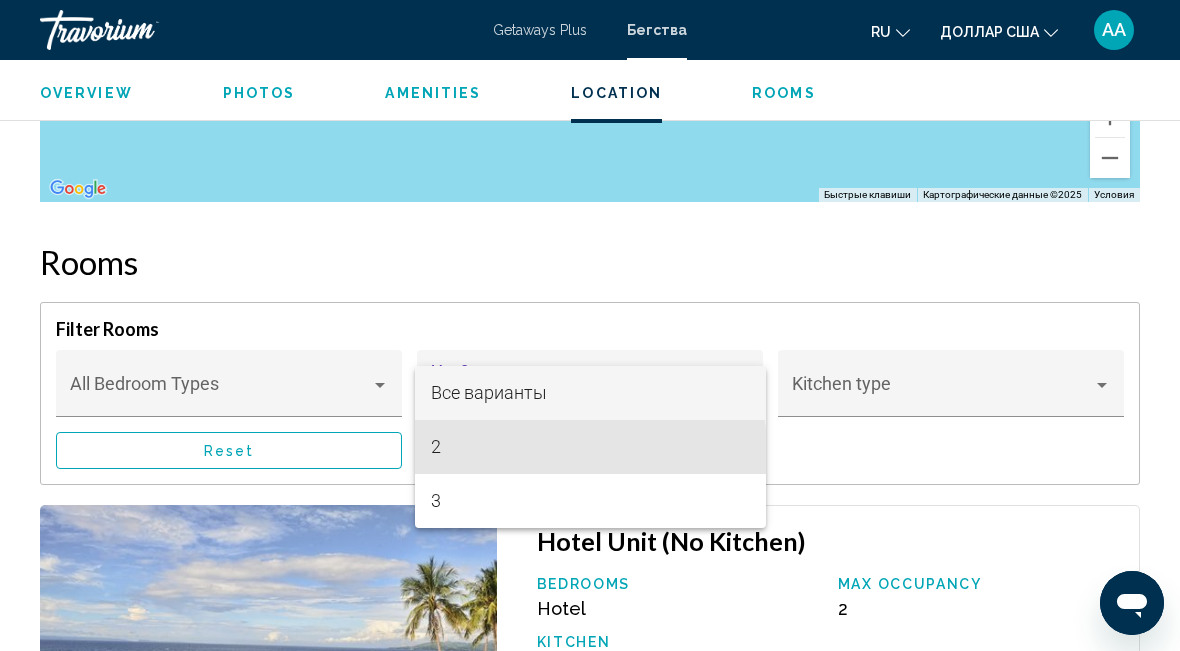 click on "2" at bounding box center (590, 447) 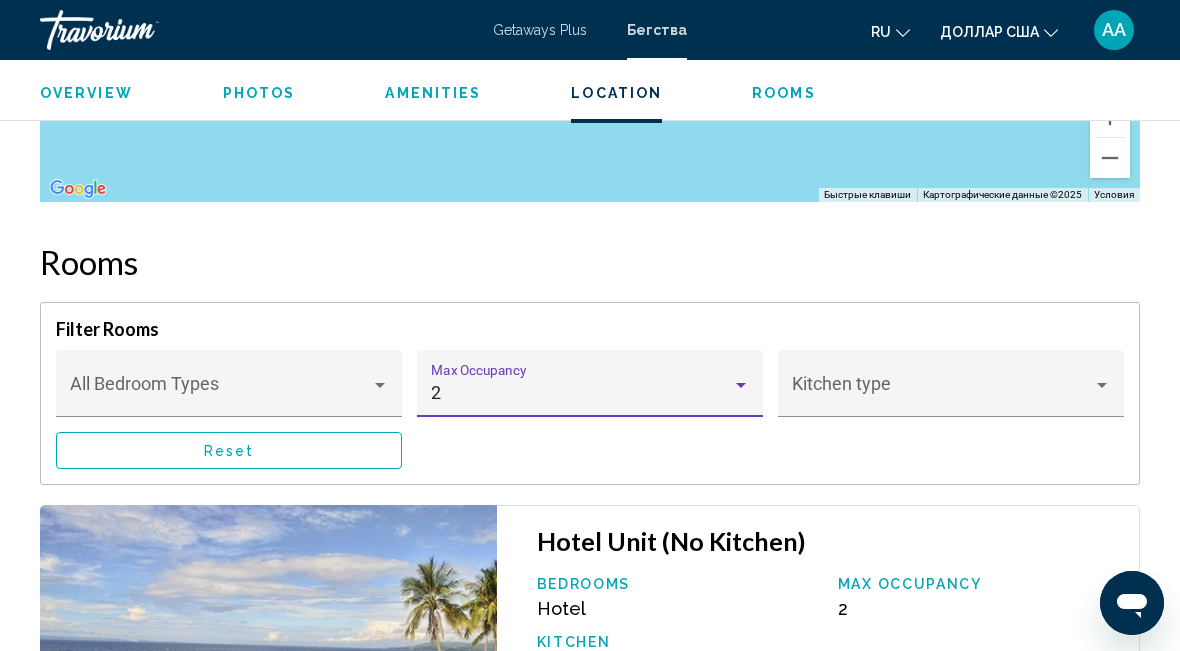 click on "Kitchen type" at bounding box center (951, 390) 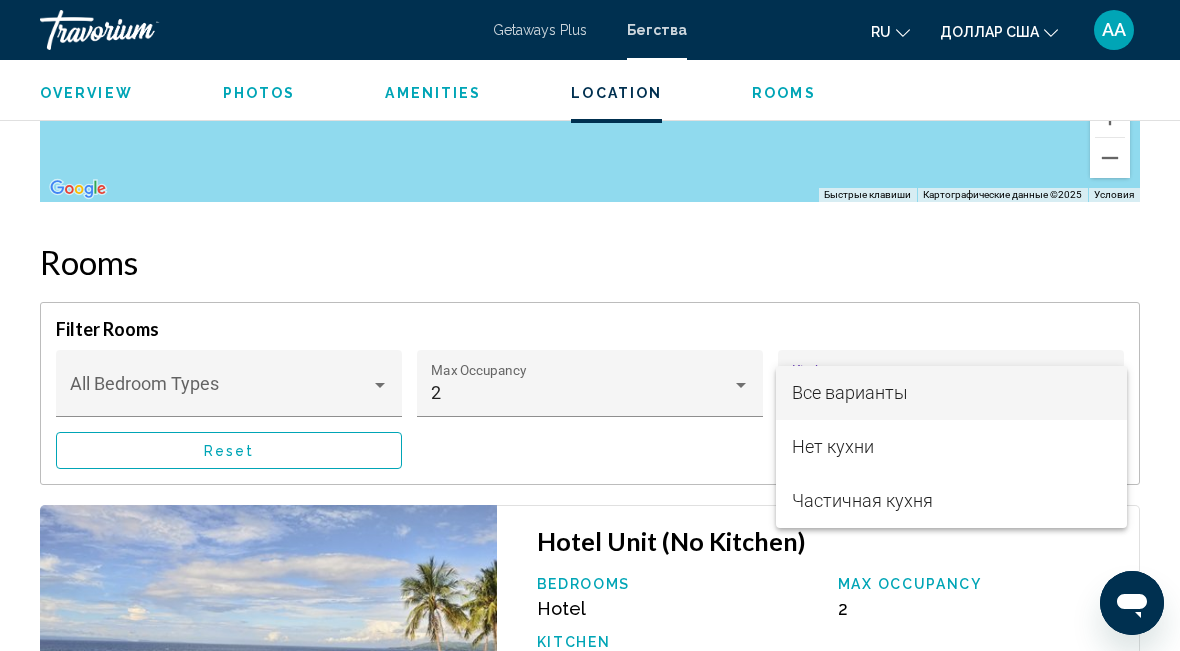 click at bounding box center (590, 325) 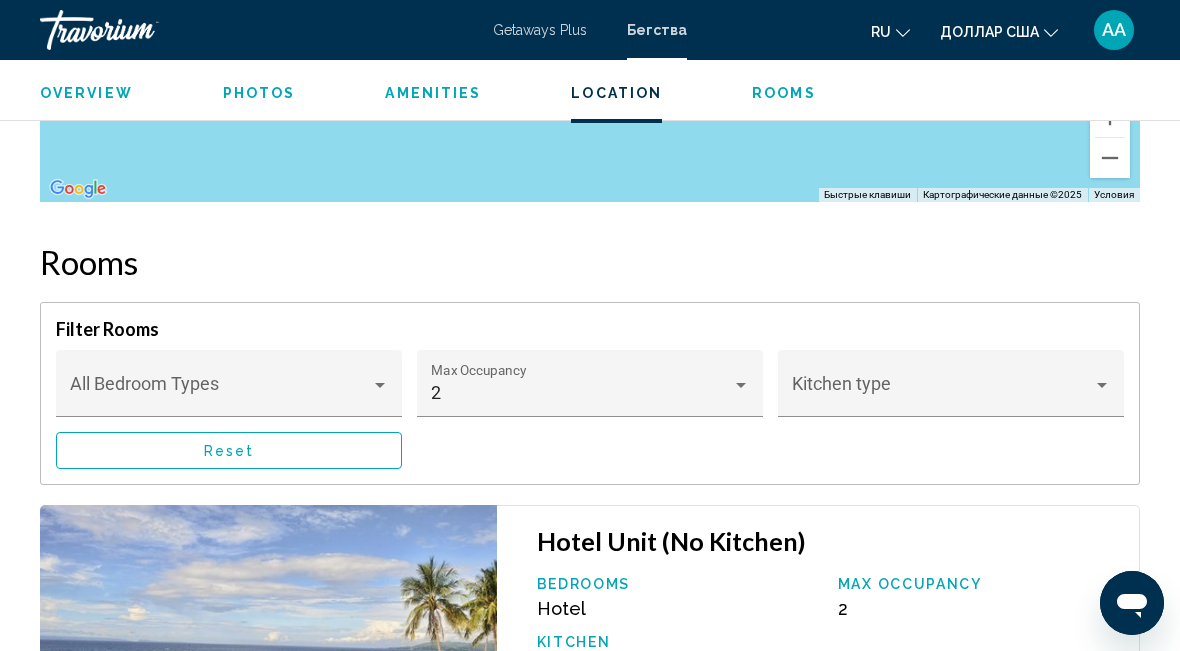 click at bounding box center [380, 385] 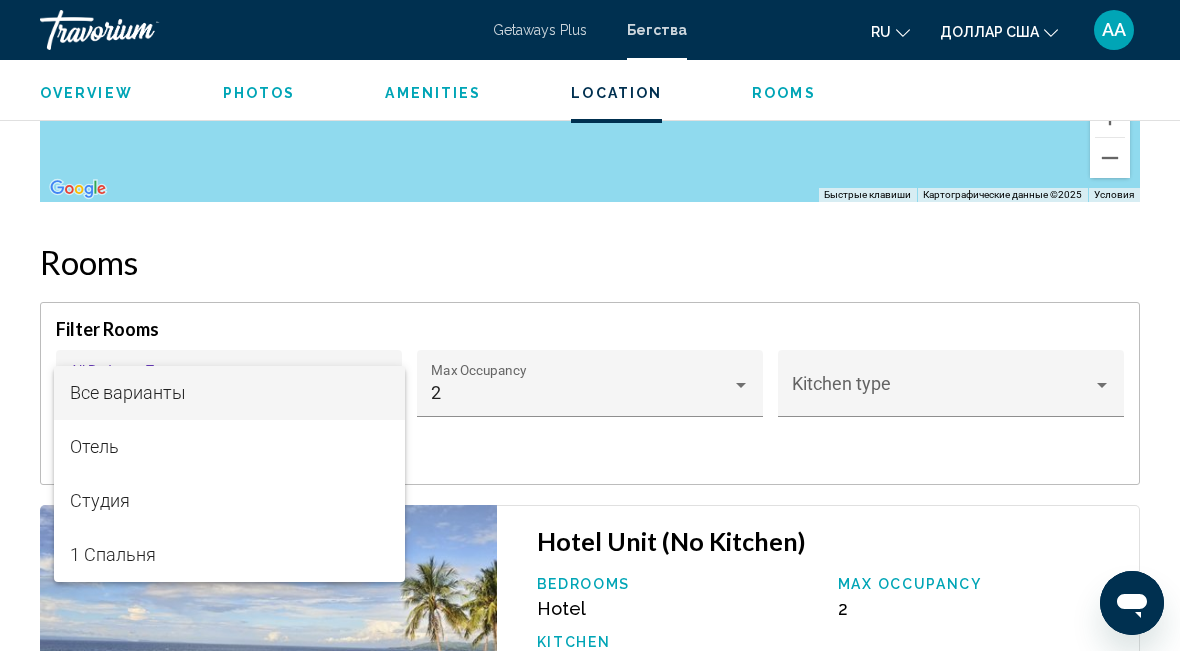 click at bounding box center [590, 325] 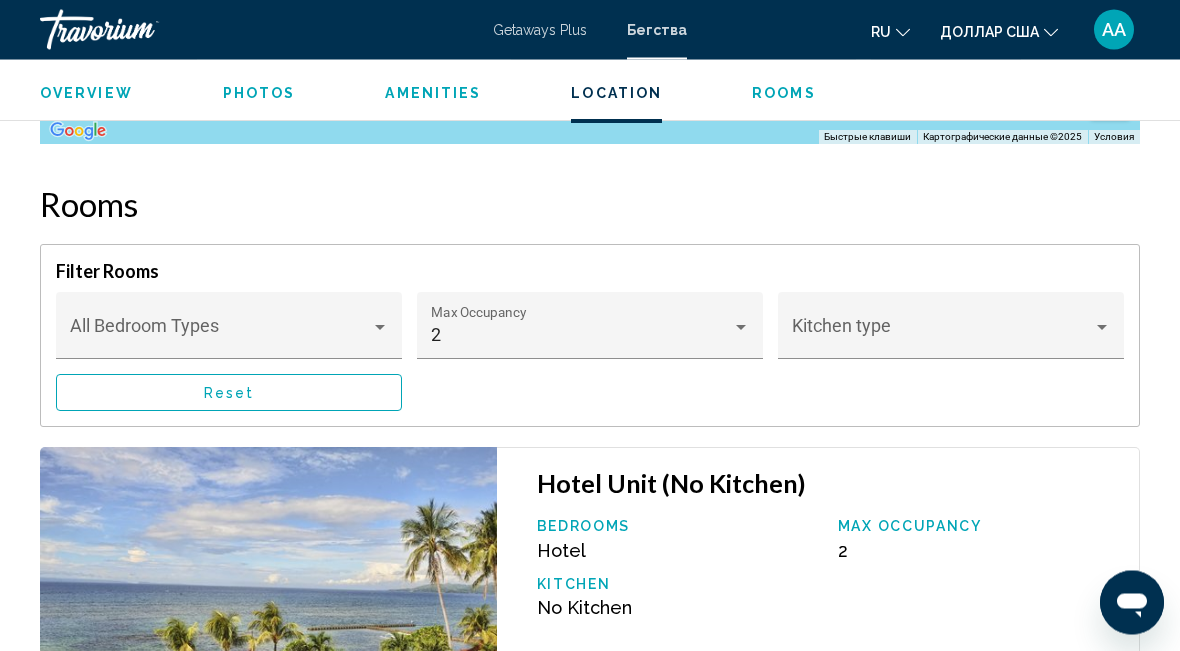 scroll, scrollTop: 2831, scrollLeft: 0, axis: vertical 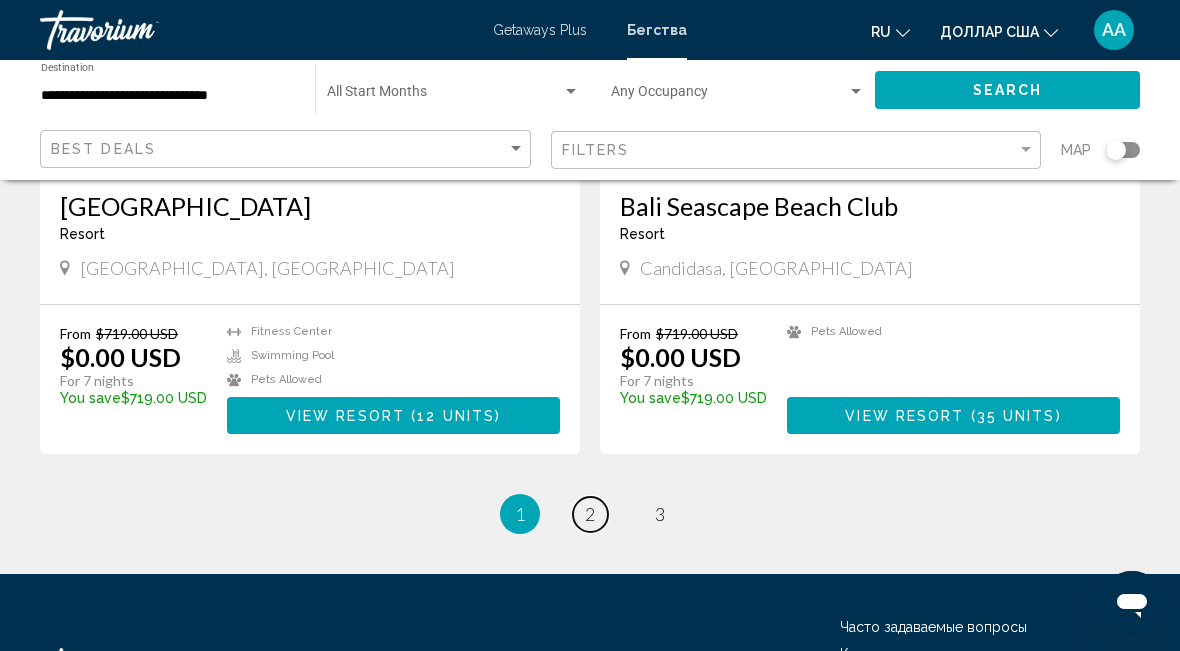 click on "2" at bounding box center (590, 514) 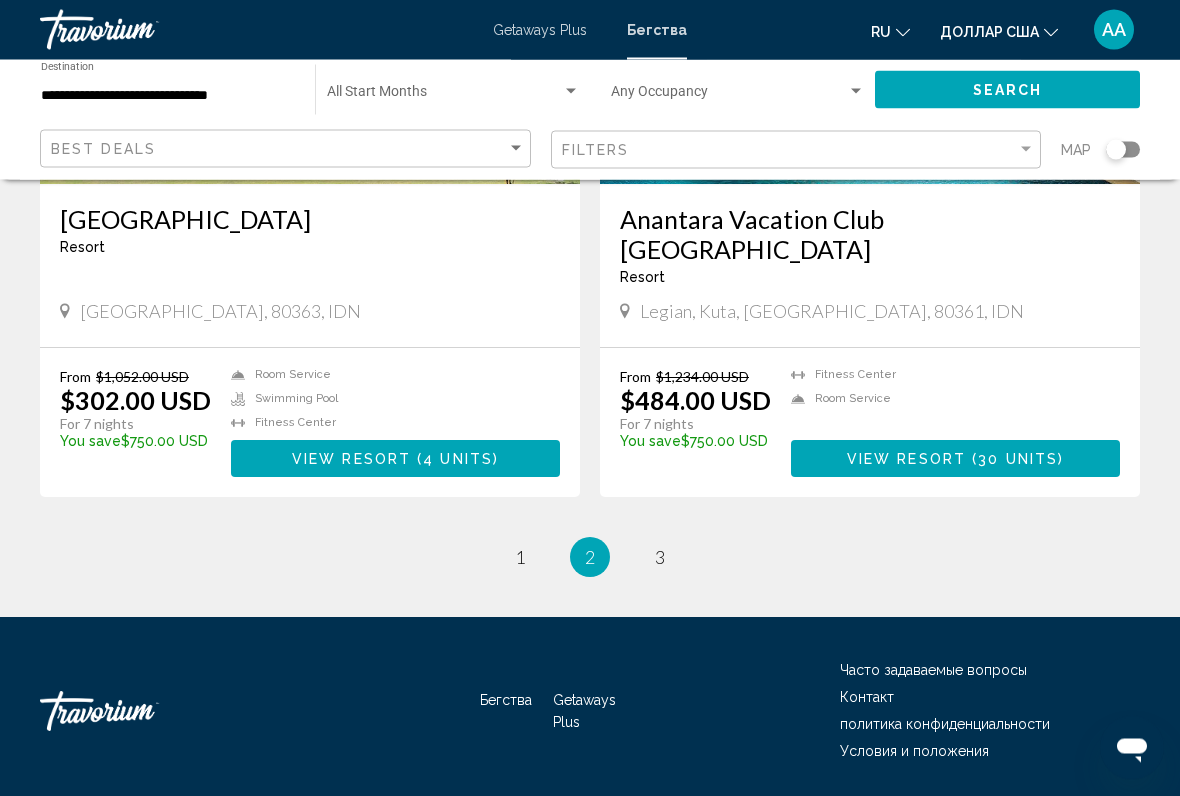 scroll, scrollTop: 3619, scrollLeft: 0, axis: vertical 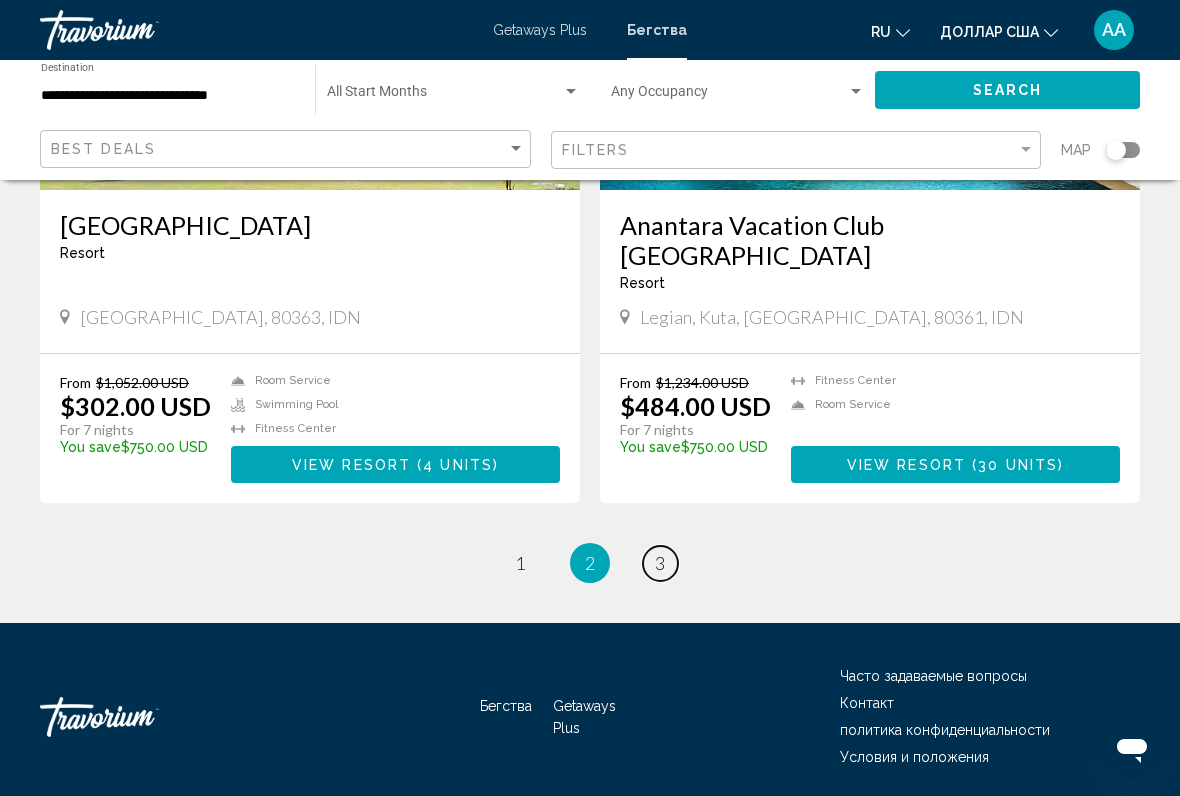 click on "page  3" at bounding box center [660, 563] 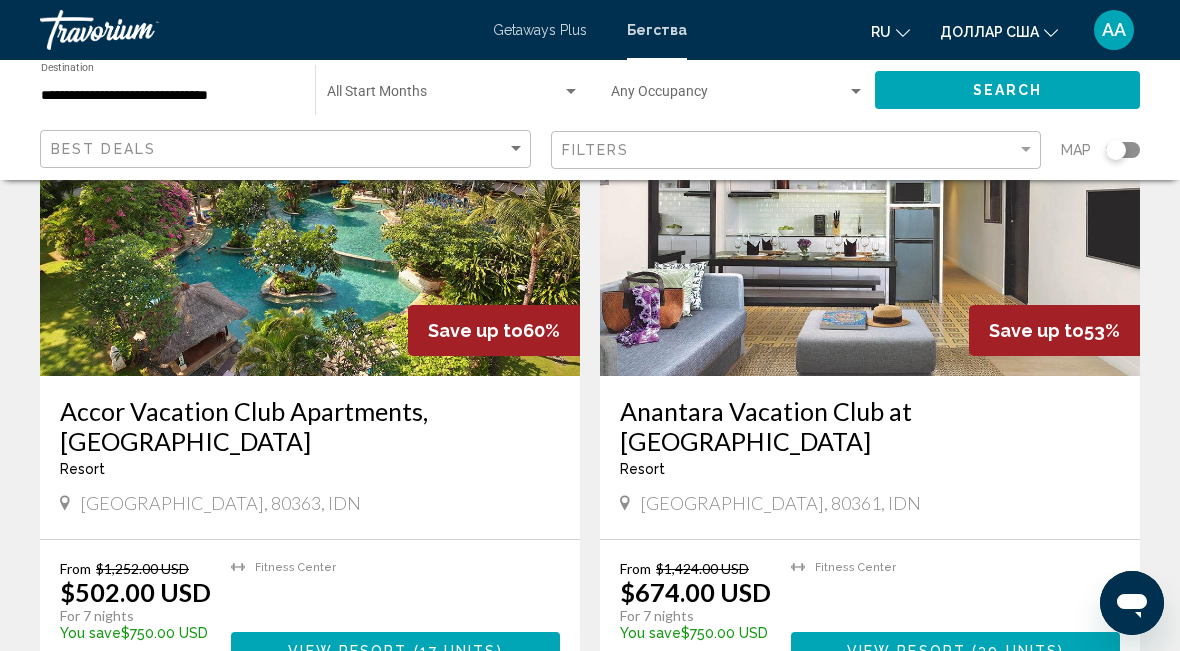 scroll, scrollTop: 197, scrollLeft: 0, axis: vertical 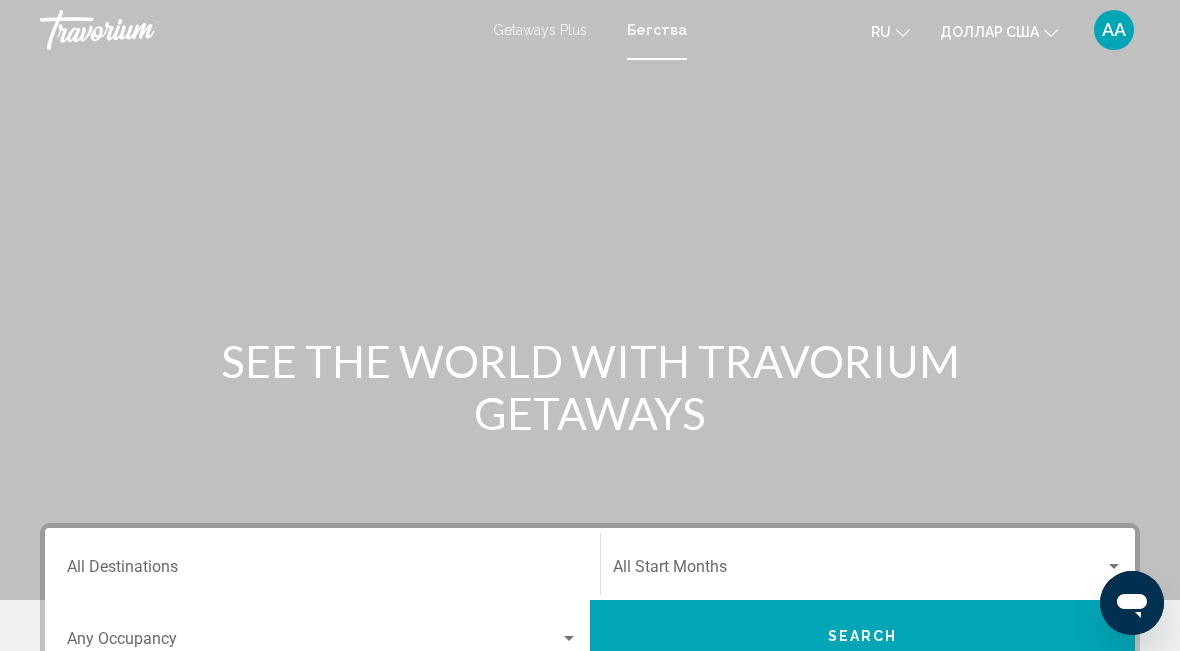click on "Destination All Destinations" at bounding box center [322, 571] 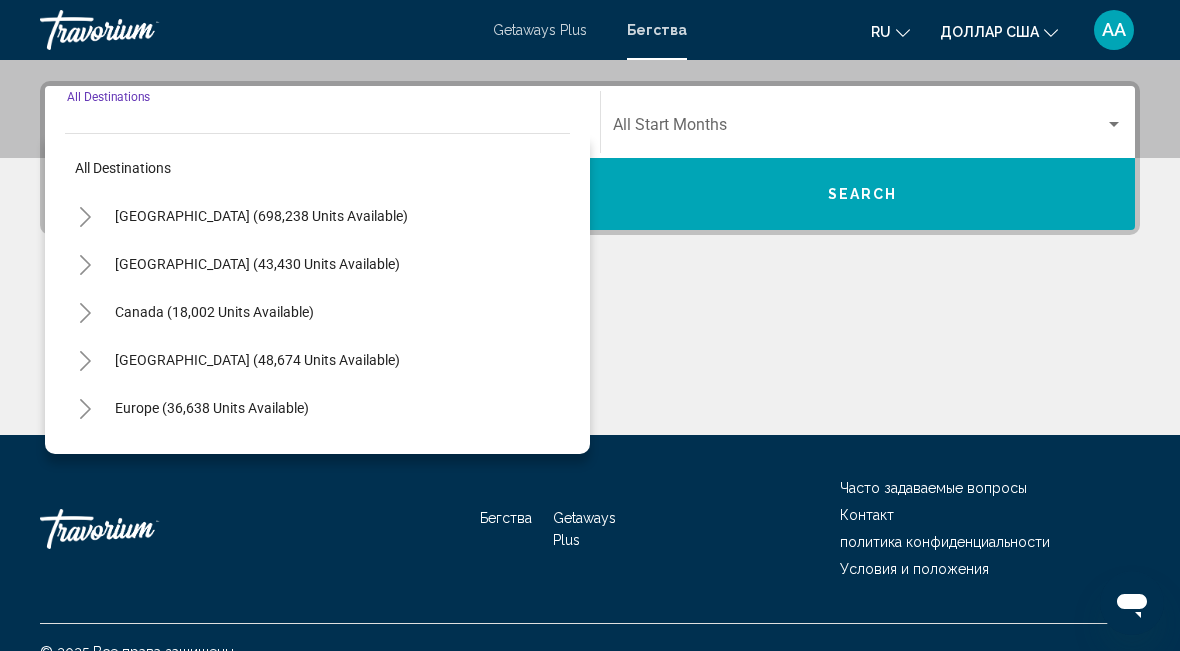scroll, scrollTop: 458, scrollLeft: 0, axis: vertical 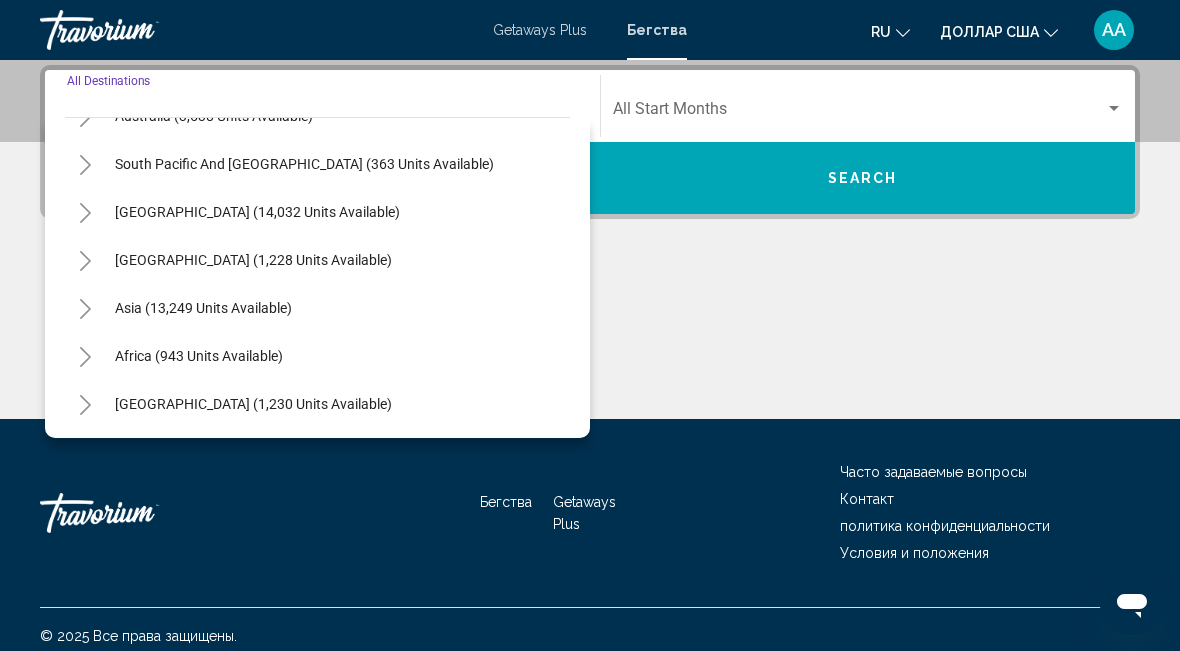 click on "Asia (13,249 units available)" at bounding box center (199, 356) 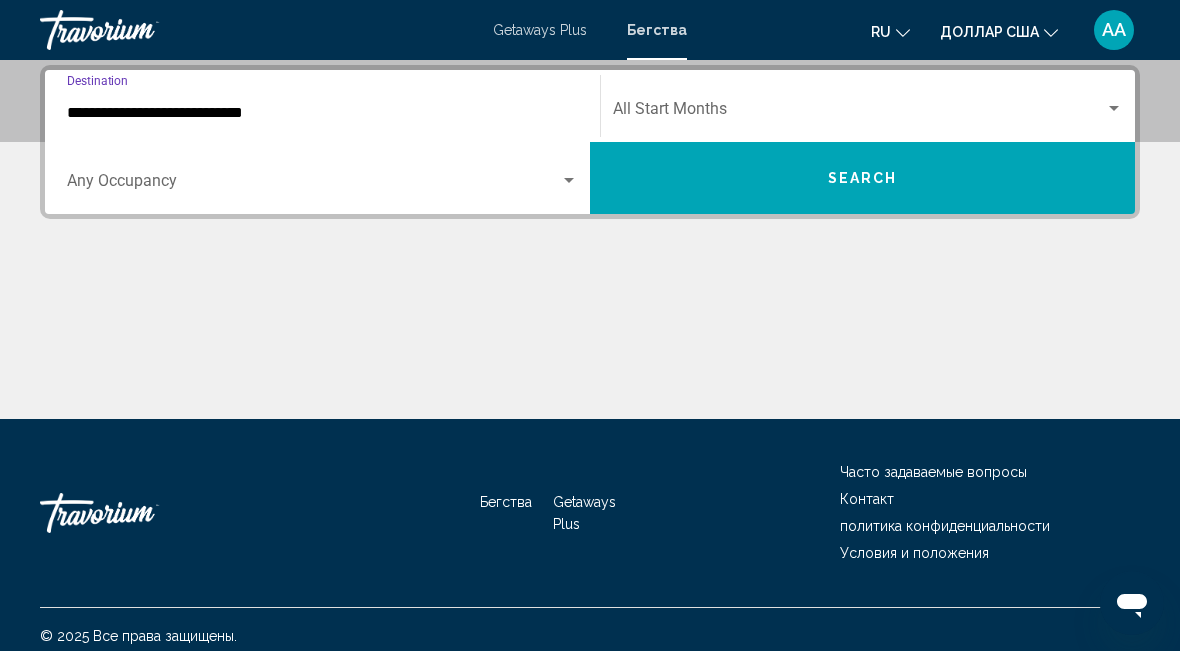 click on "**********" at bounding box center [322, 113] 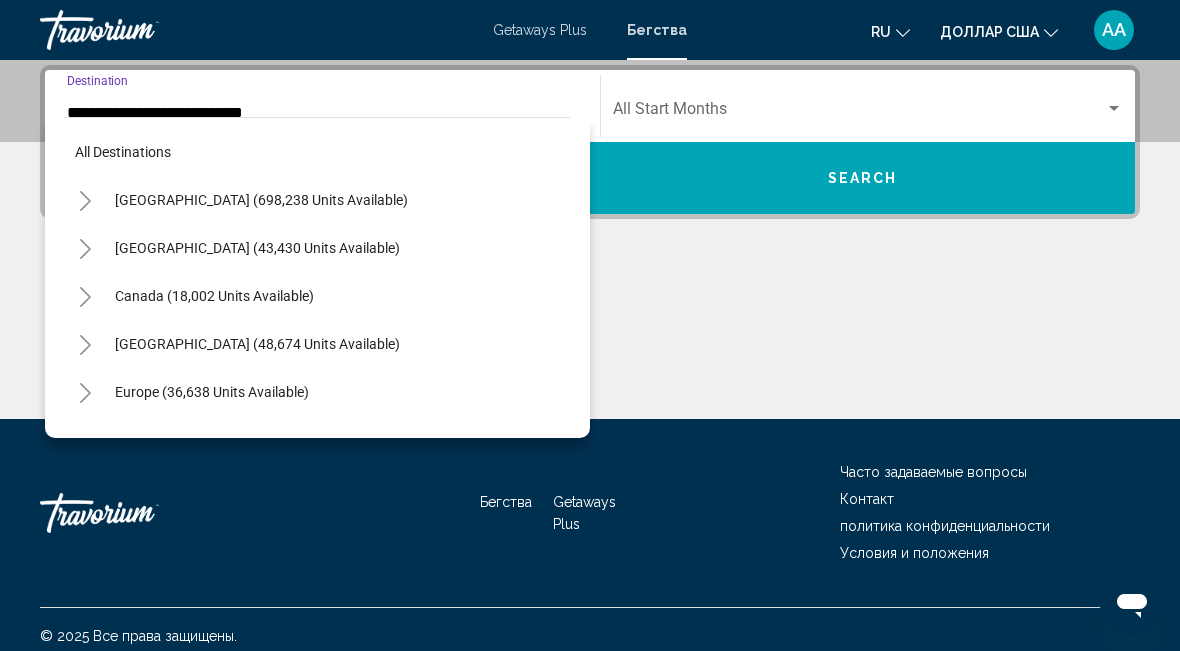 scroll, scrollTop: 406, scrollLeft: 0, axis: vertical 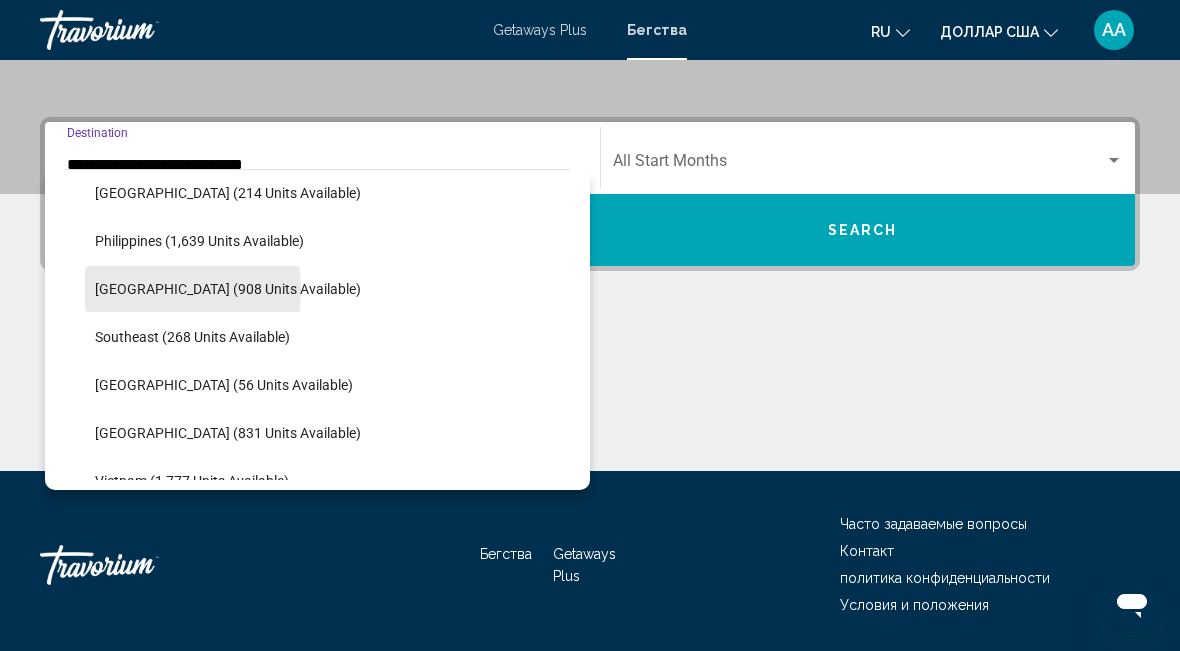 click on "[GEOGRAPHIC_DATA] (908 units available)" 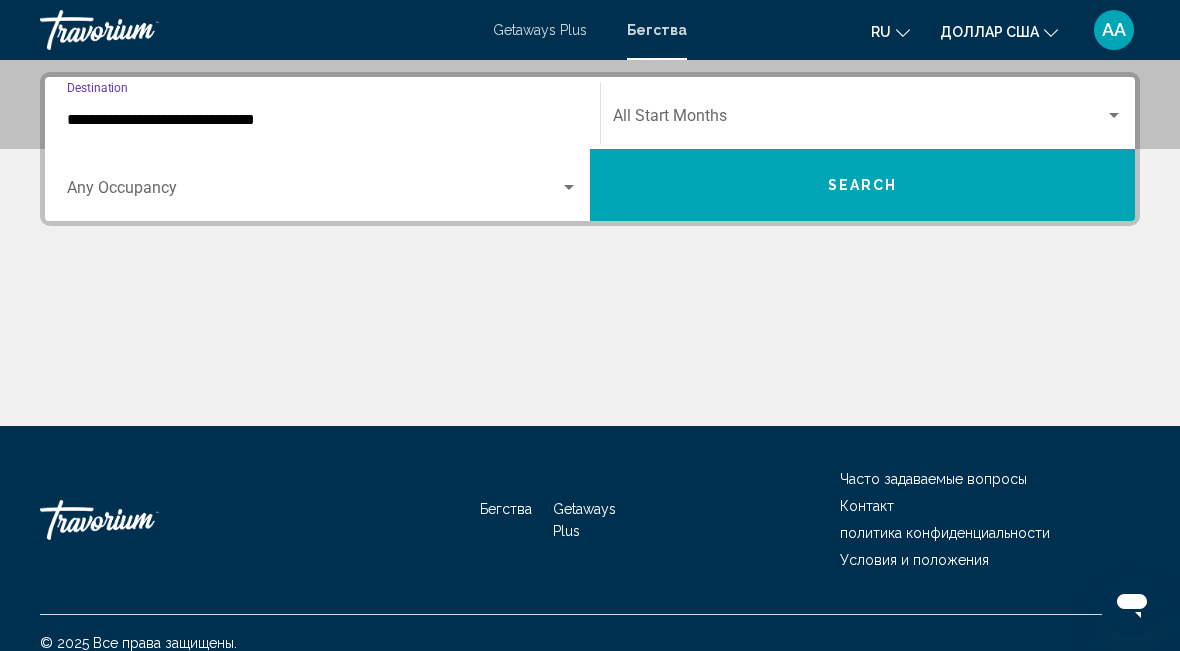 scroll, scrollTop: 457, scrollLeft: 0, axis: vertical 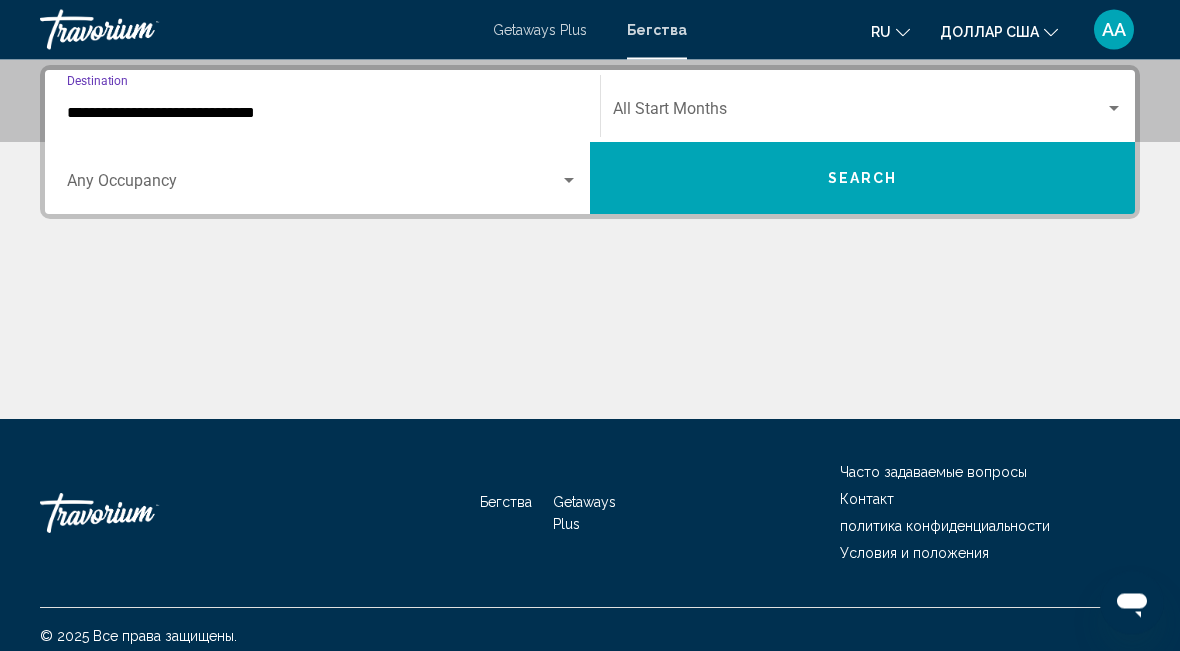 click on "Search" at bounding box center [863, 180] 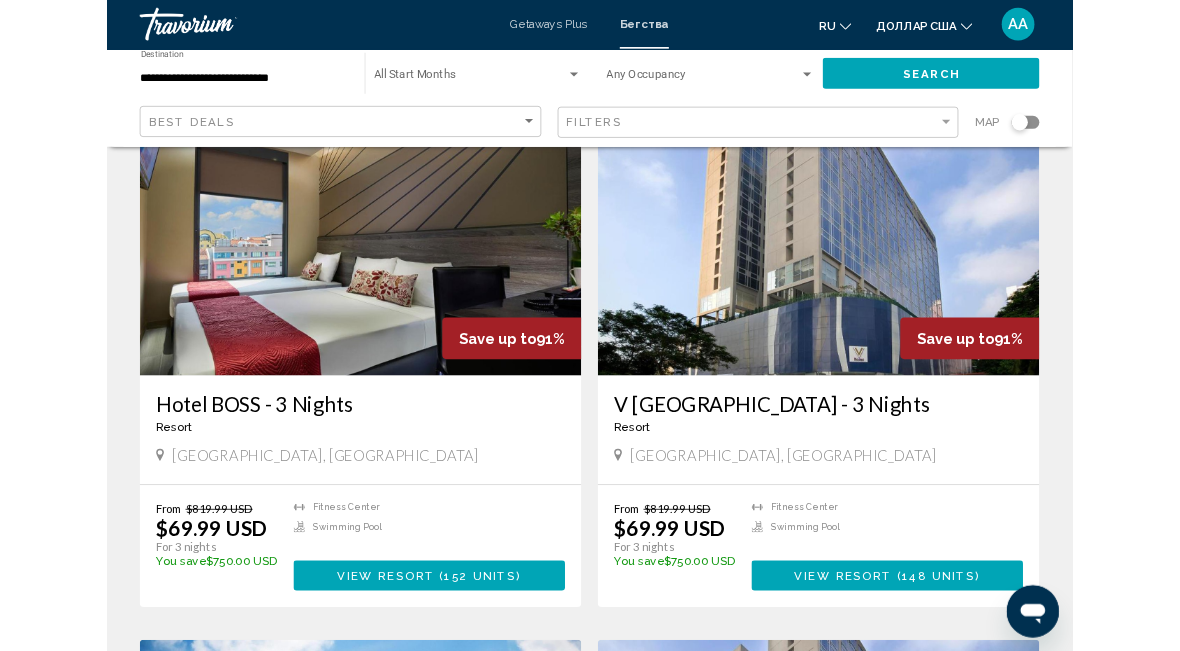 scroll, scrollTop: 0, scrollLeft: 0, axis: both 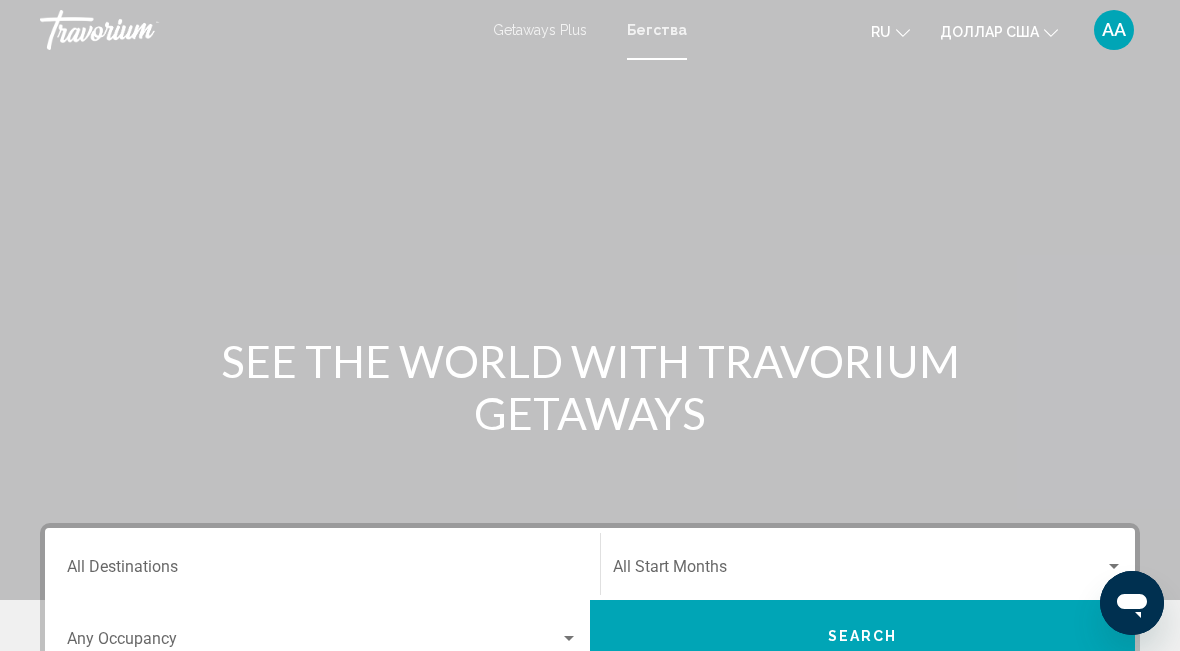 click on "Destination All Destinations" at bounding box center (322, 571) 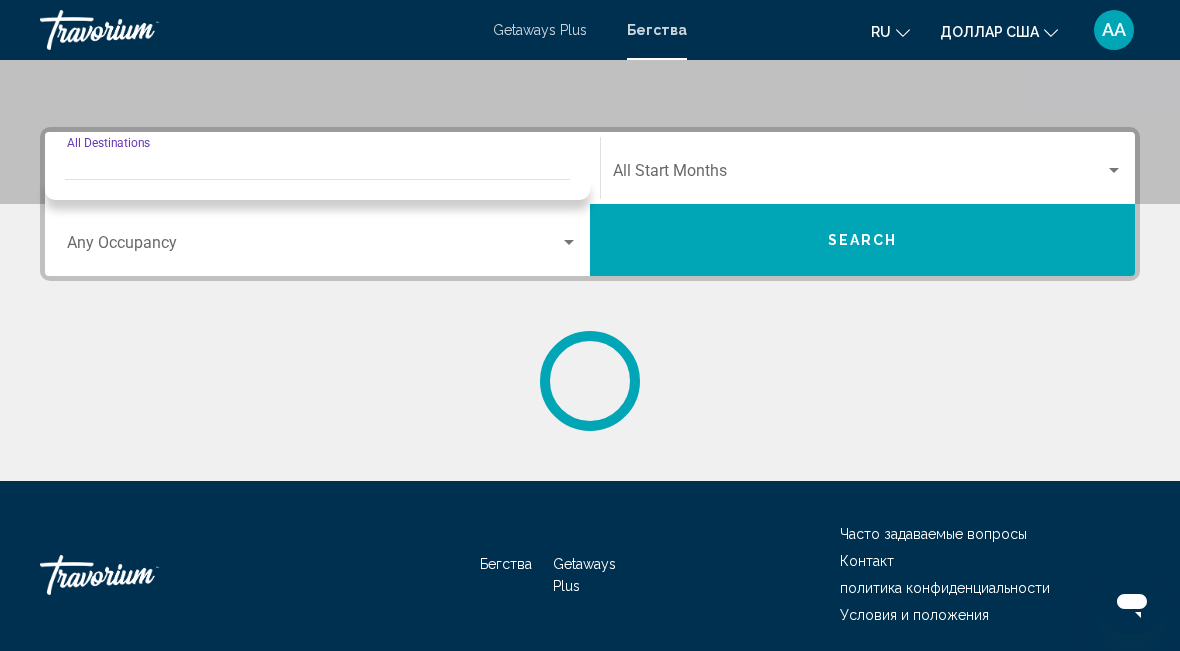 scroll, scrollTop: 458, scrollLeft: 0, axis: vertical 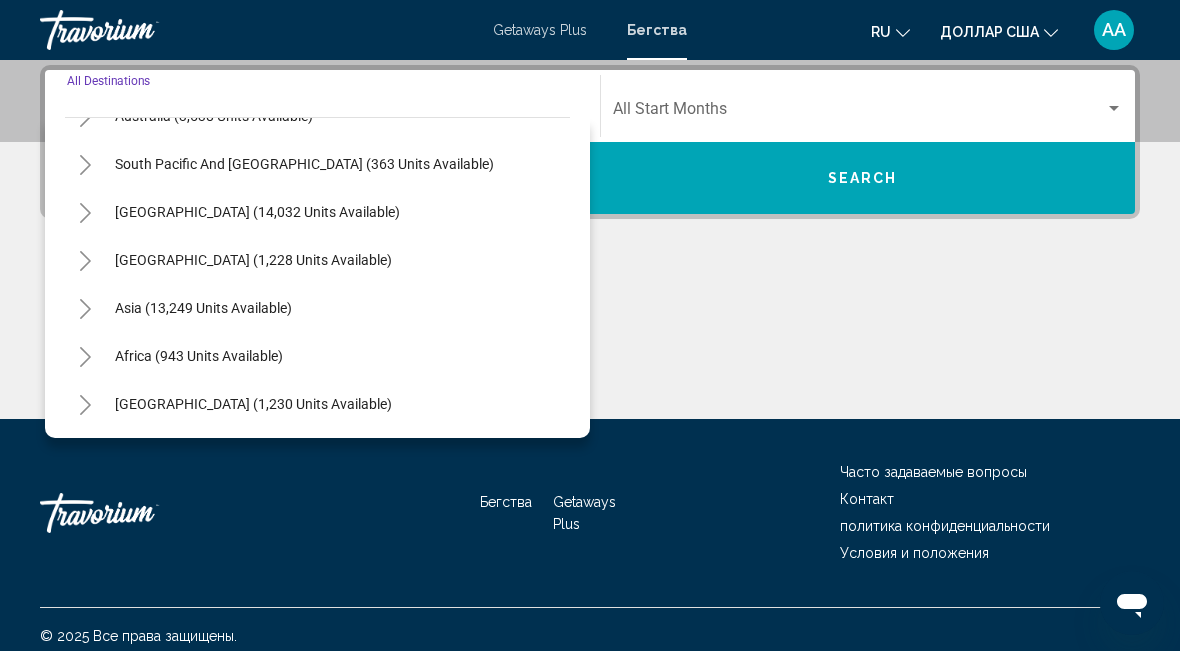 click on "Asia (13,249 units available)" at bounding box center (199, 356) 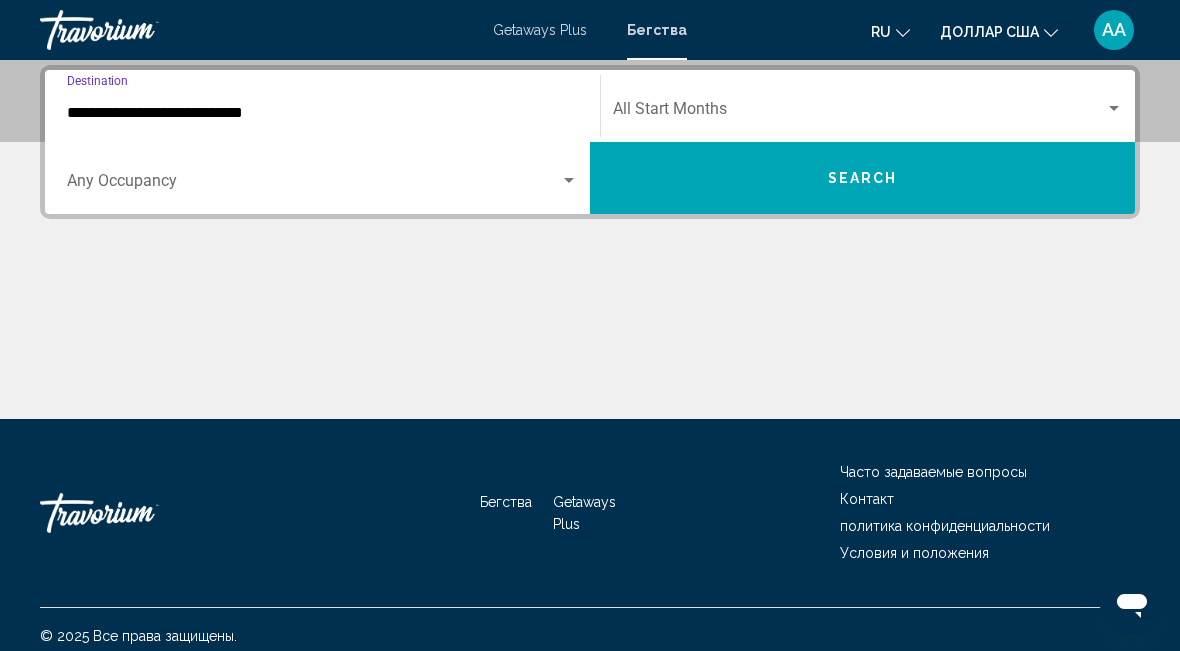 click on "**********" at bounding box center [322, 113] 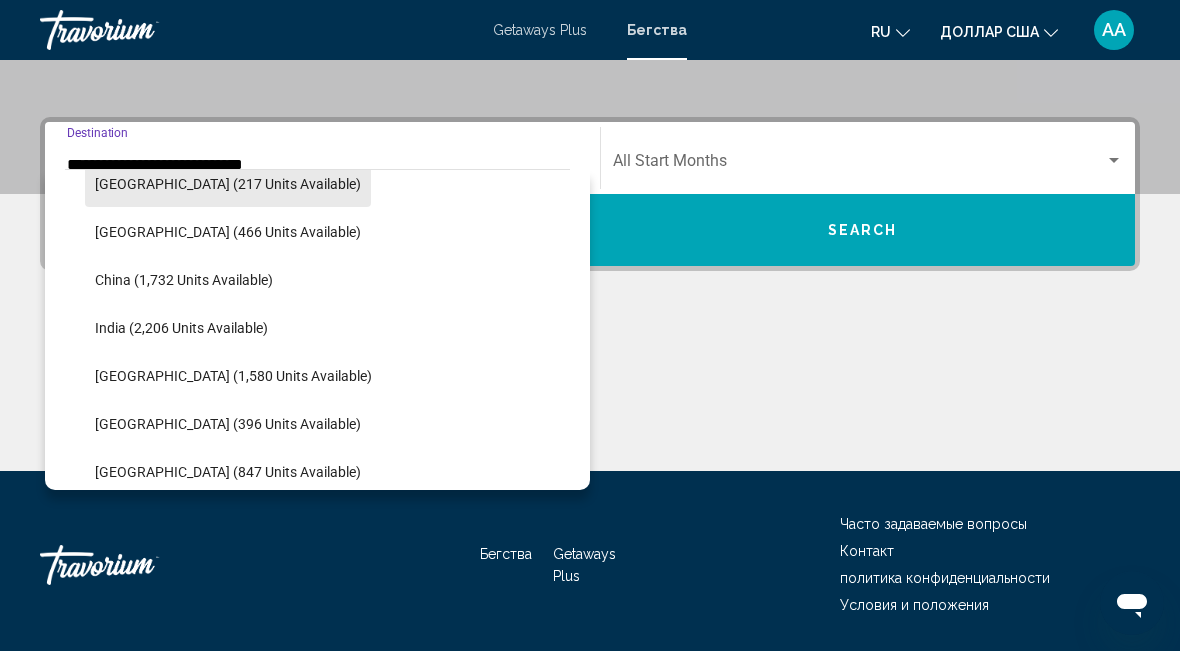 scroll, scrollTop: 566, scrollLeft: 0, axis: vertical 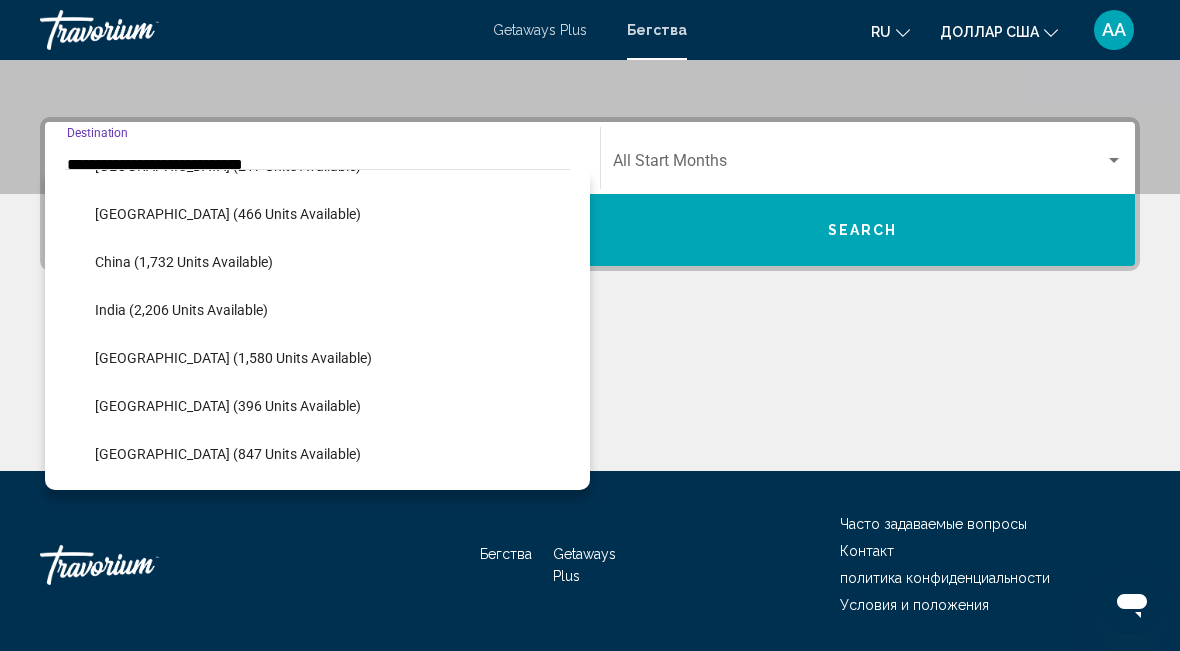 click on "China (1,732 units available)" 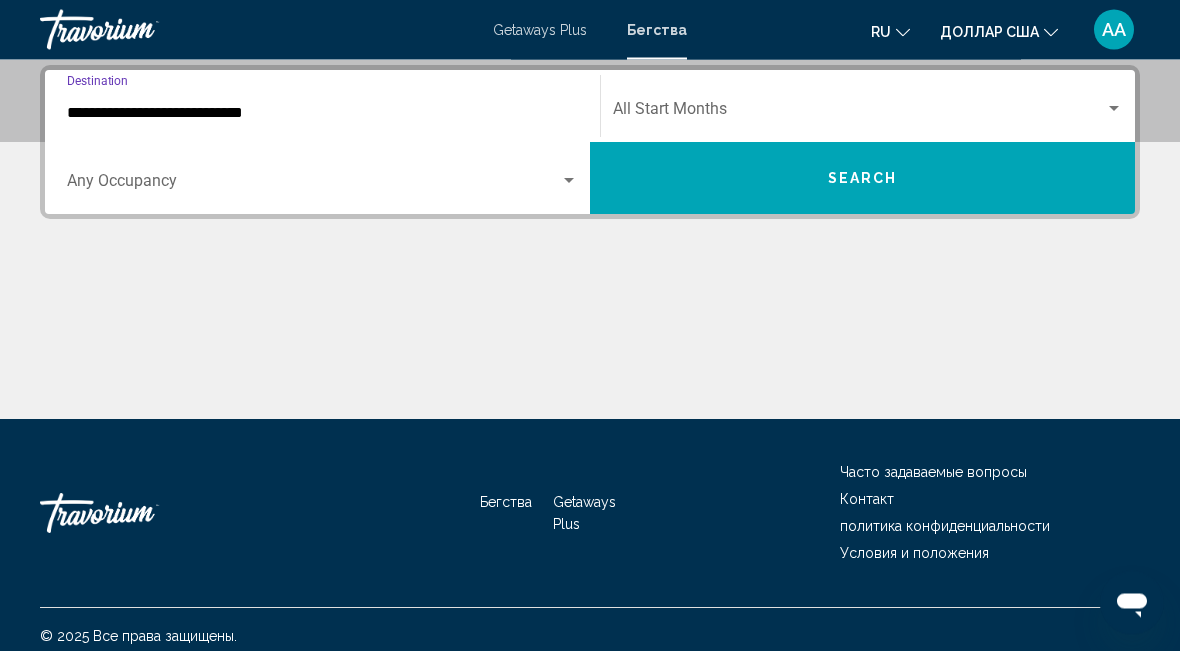scroll, scrollTop: 458, scrollLeft: 0, axis: vertical 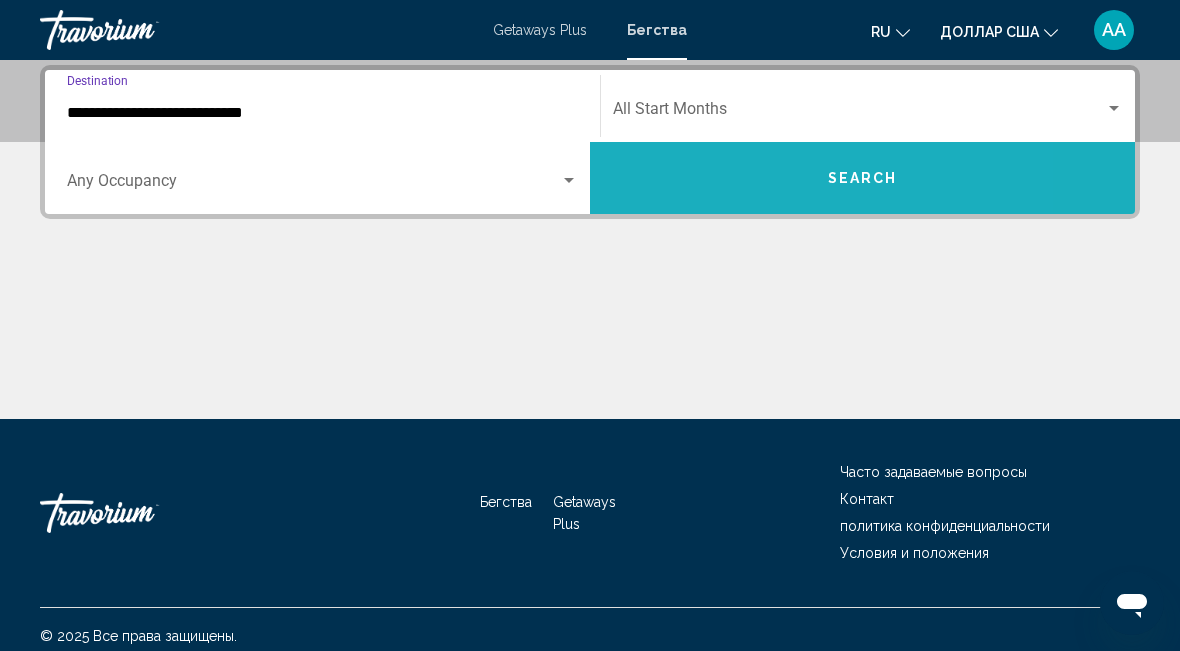 click on "Search" at bounding box center [862, 178] 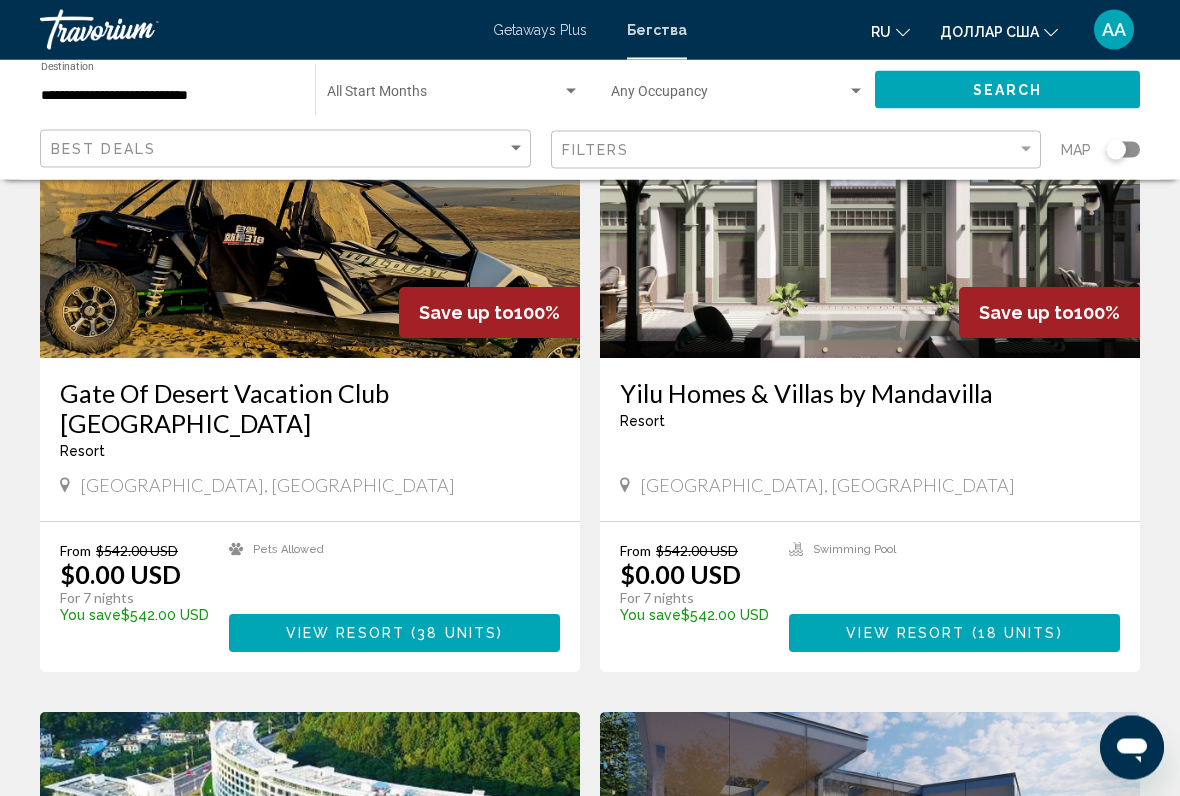 scroll, scrollTop: 908, scrollLeft: 0, axis: vertical 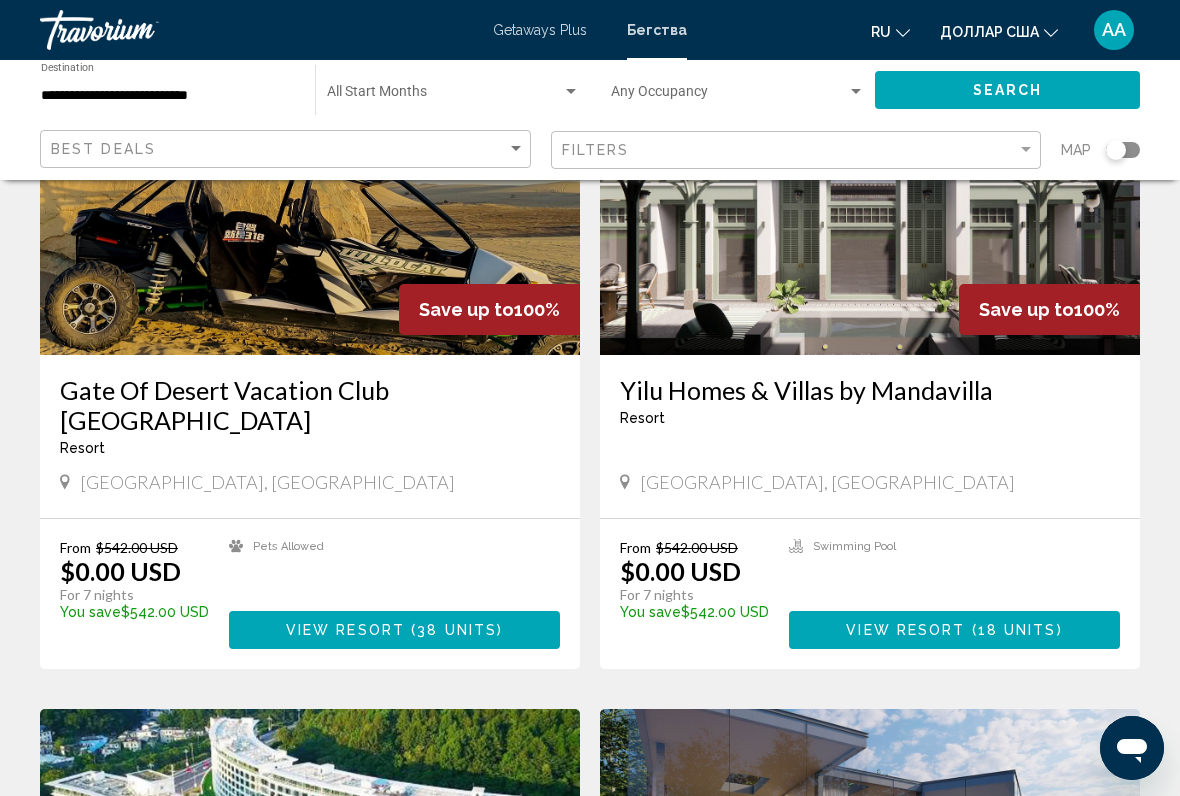 click on "View Resort" at bounding box center [905, 631] 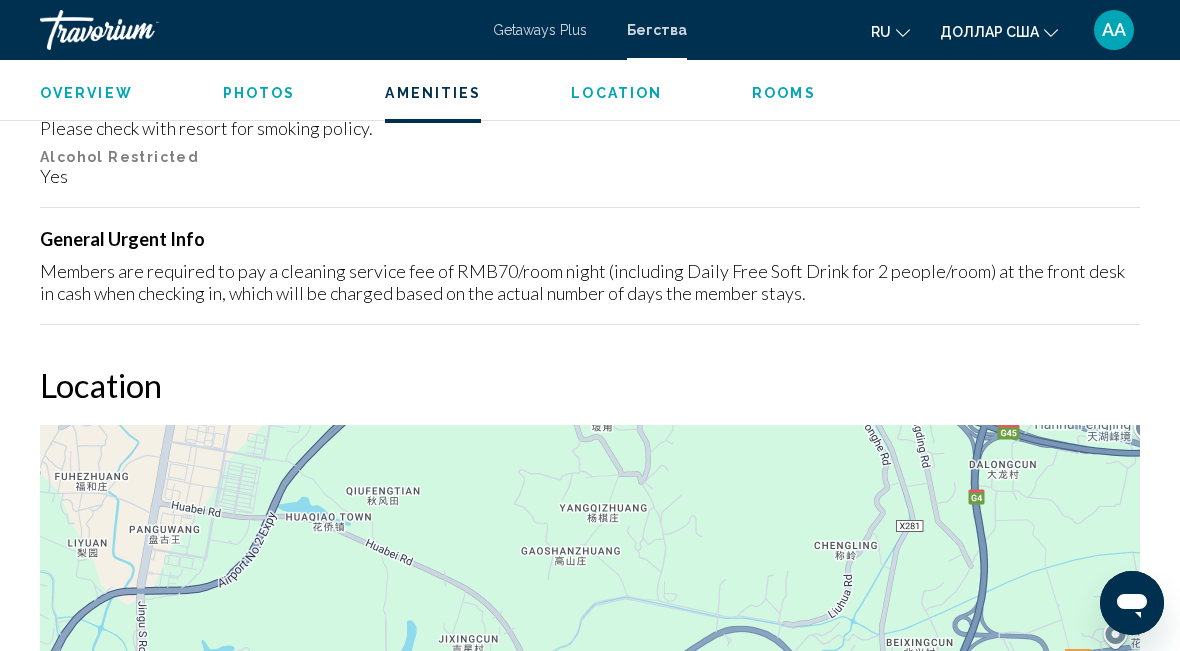 scroll, scrollTop: 2203, scrollLeft: 0, axis: vertical 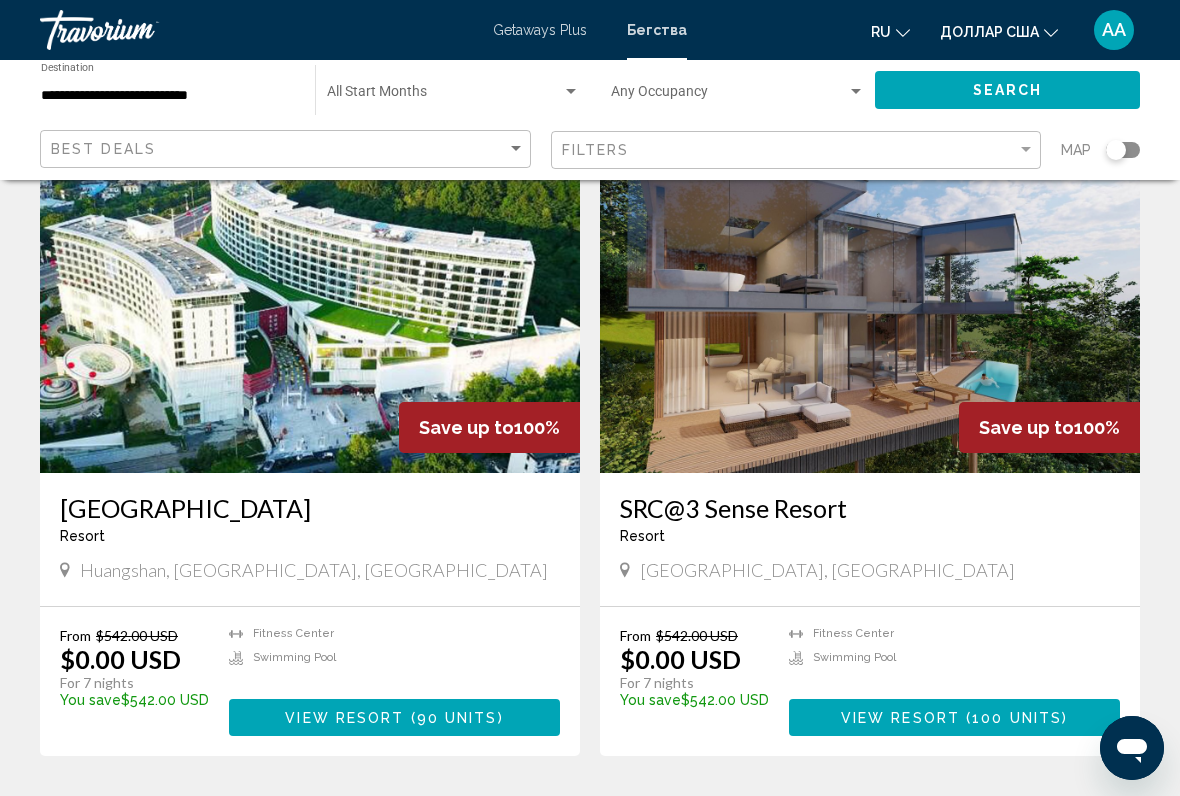 click on "View Resort" at bounding box center [900, 718] 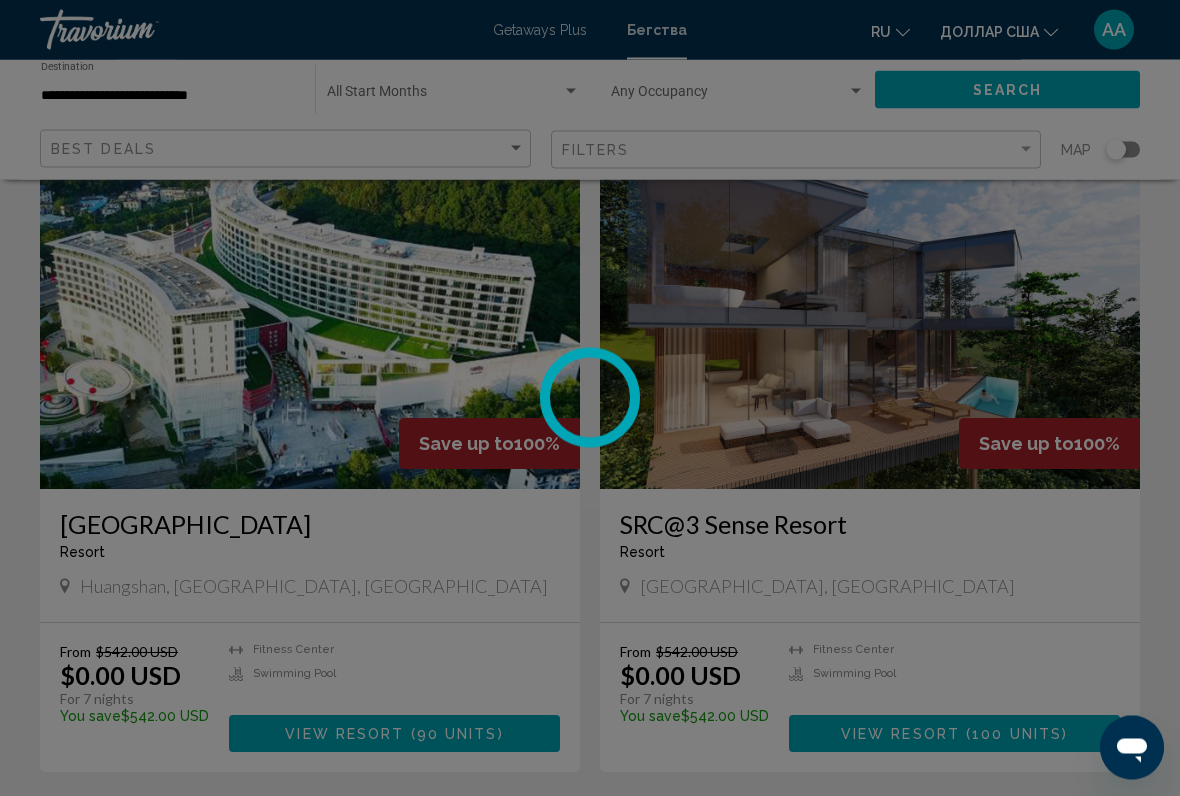 scroll, scrollTop: 1453, scrollLeft: 0, axis: vertical 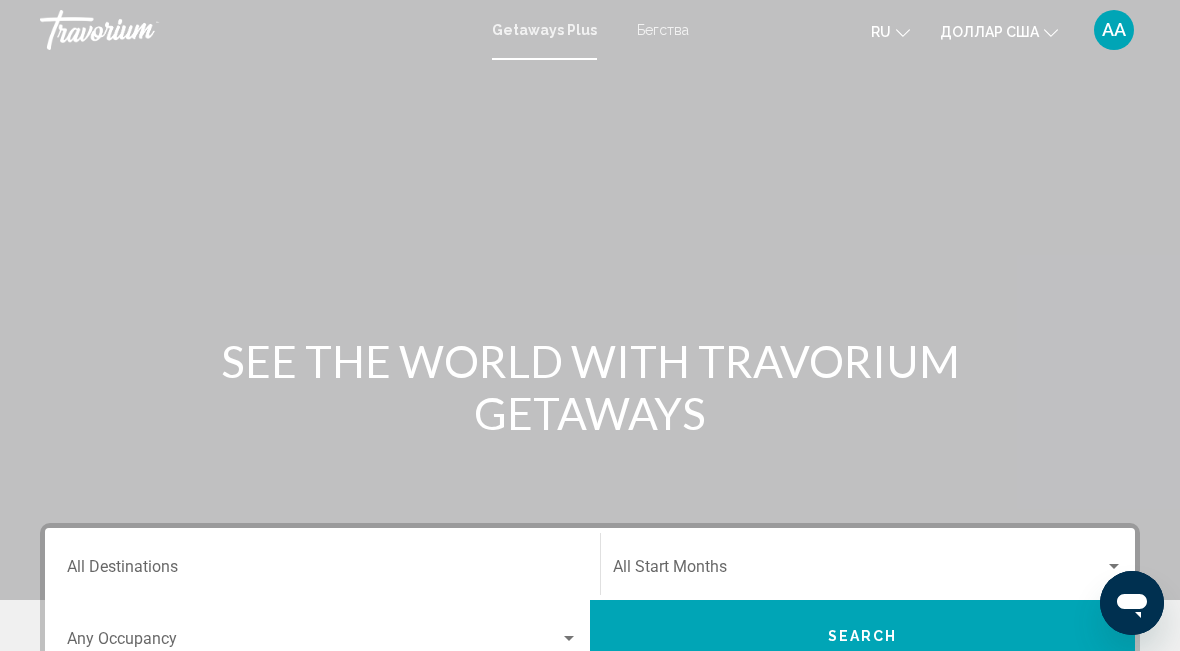 click on "SEE THE WORLD WITH TRAVORIUM GETAWAYS" at bounding box center (590, 387) 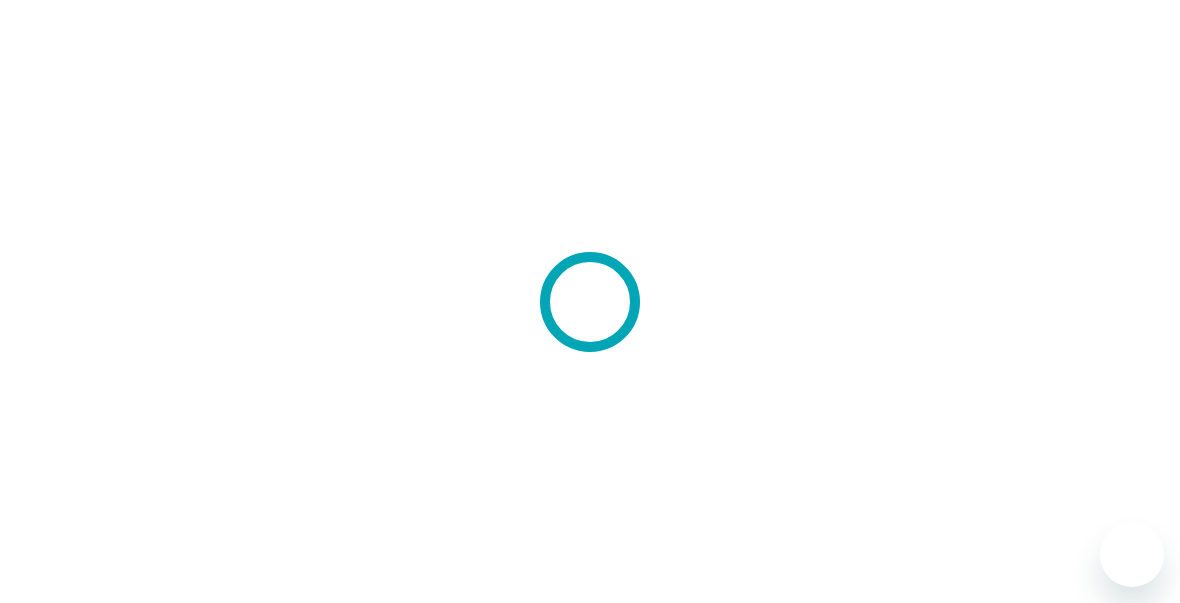 scroll, scrollTop: 0, scrollLeft: 0, axis: both 